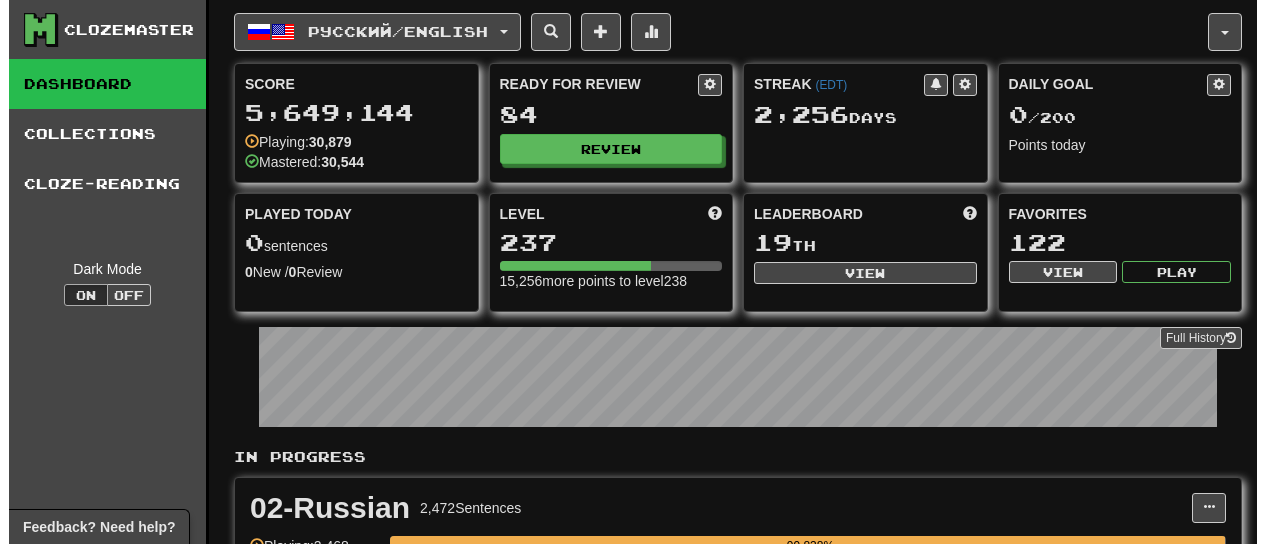 scroll, scrollTop: 0, scrollLeft: 0, axis: both 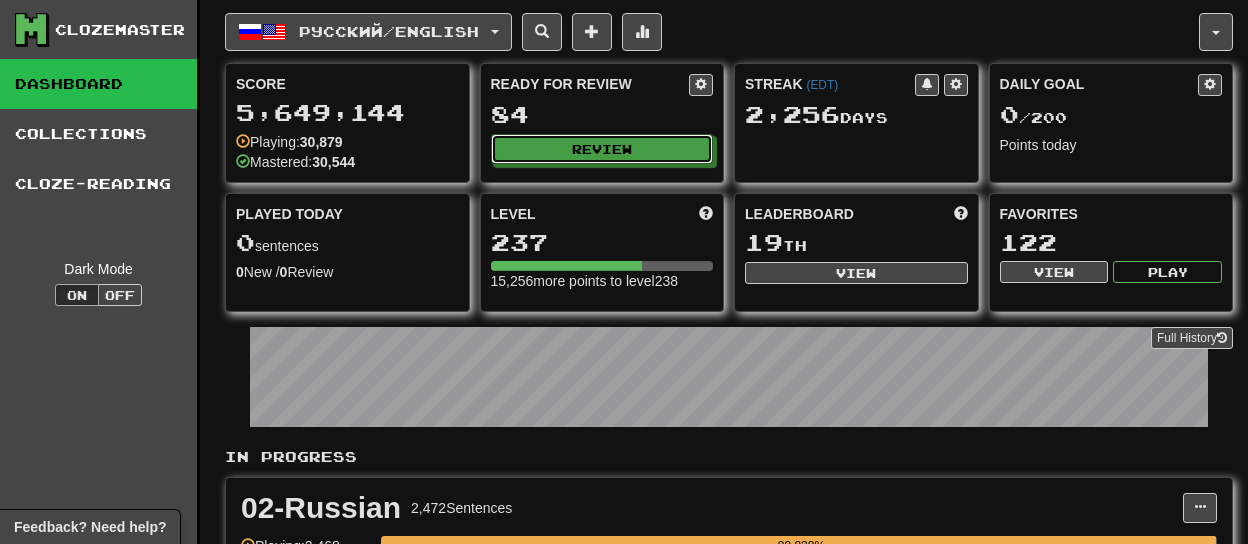 click on "Review" at bounding box center (602, 149) 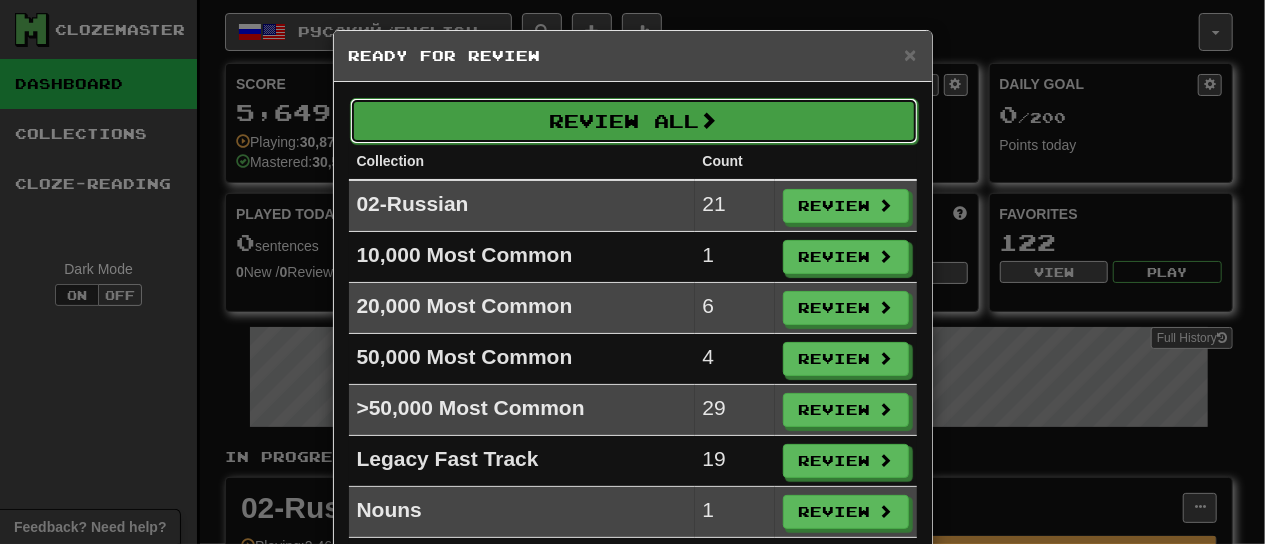 click on "Review All" at bounding box center (634, 121) 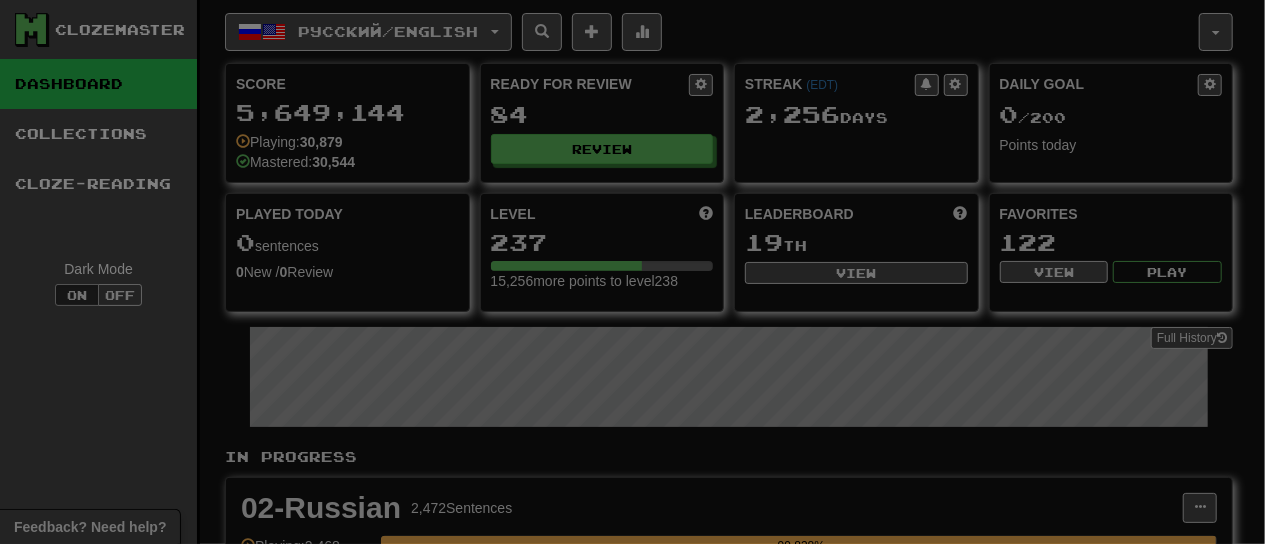 select on "**" 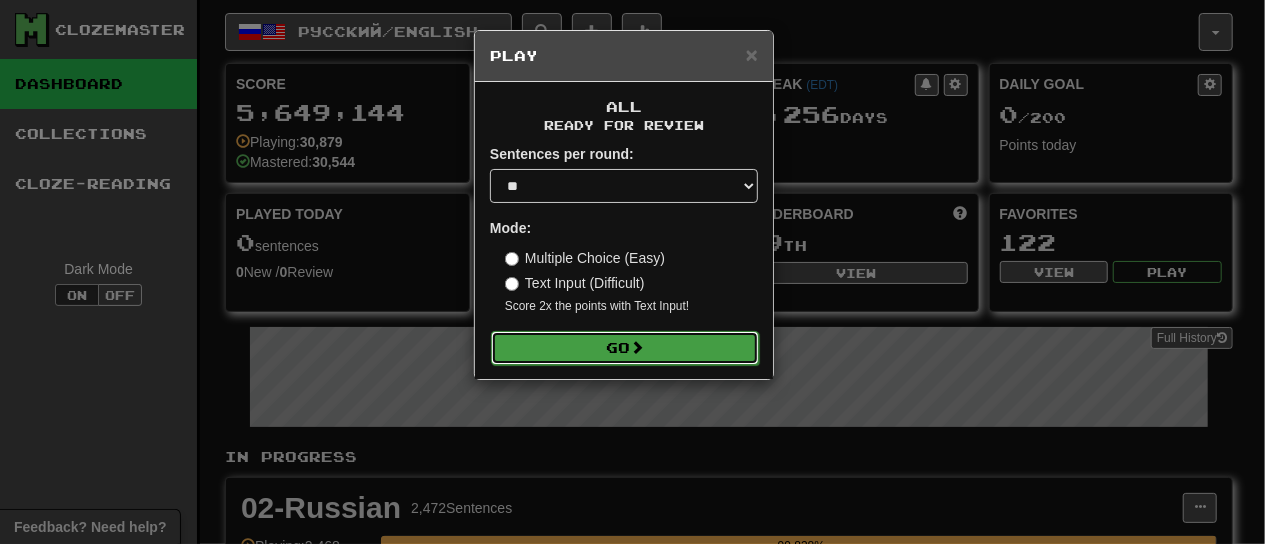 click on "Go" at bounding box center (625, 348) 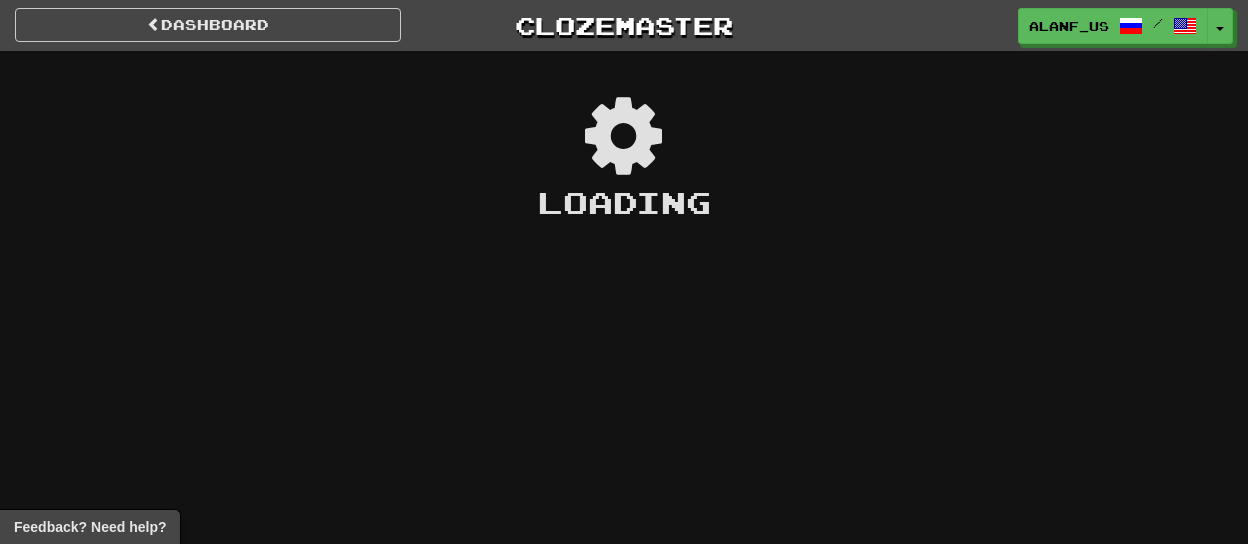 scroll, scrollTop: 0, scrollLeft: 0, axis: both 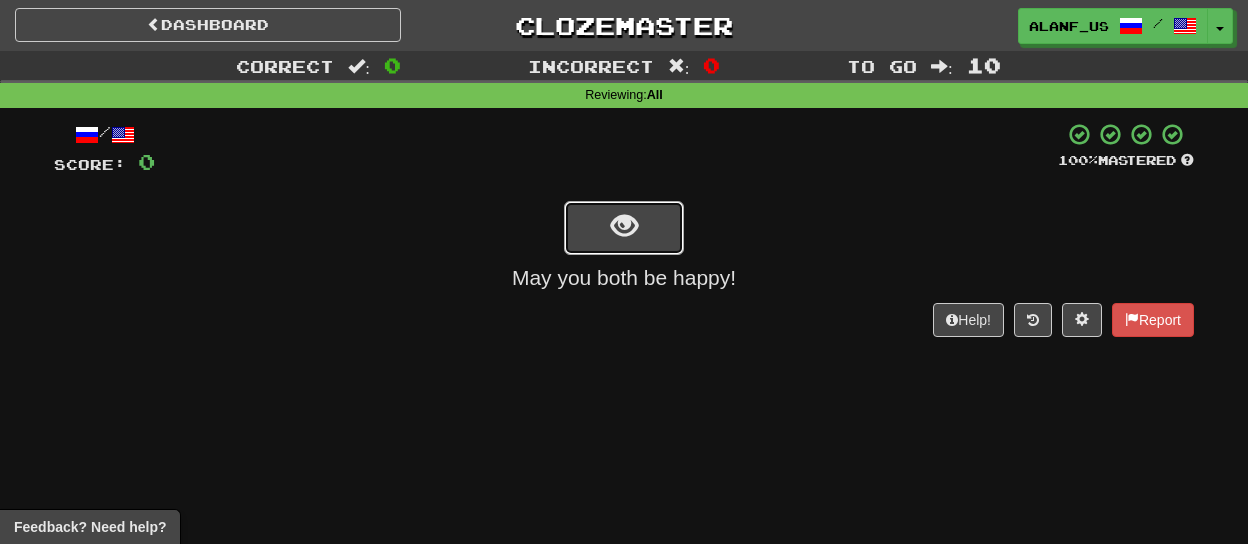 click at bounding box center (624, 228) 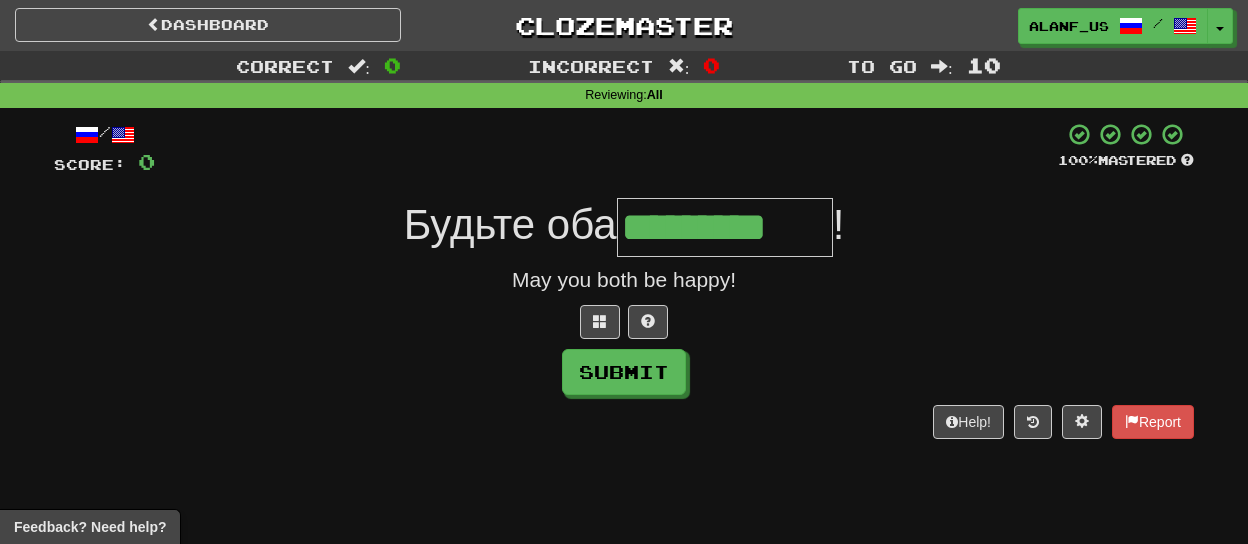 type on "*********" 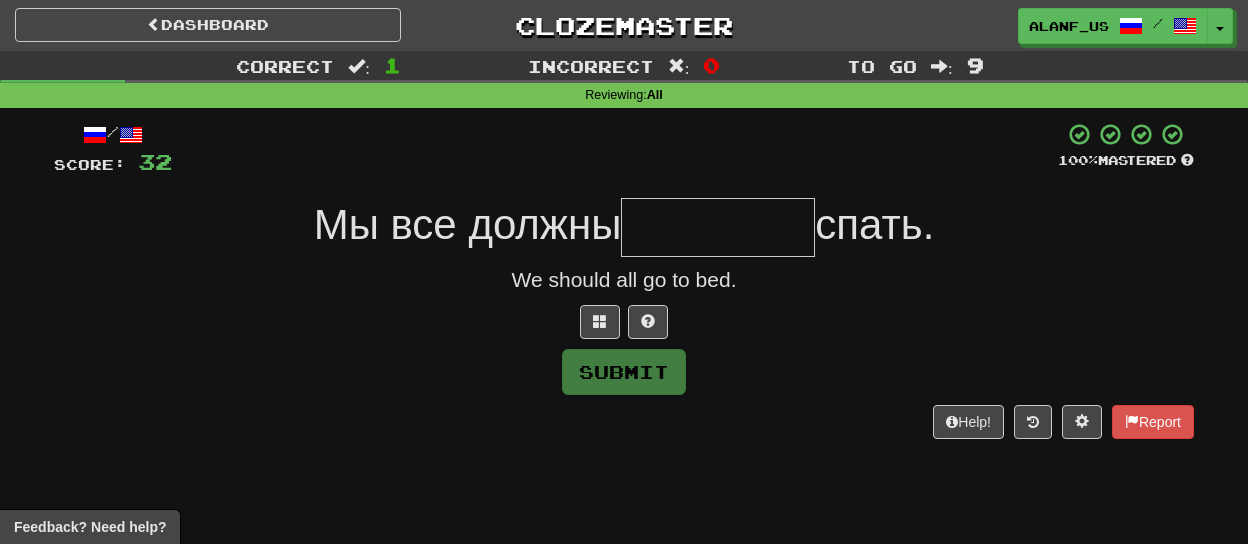 type on "*" 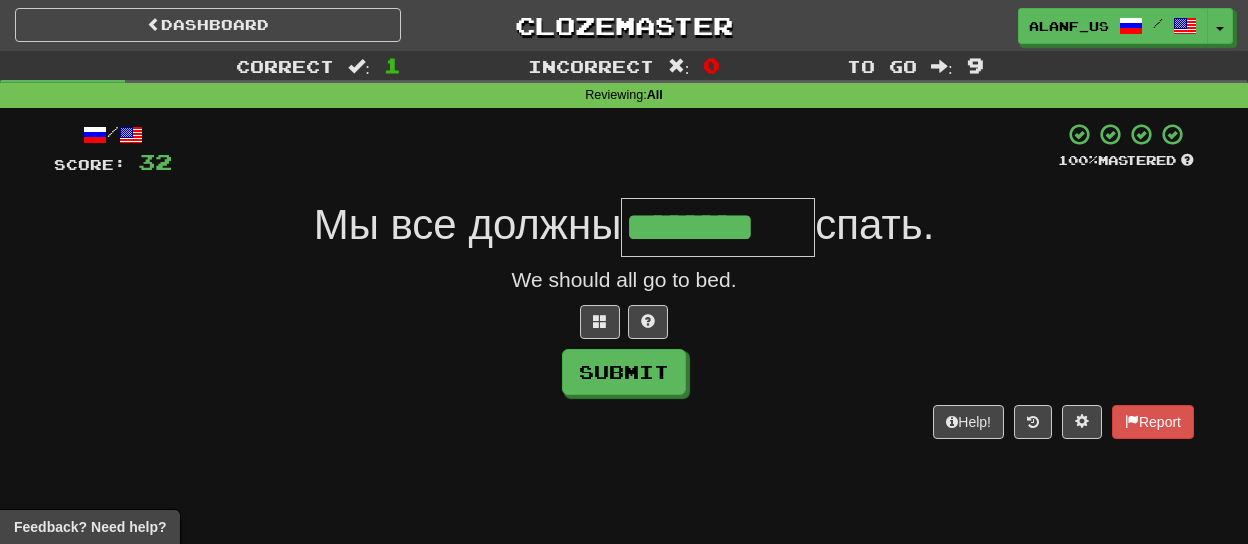 type on "********" 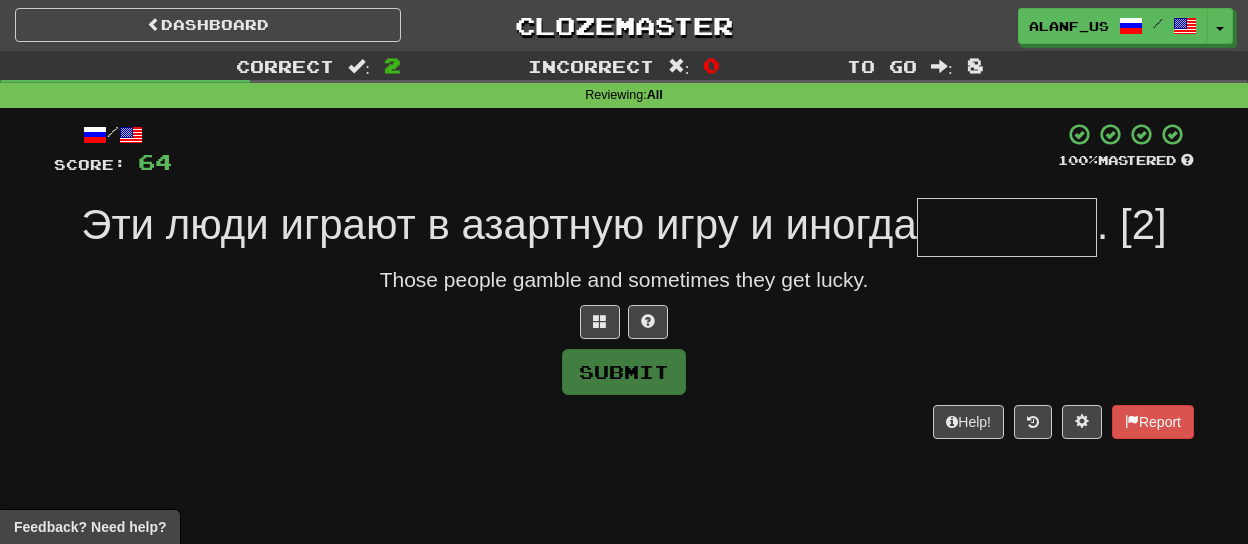 type on "*" 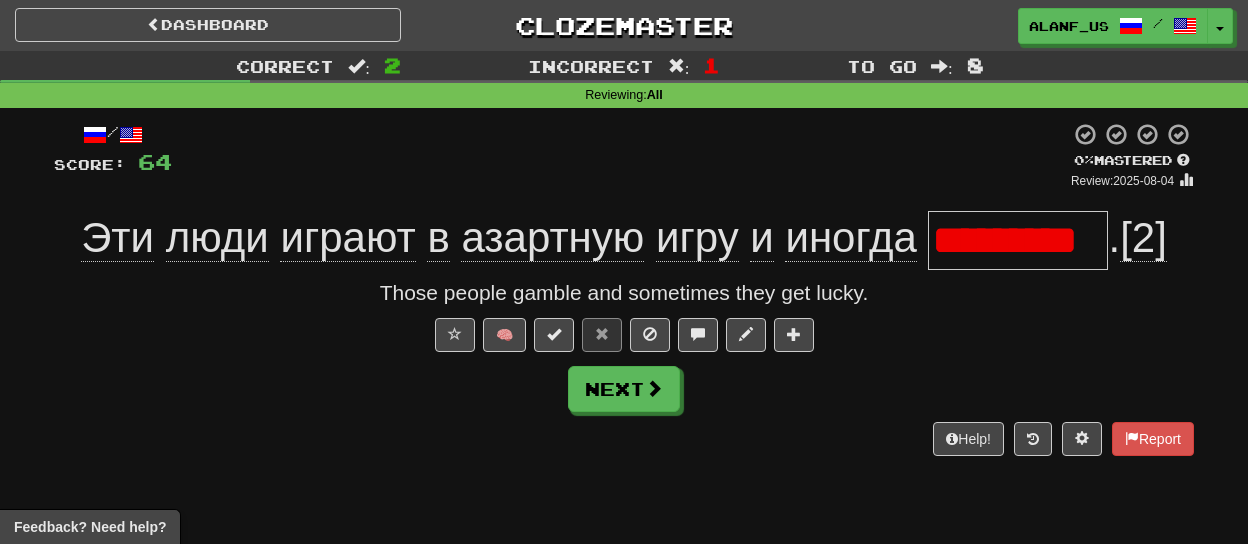 scroll, scrollTop: 0, scrollLeft: 20, axis: horizontal 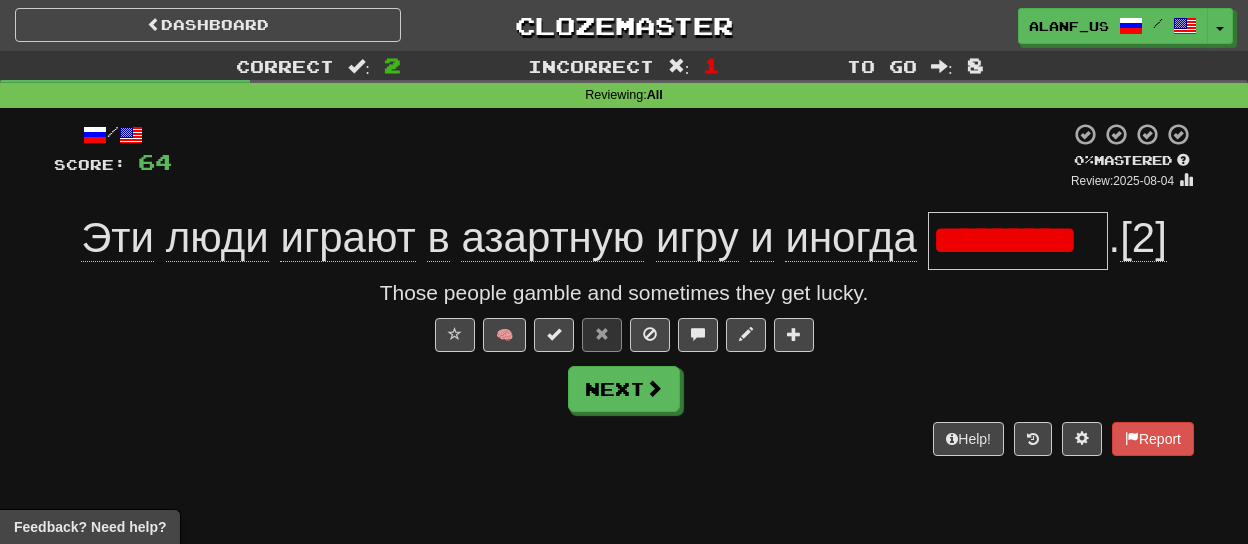 type on "********" 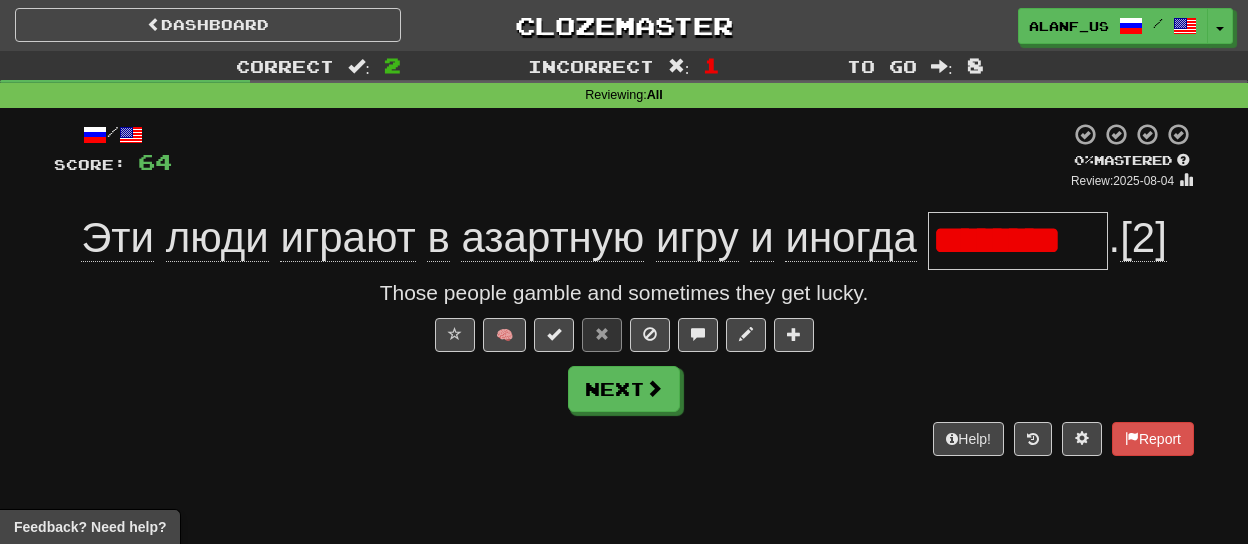 scroll, scrollTop: 0, scrollLeft: 0, axis: both 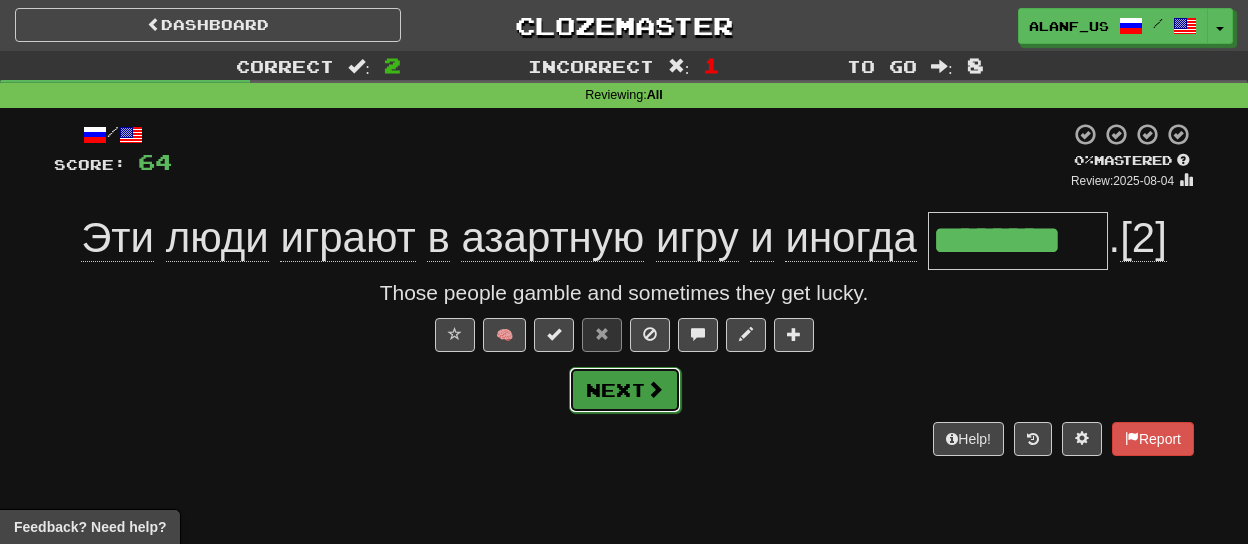 click on "Next" at bounding box center [625, 390] 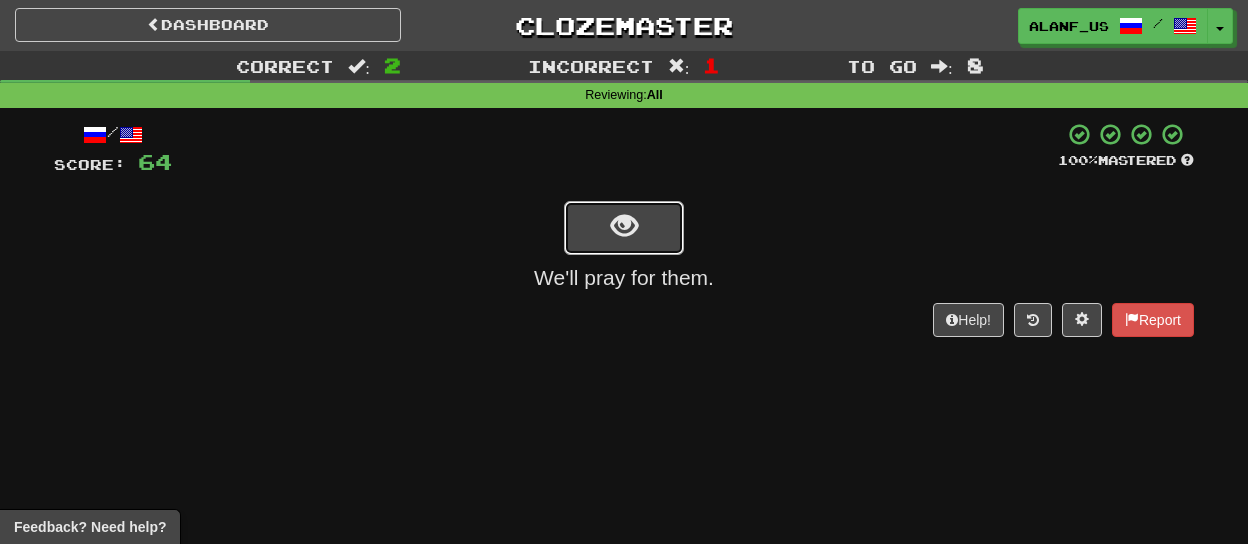 click at bounding box center (624, 228) 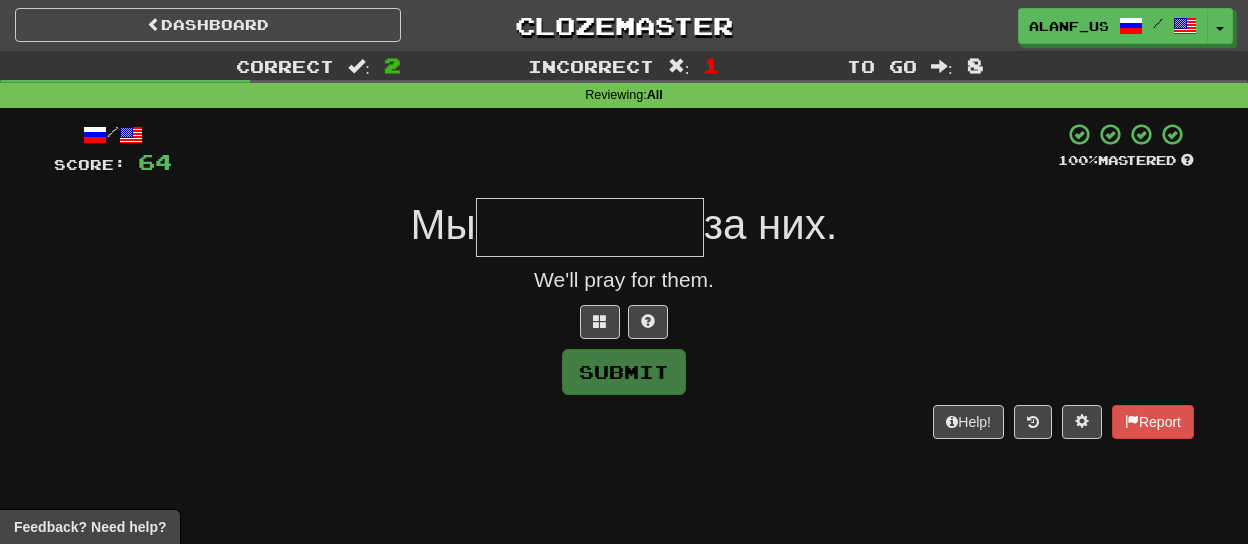type on "*" 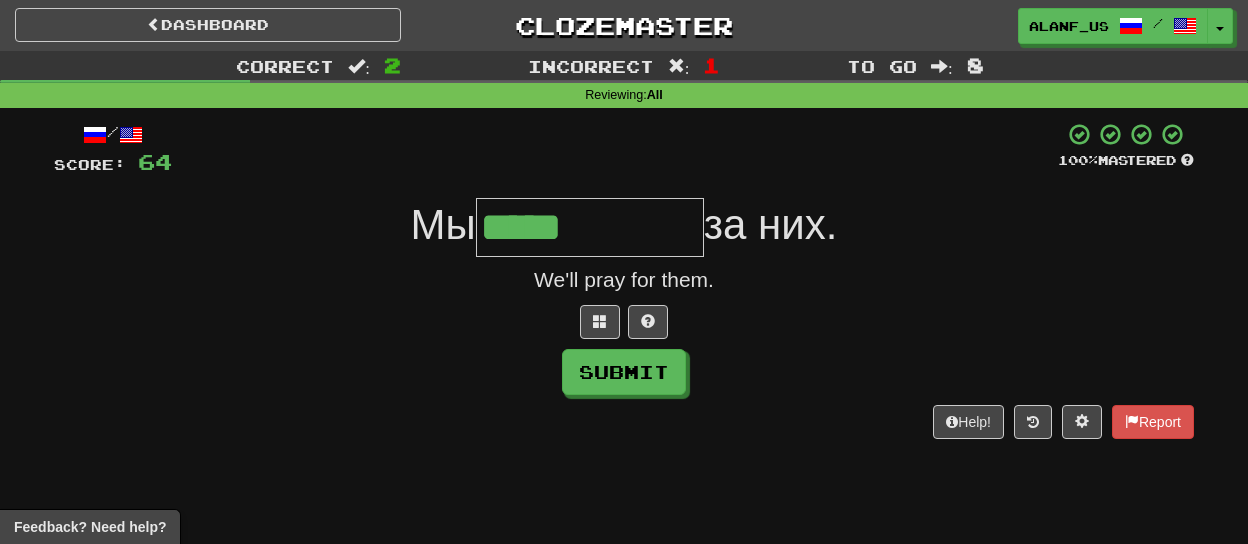 type on "*********" 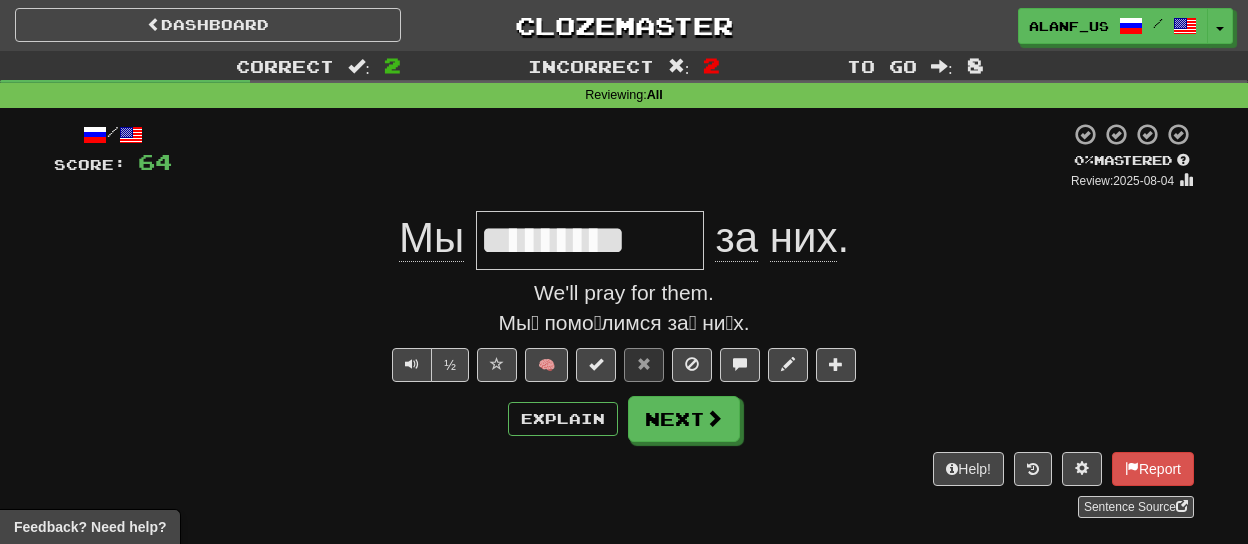 click on "*********" at bounding box center [590, 240] 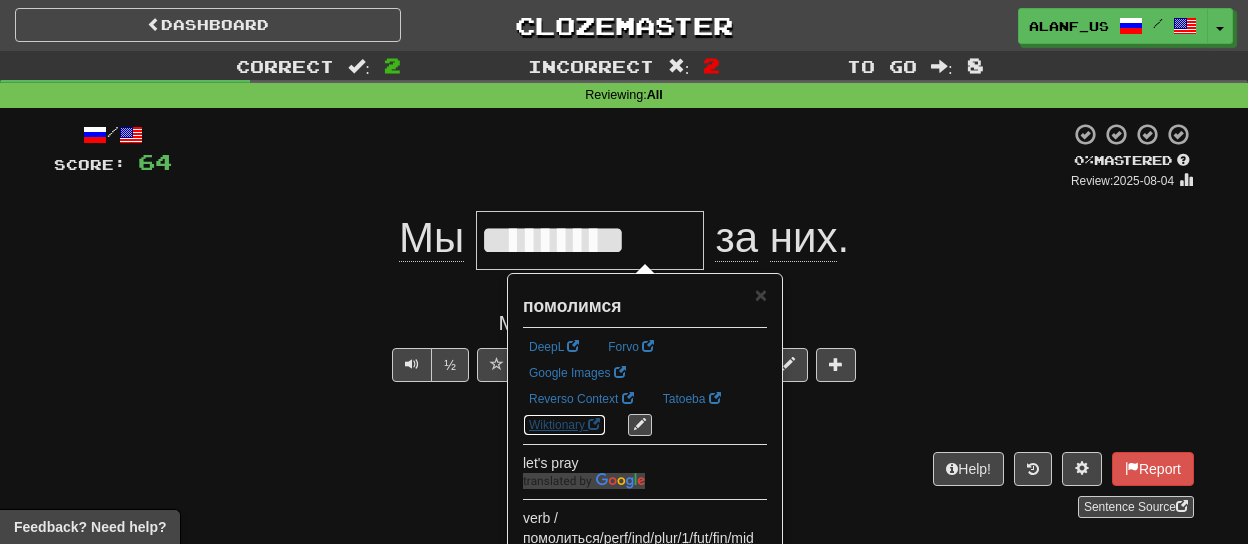 click on "Wiktionary" at bounding box center (564, 425) 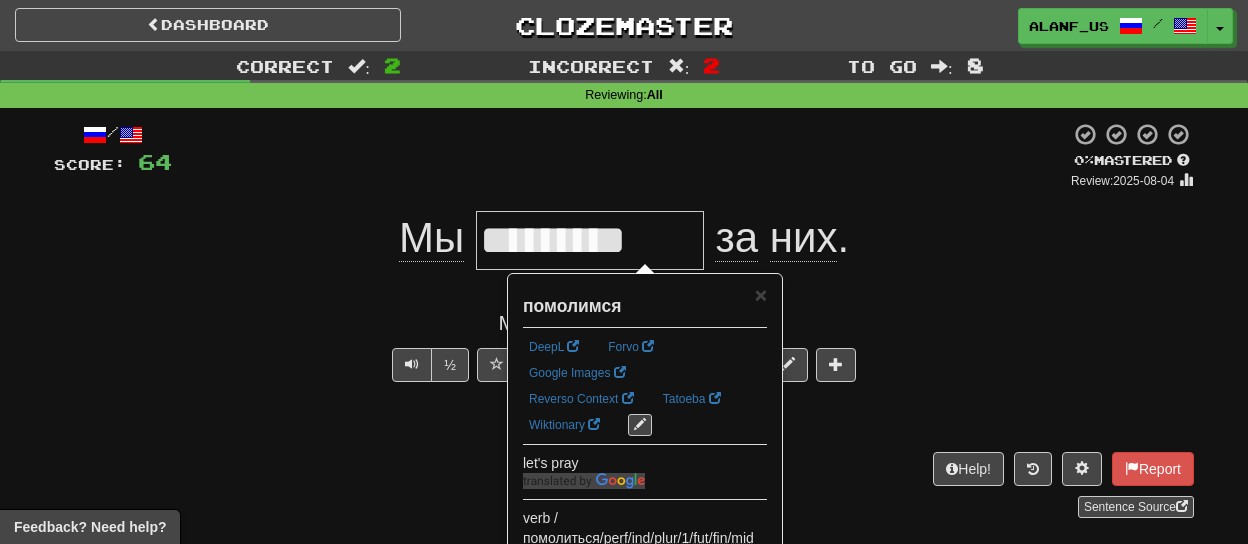 click on "помолимся" at bounding box center (645, 301) 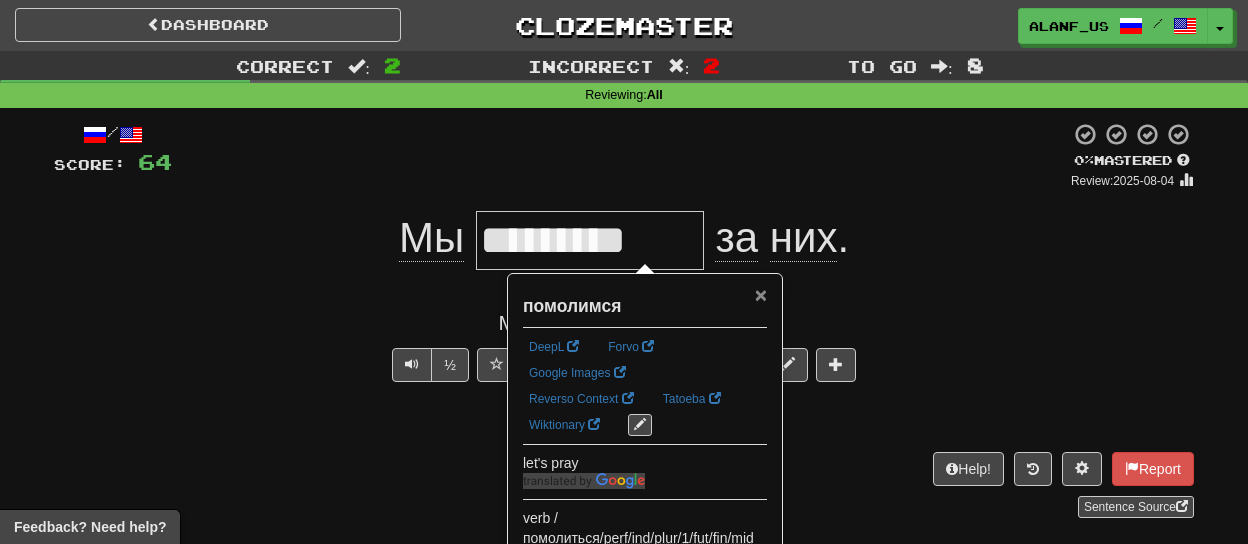 click on "×" at bounding box center [761, 294] 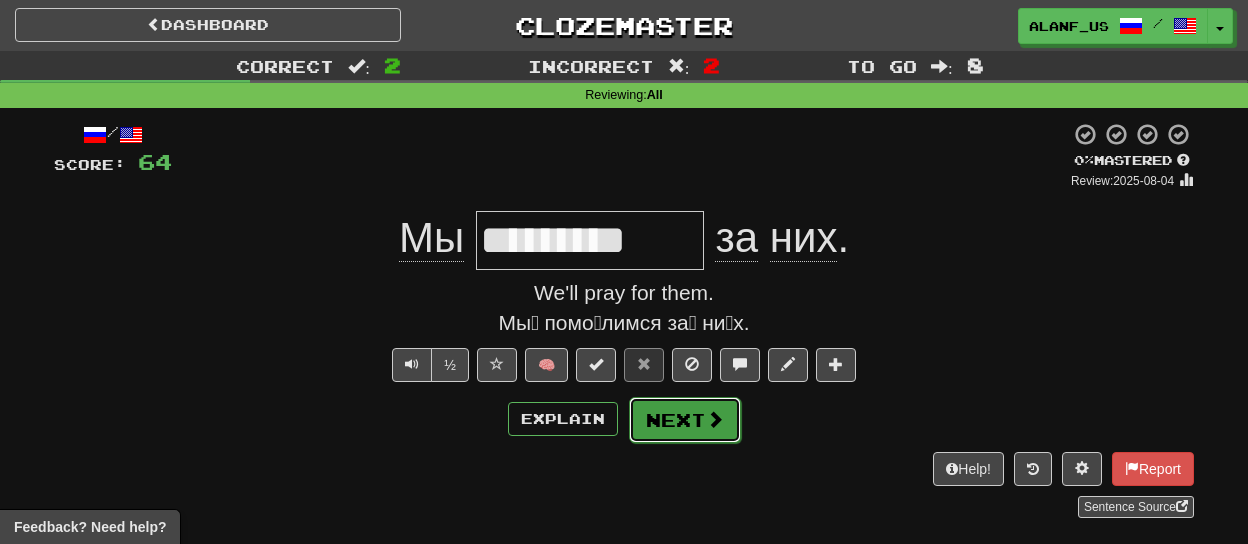 click on "Next" at bounding box center [685, 420] 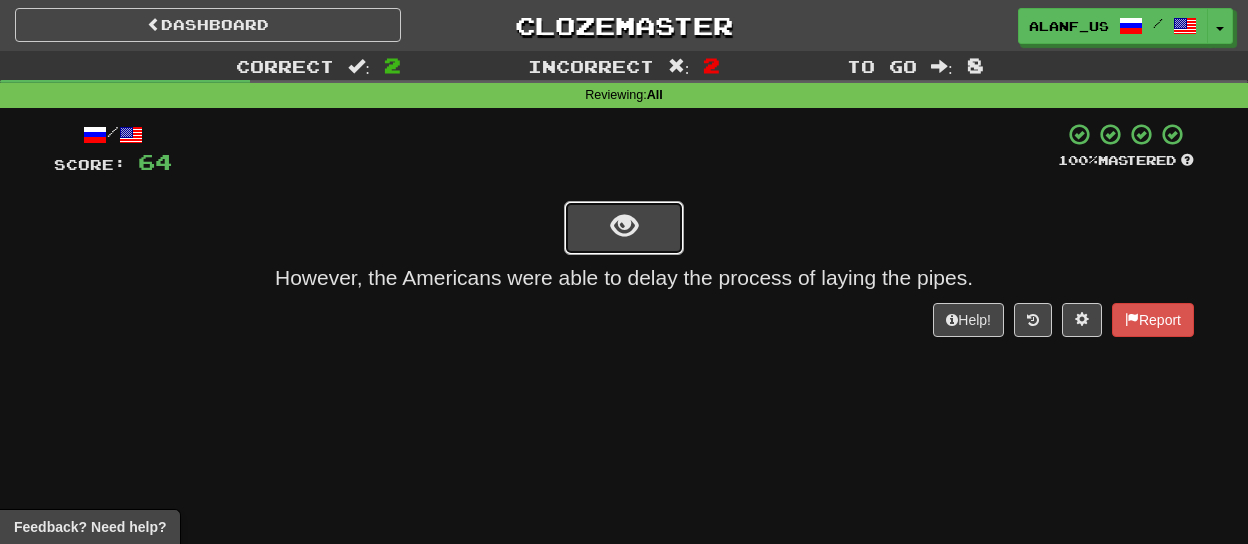 click at bounding box center (624, 226) 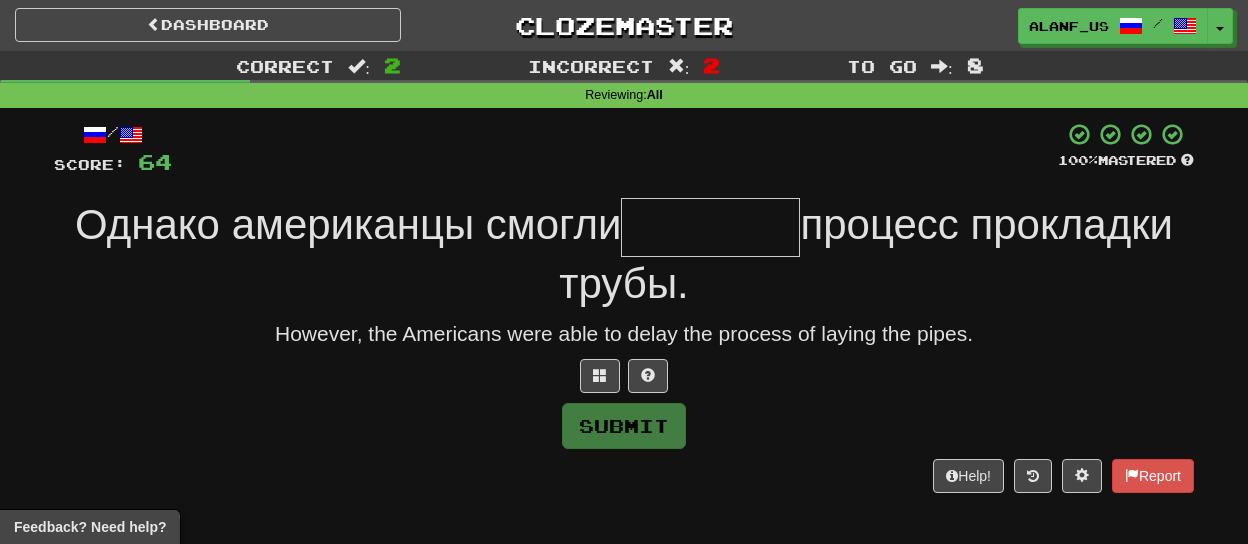 type on "*" 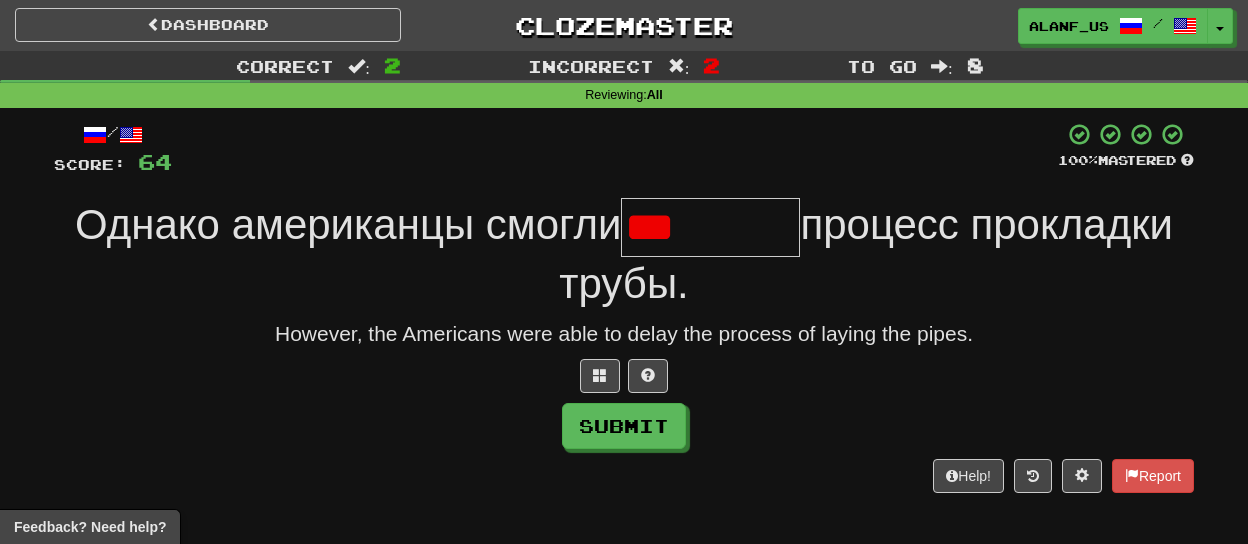 type on "********" 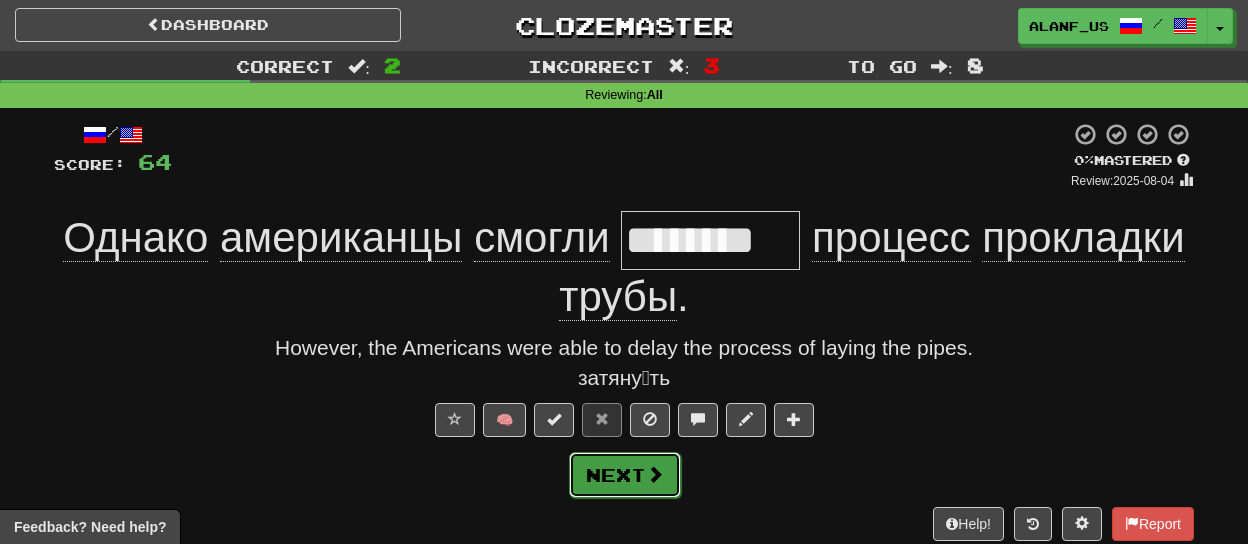 click on "Next" at bounding box center (625, 475) 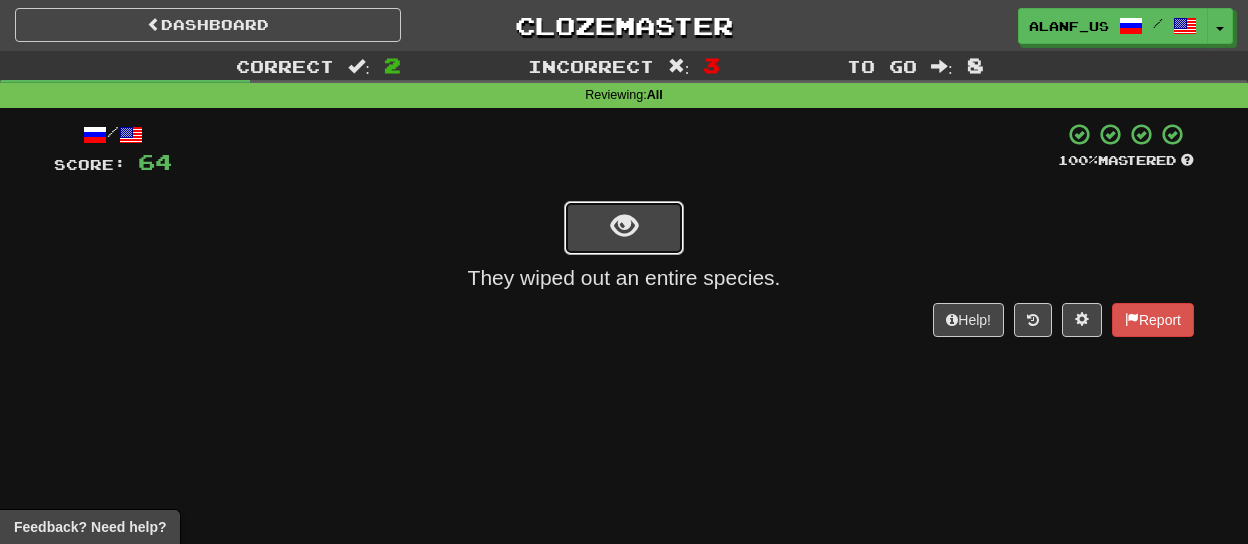 click at bounding box center (624, 228) 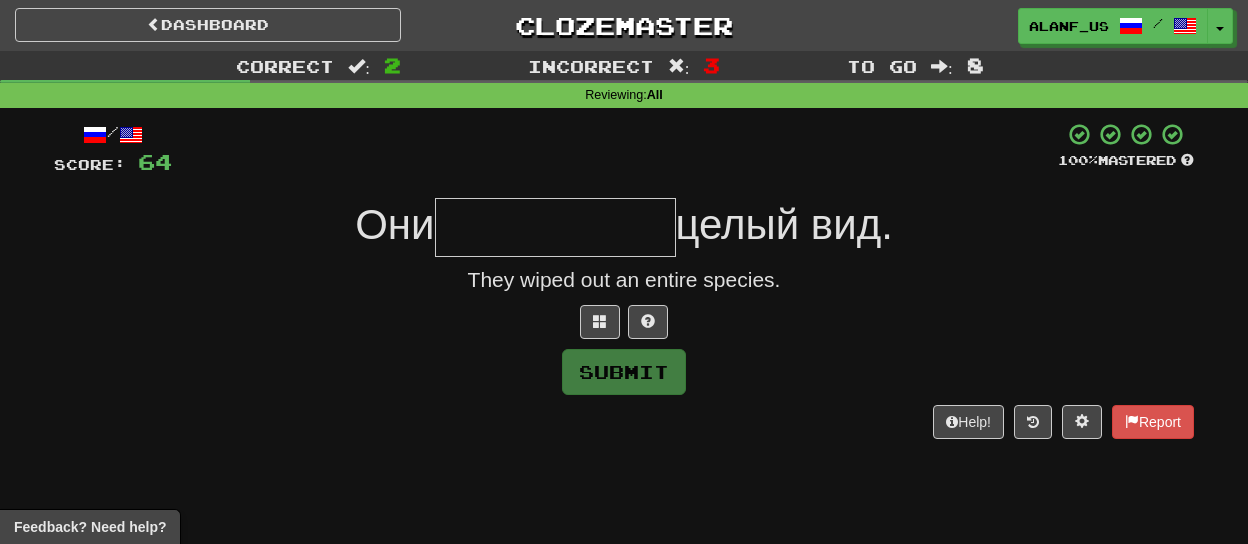 type on "*" 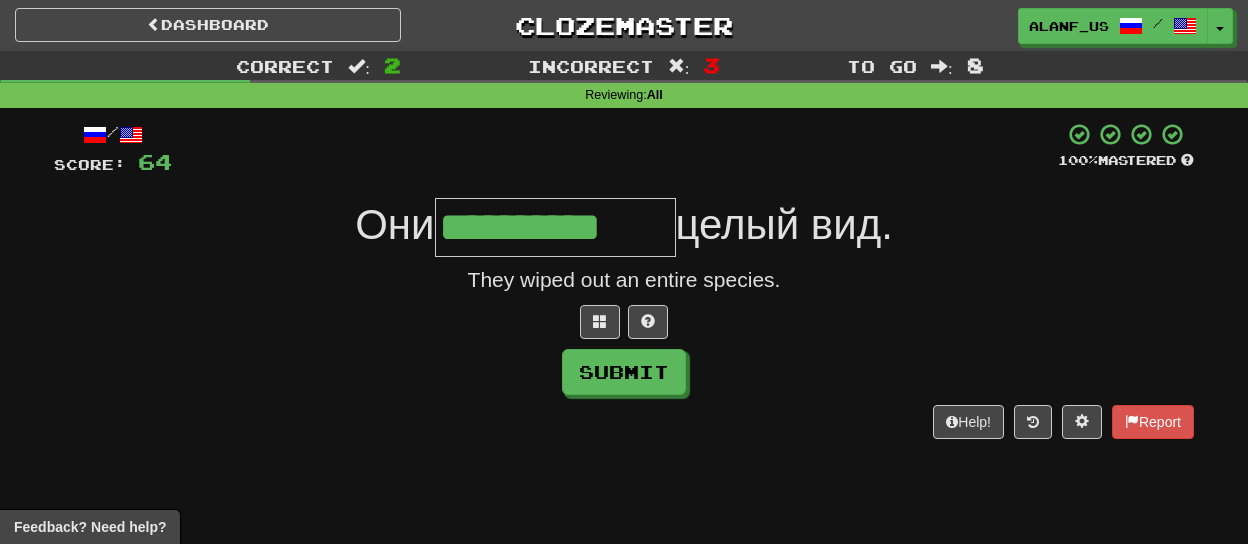 type on "**********" 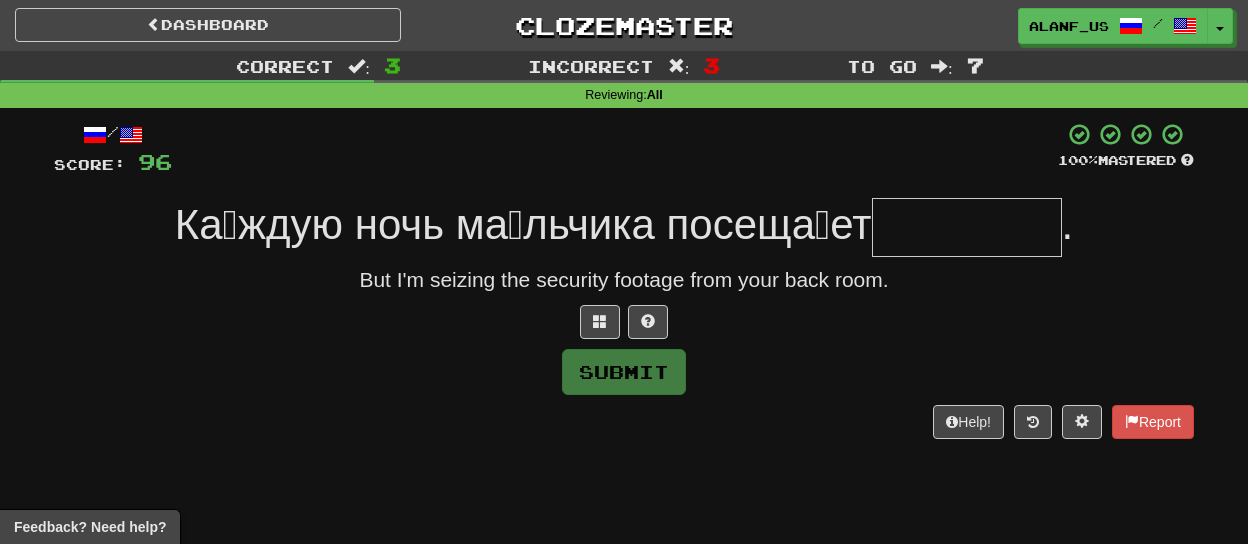 type on "*" 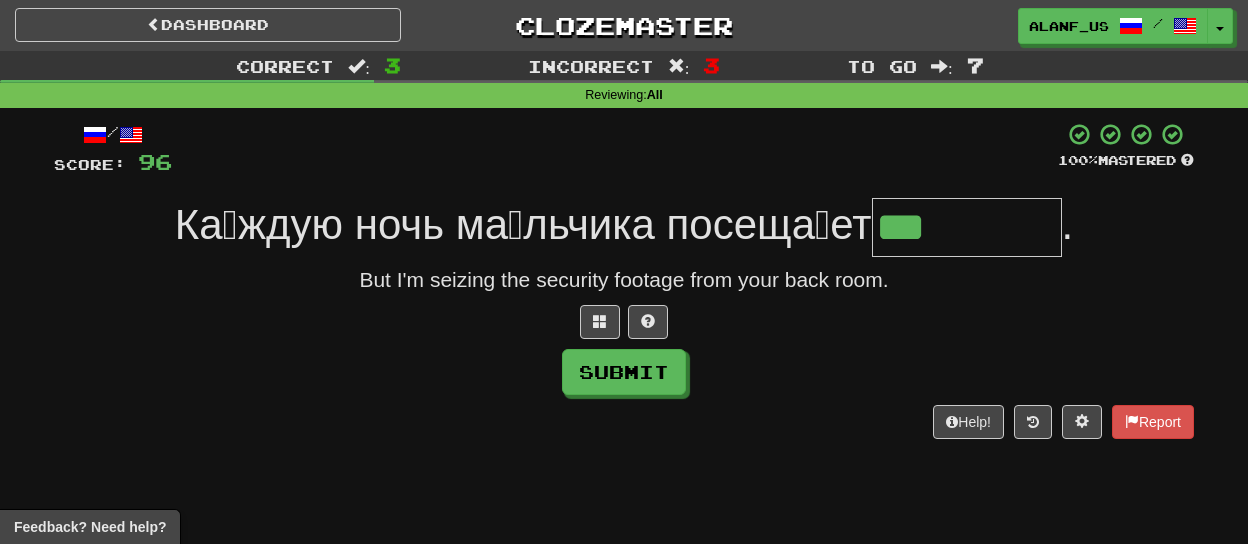 type on "********" 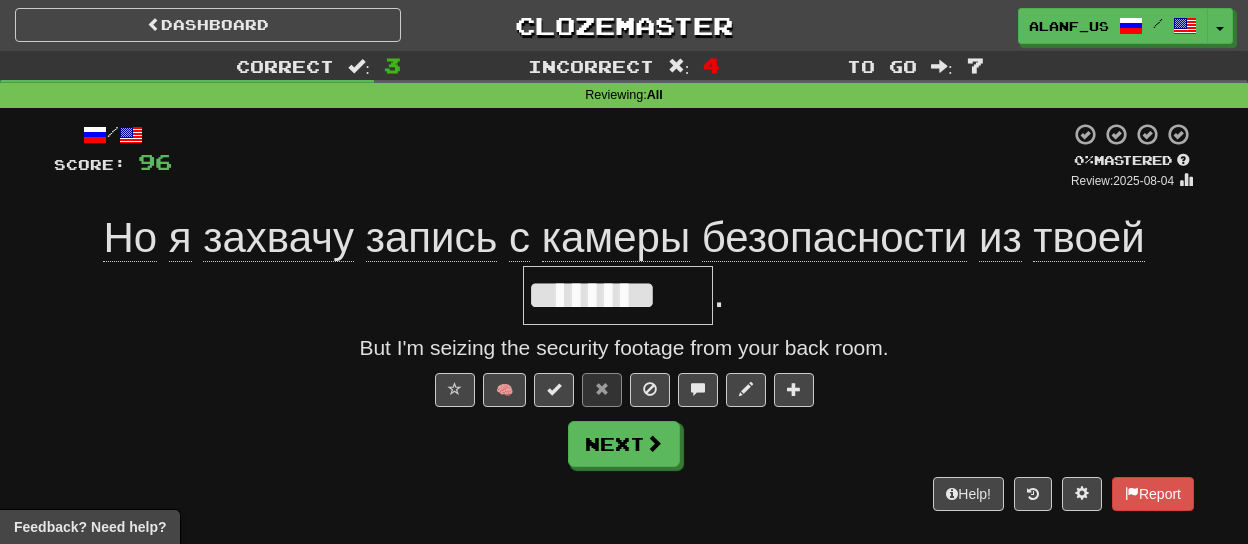 click on "********" at bounding box center (618, 295) 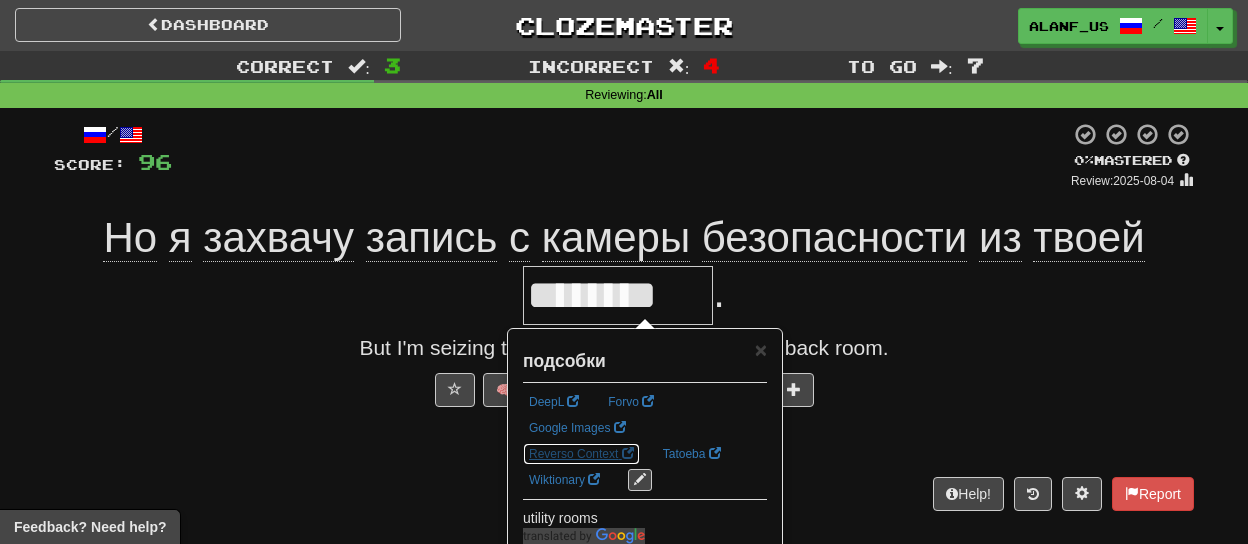 click on "Reverso Context" at bounding box center [581, 454] 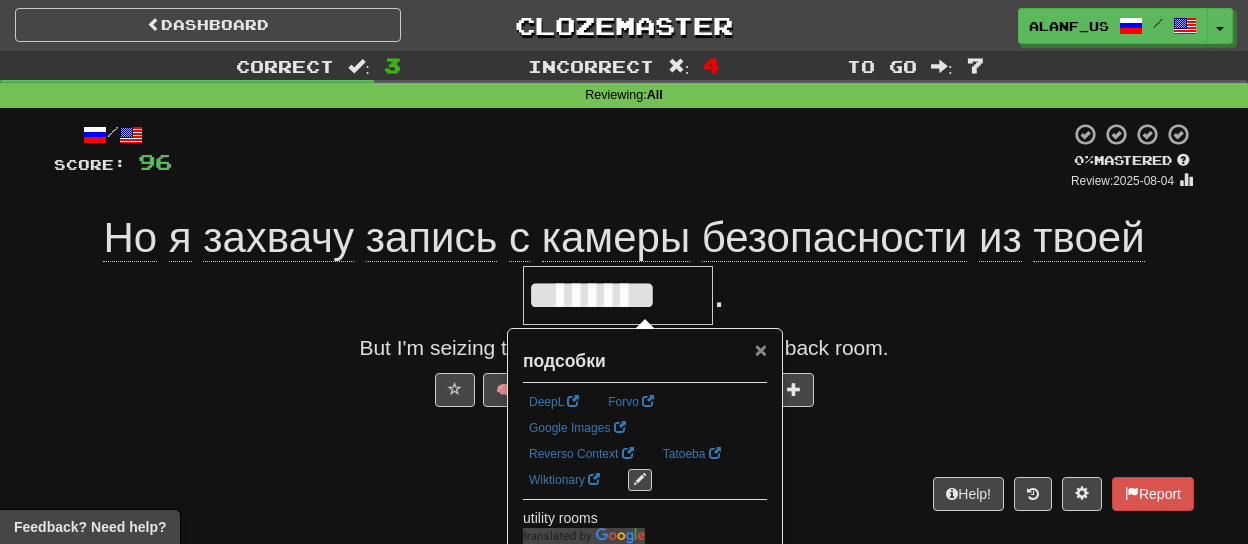 click on "×" at bounding box center [761, 349] 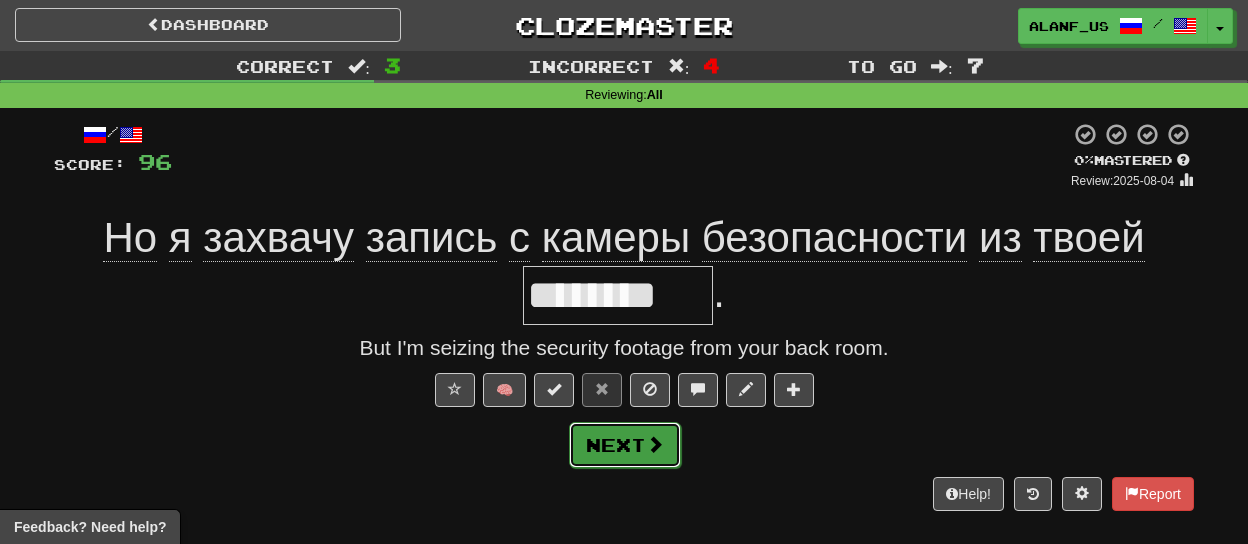 click on "Next" at bounding box center [625, 445] 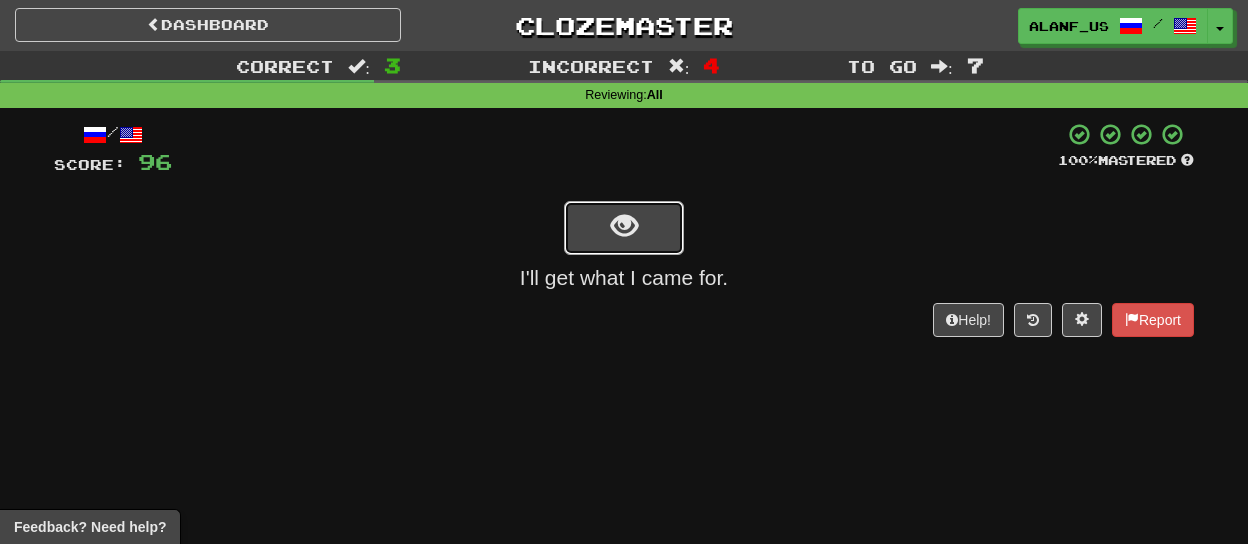 click at bounding box center (624, 228) 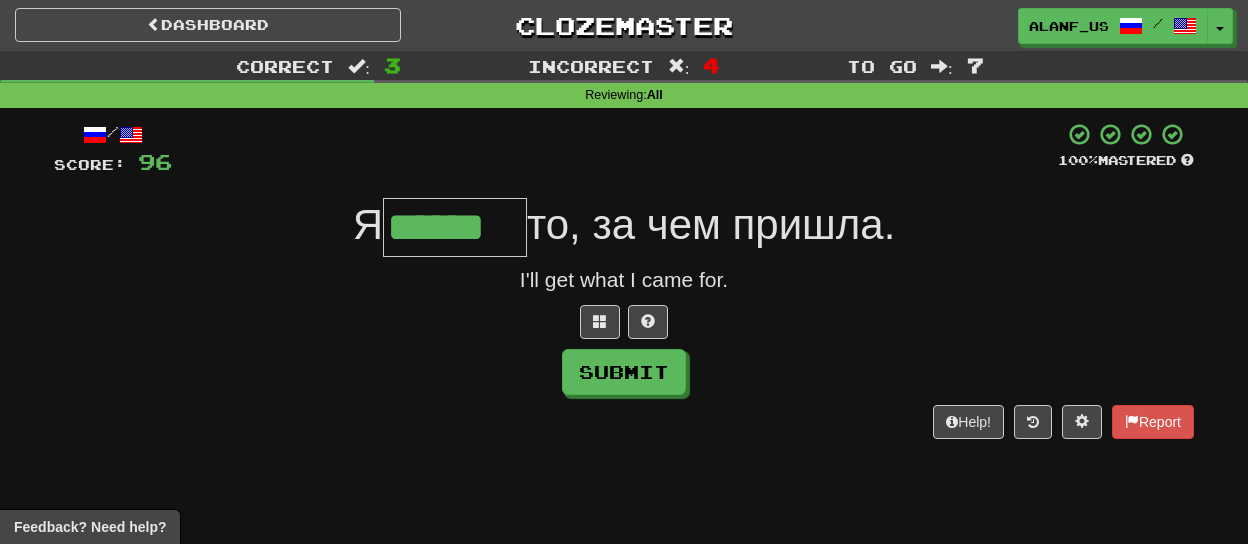 type on "******" 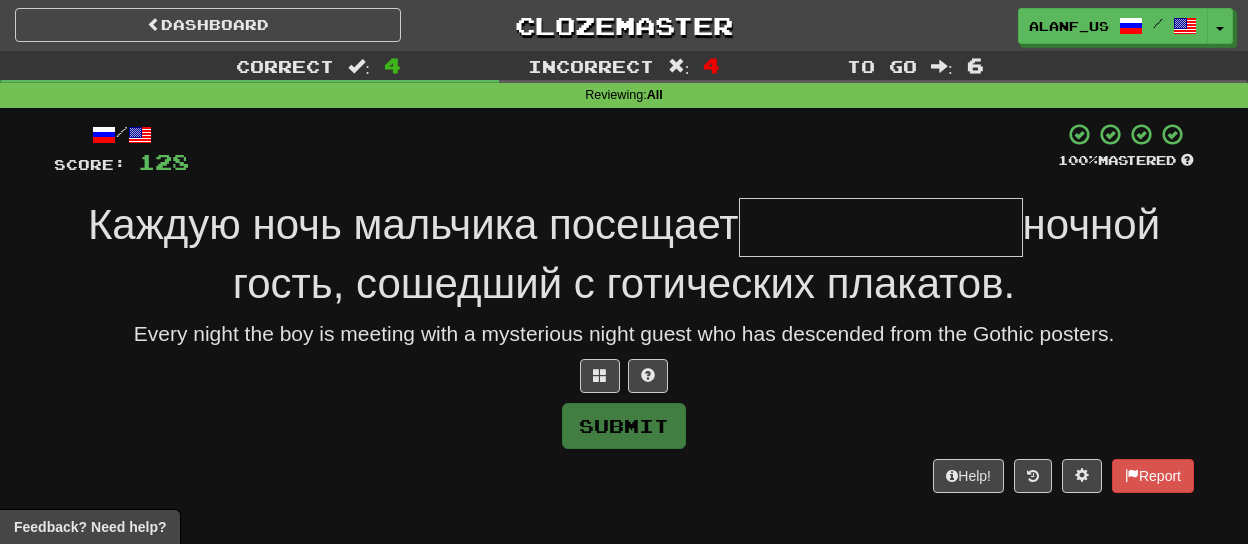 type on "*" 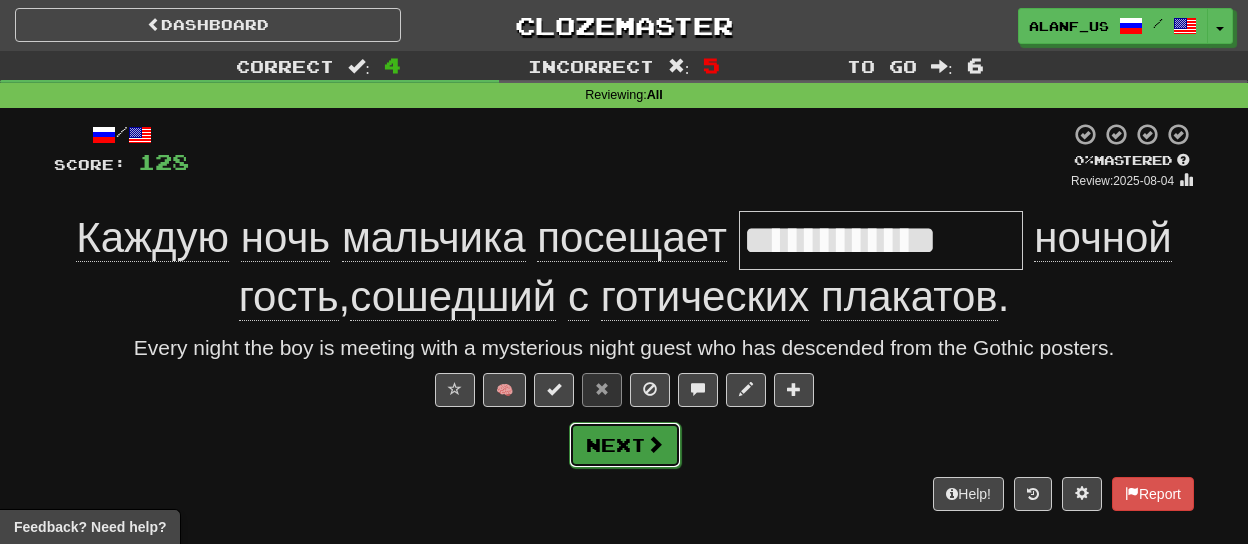 click on "Next" at bounding box center (625, 445) 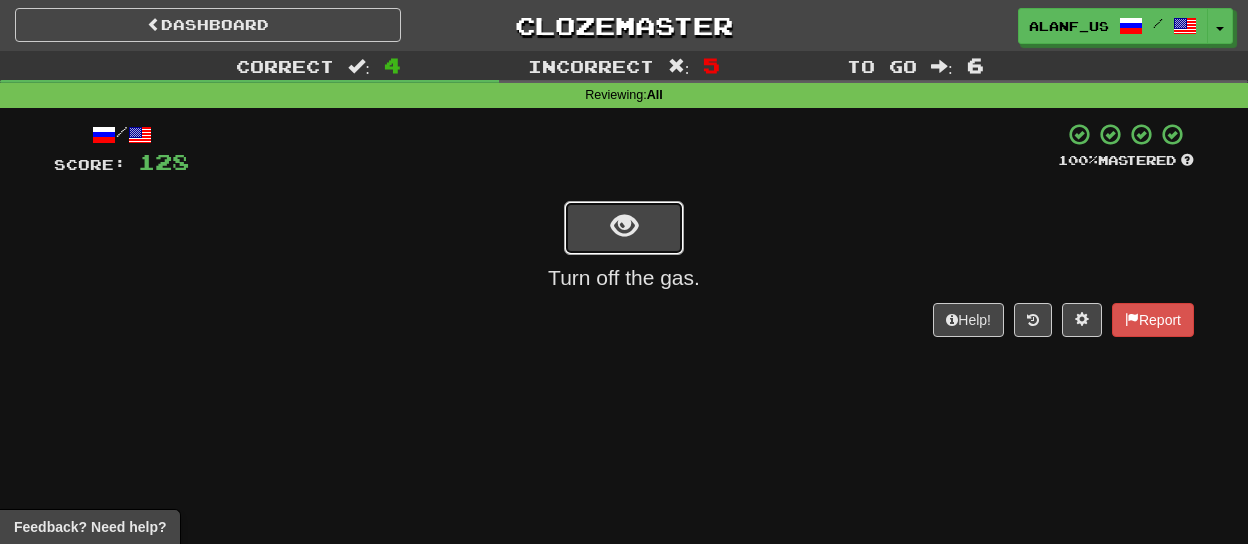 click at bounding box center (624, 228) 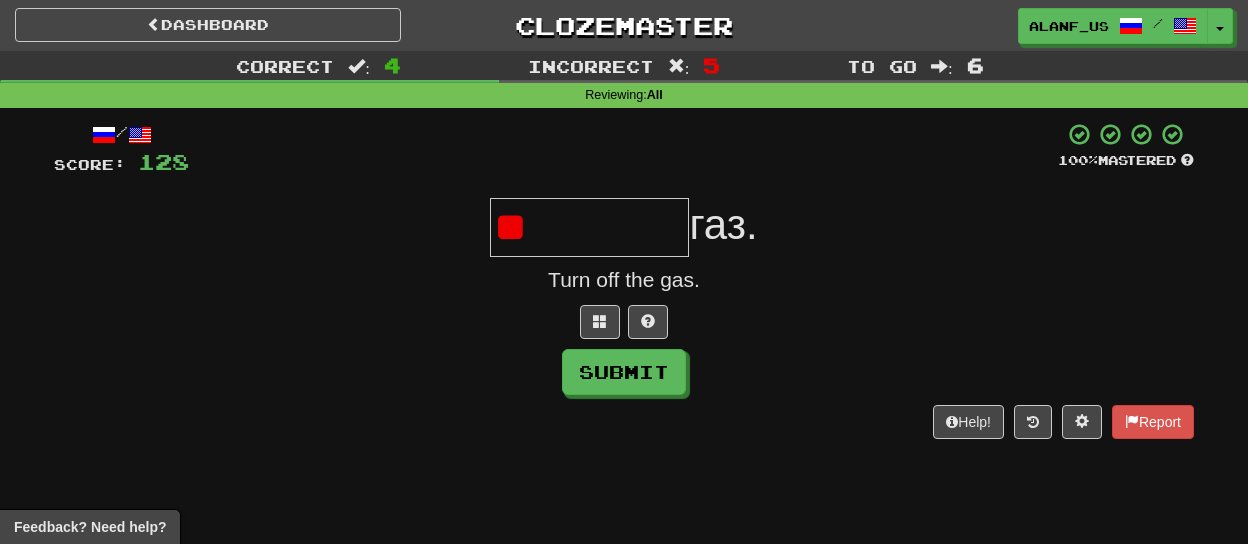 type on "*" 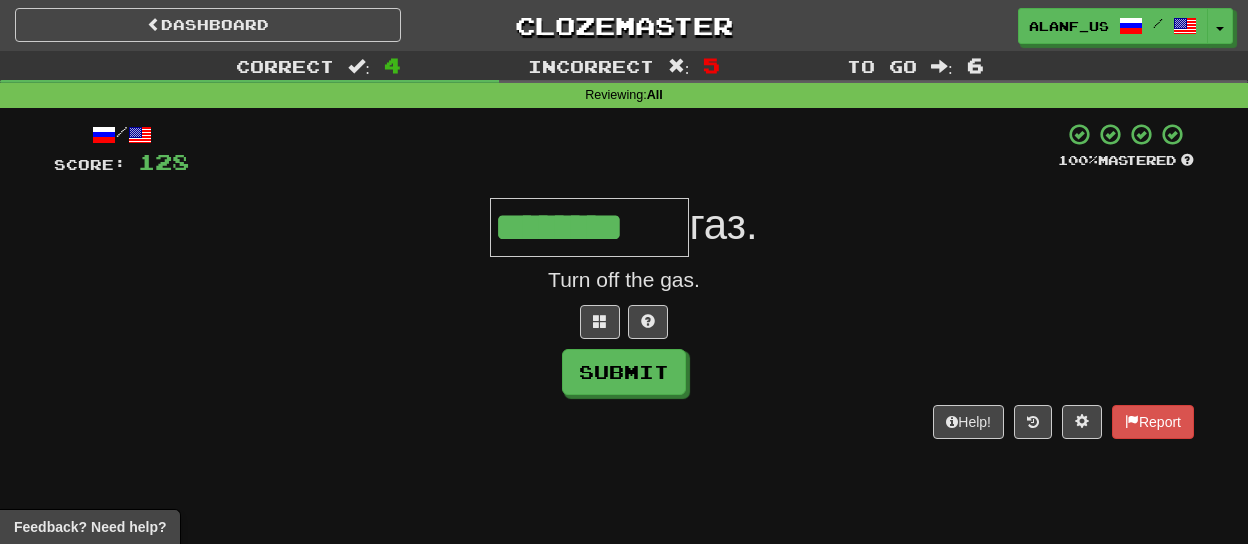 type on "********" 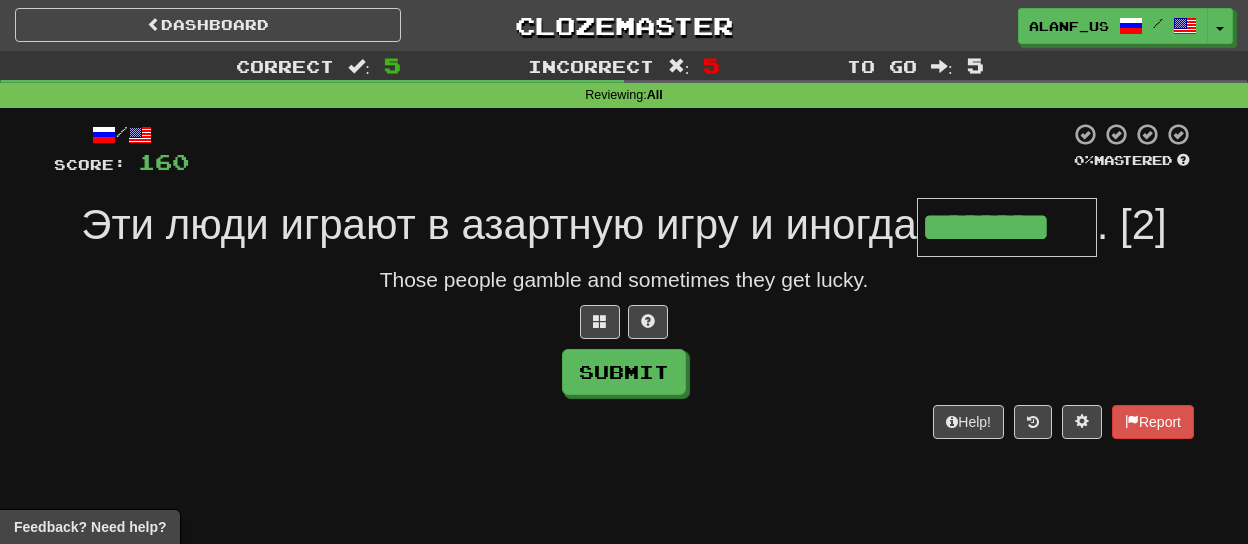 type on "********" 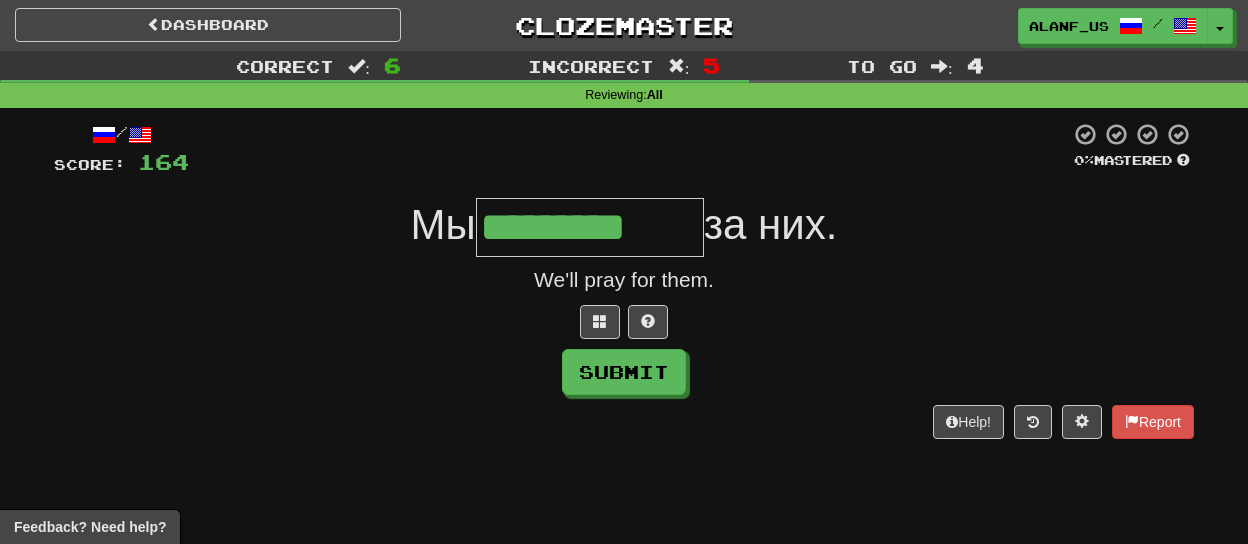 type on "*********" 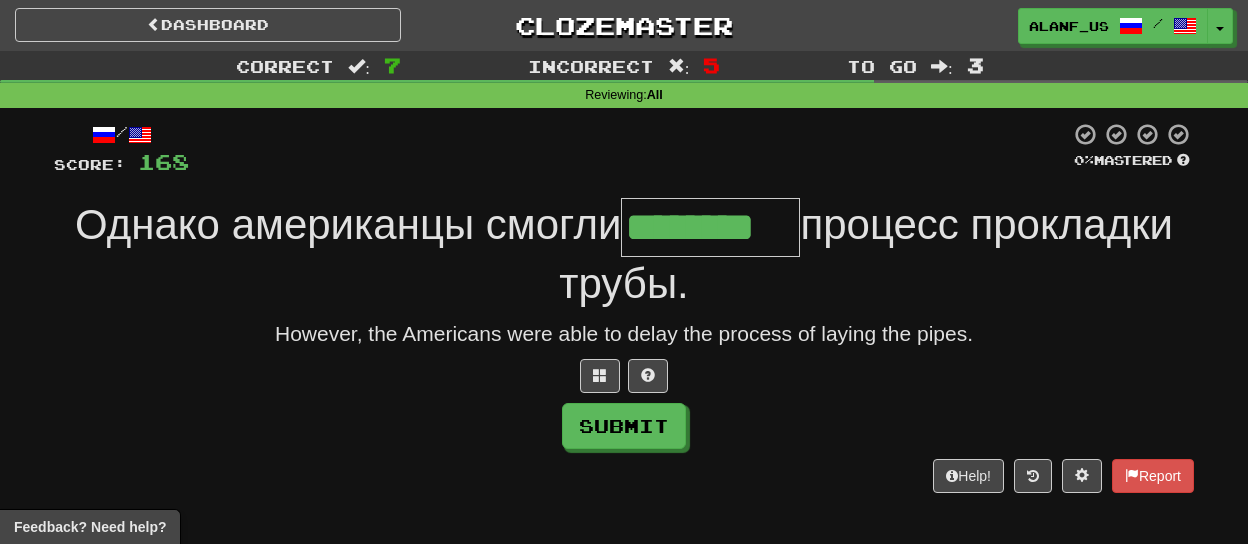 type on "********" 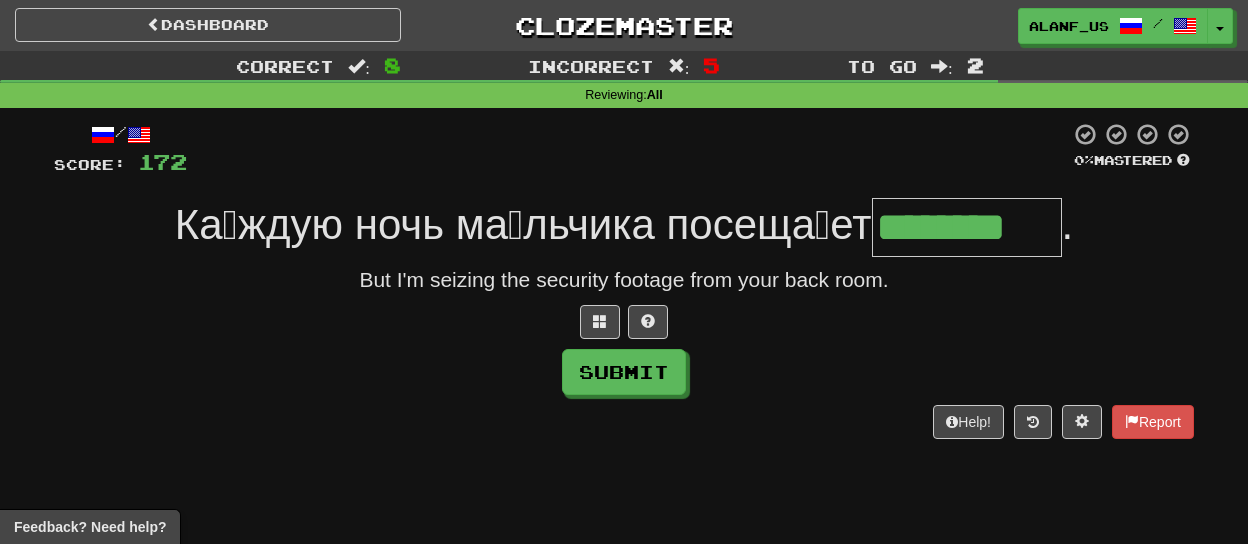 type on "********" 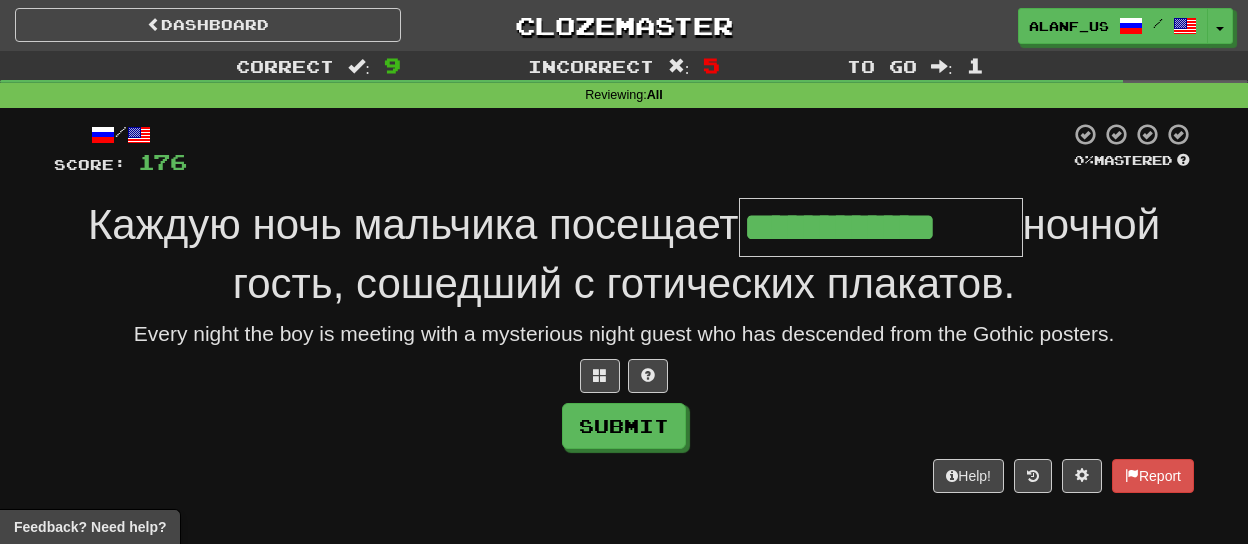 type on "**********" 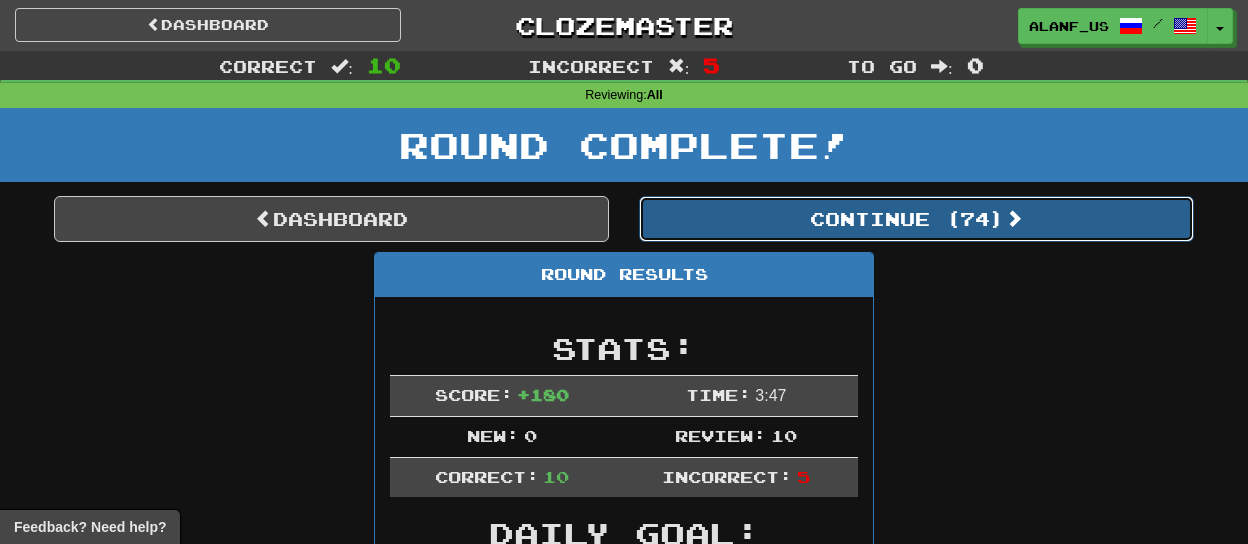 click on "Continue ( 74 )" at bounding box center (916, 219) 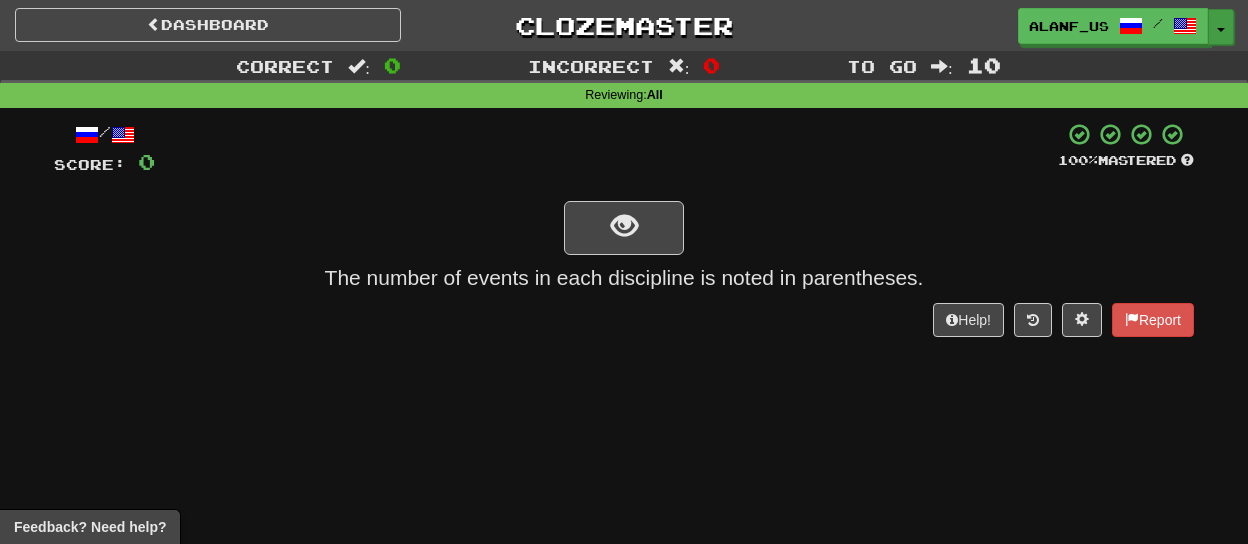 click on "Toggle Dropdown" at bounding box center [1221, 27] 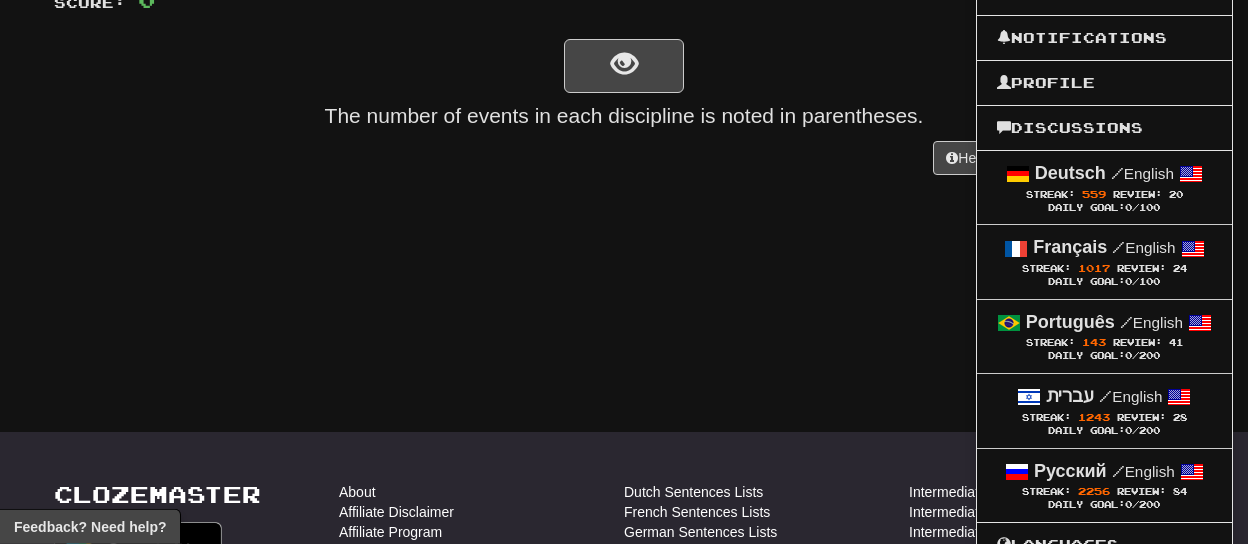 scroll, scrollTop: 188, scrollLeft: 0, axis: vertical 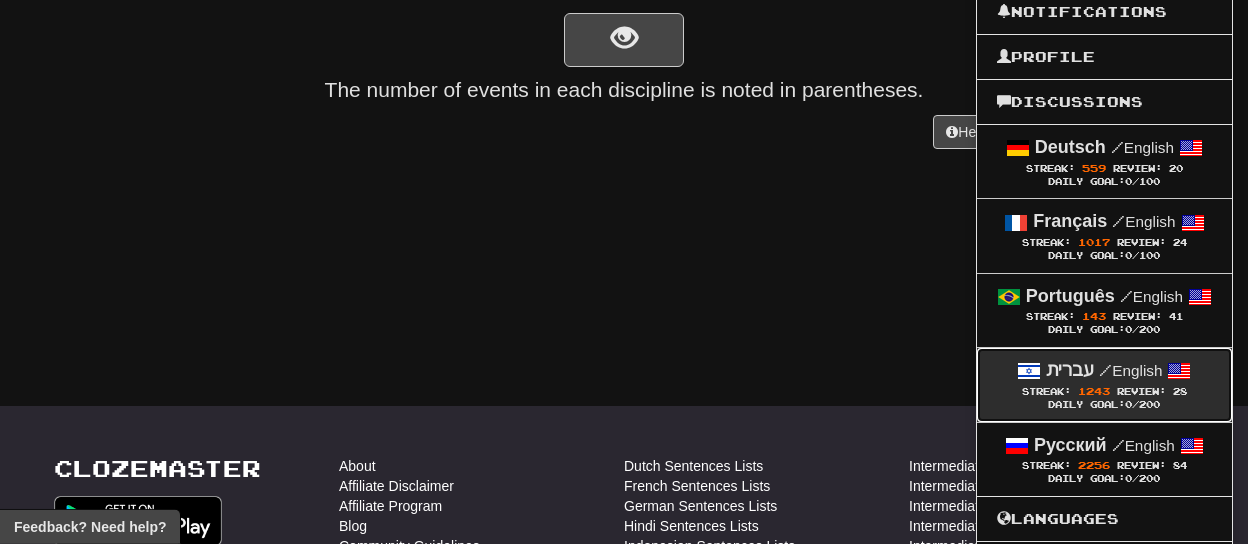 click on "Review:" at bounding box center (1141, 391) 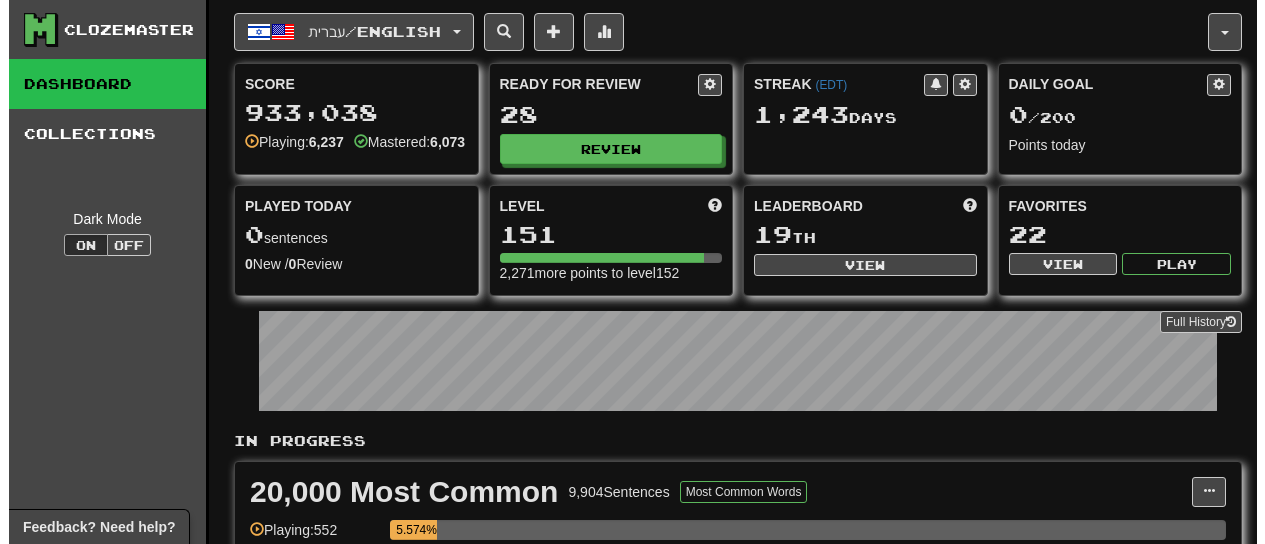 scroll, scrollTop: 0, scrollLeft: 0, axis: both 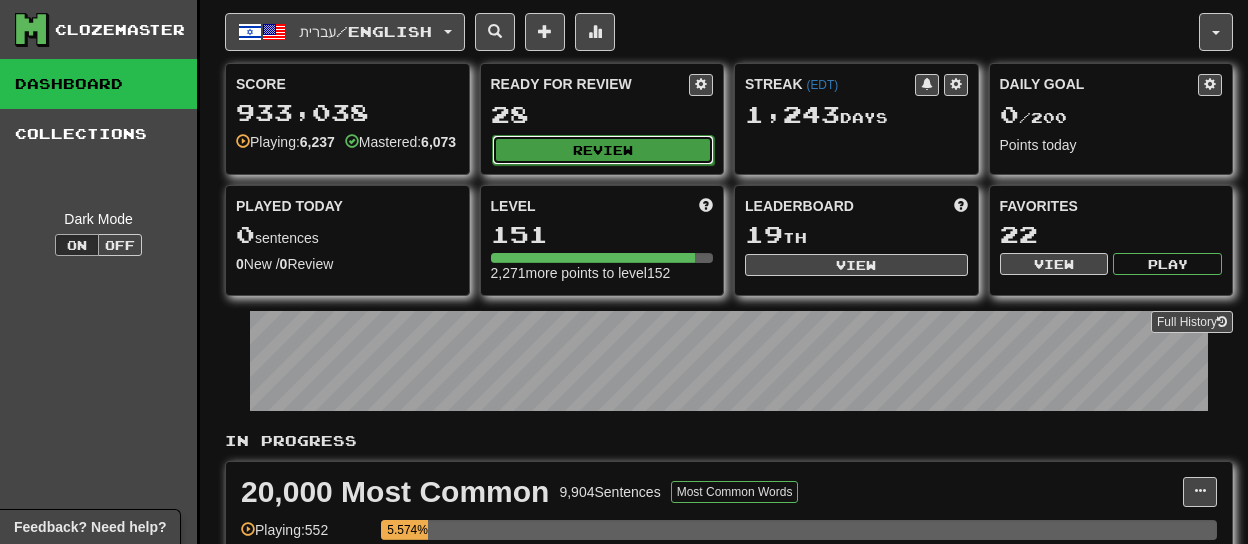 click on "Review" at bounding box center (603, 150) 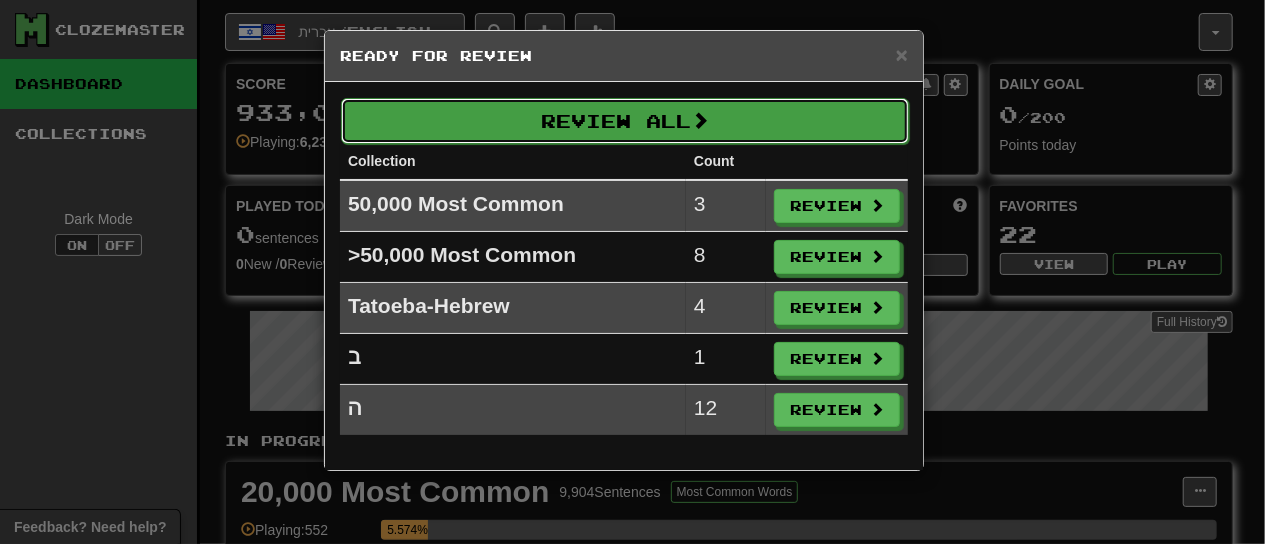 click on "Review All" at bounding box center (625, 121) 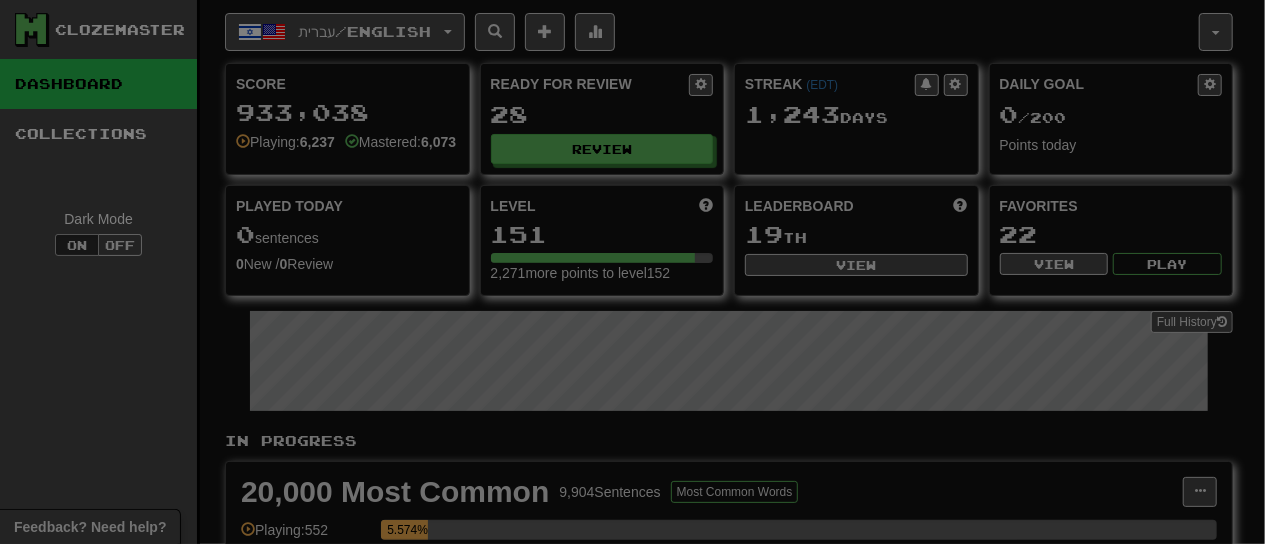 select on "**" 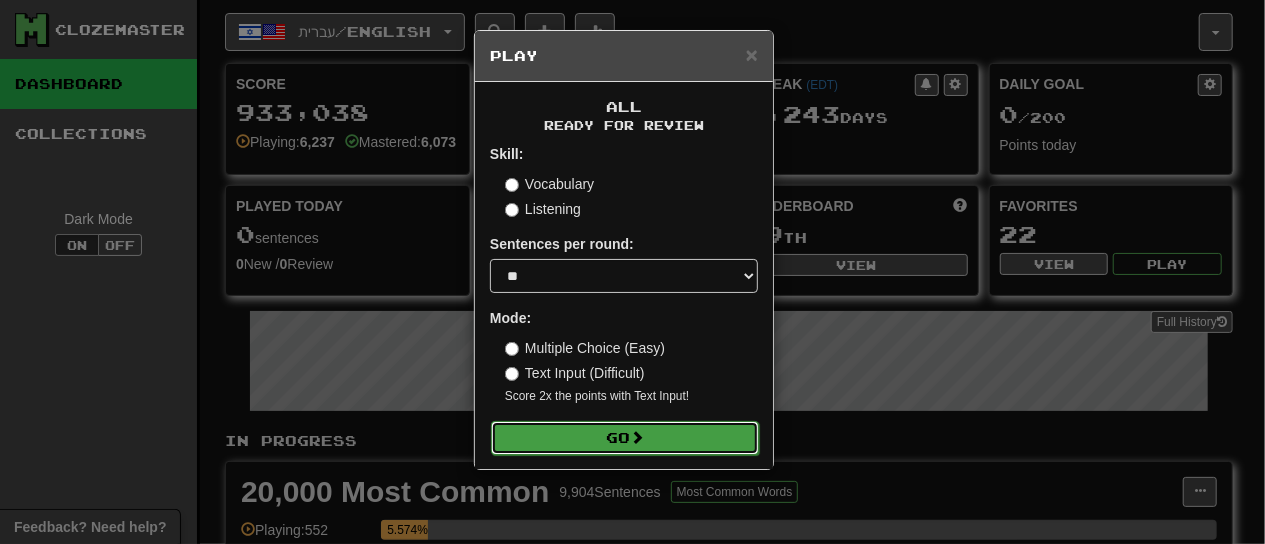 click on "Go" at bounding box center [625, 438] 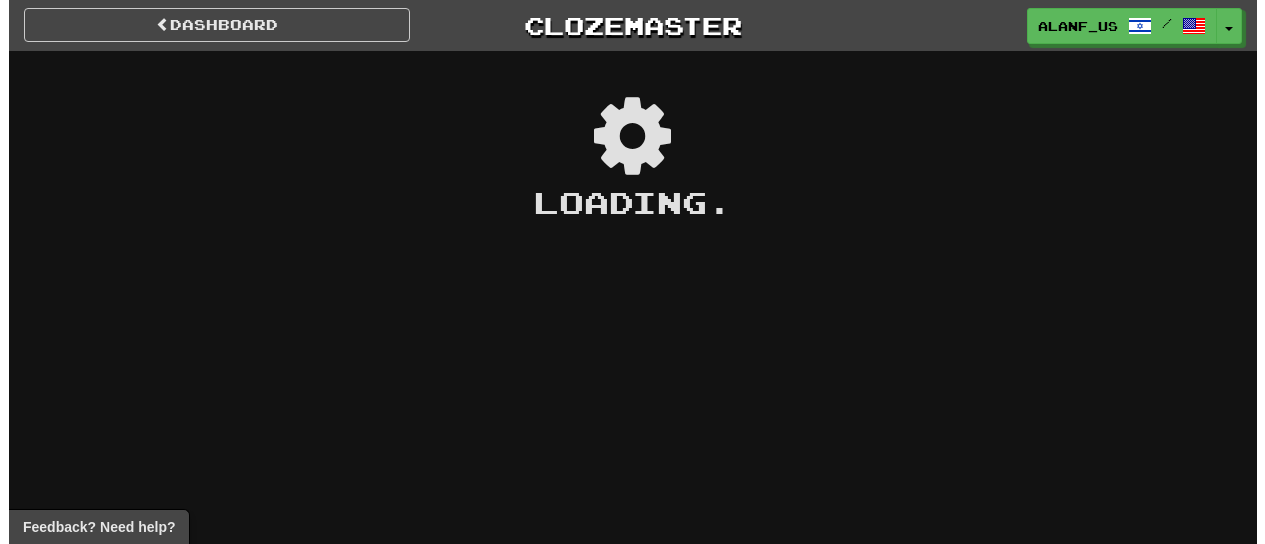 scroll, scrollTop: 0, scrollLeft: 0, axis: both 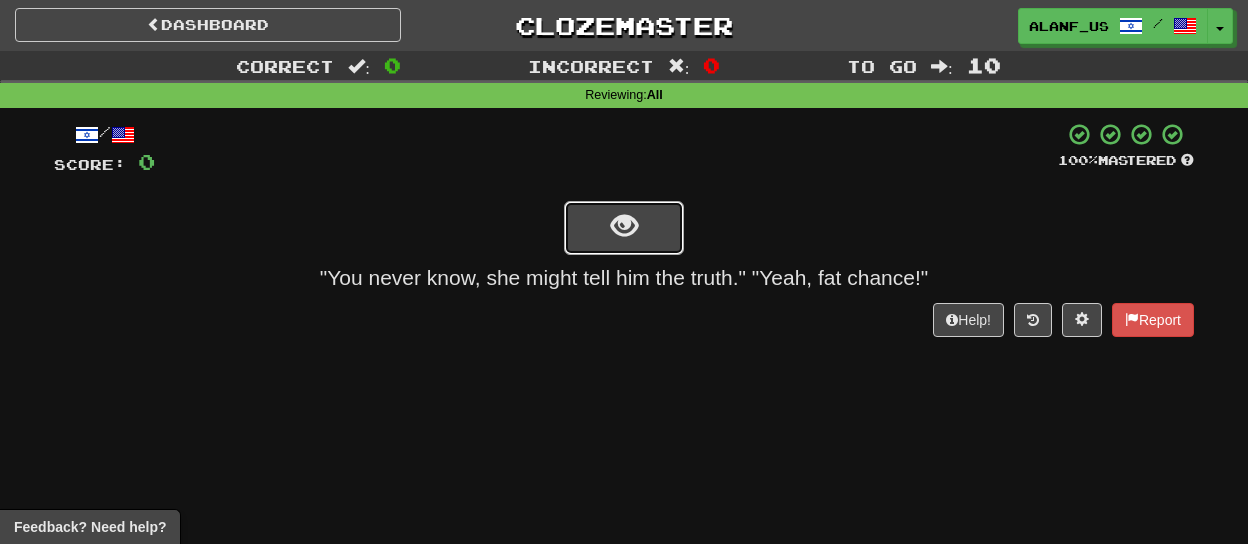 click at bounding box center [624, 228] 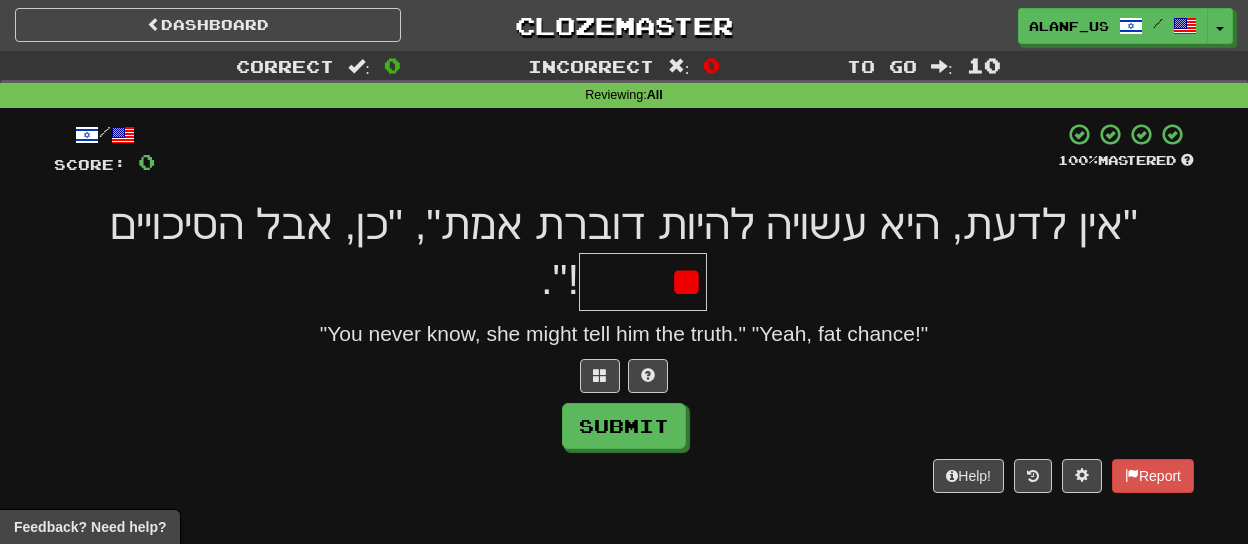 type on "******" 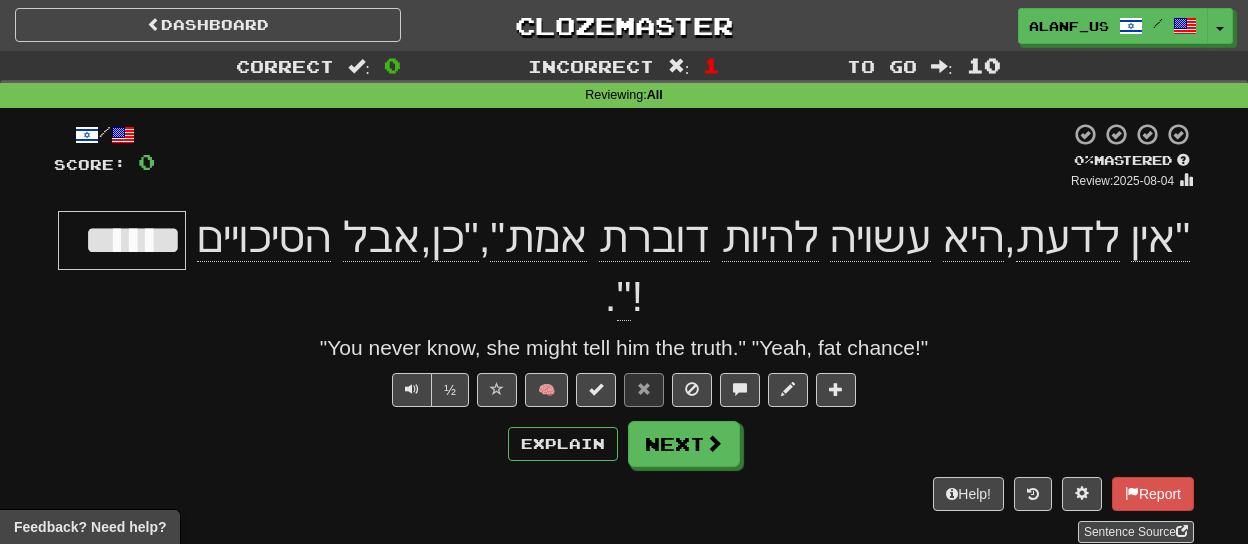 click on "******" at bounding box center (122, 240) 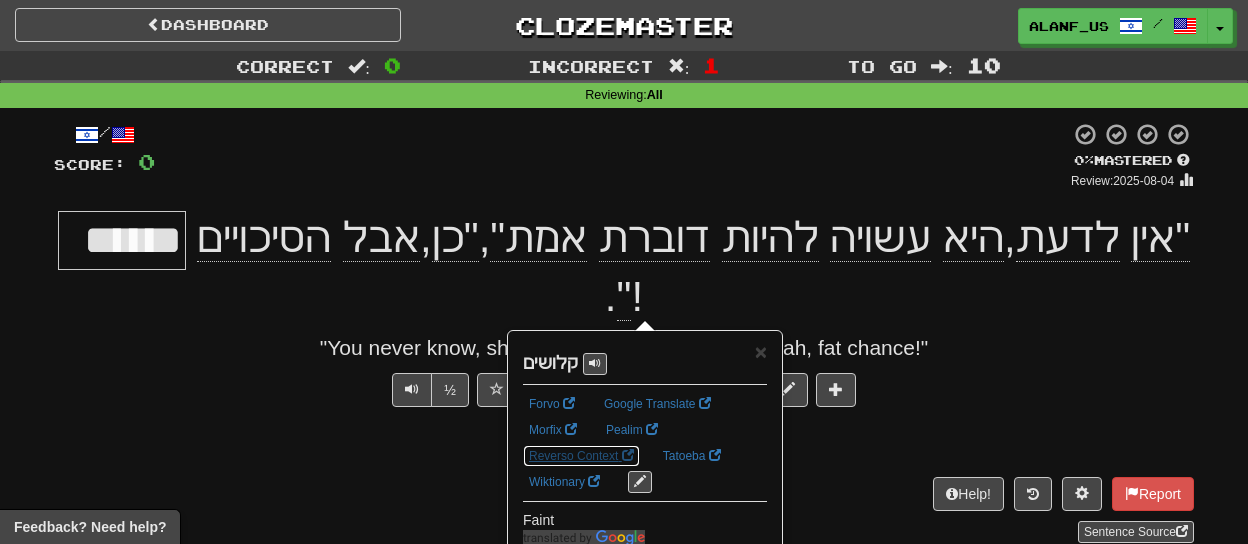 click on "Reverso Context" at bounding box center [581, 456] 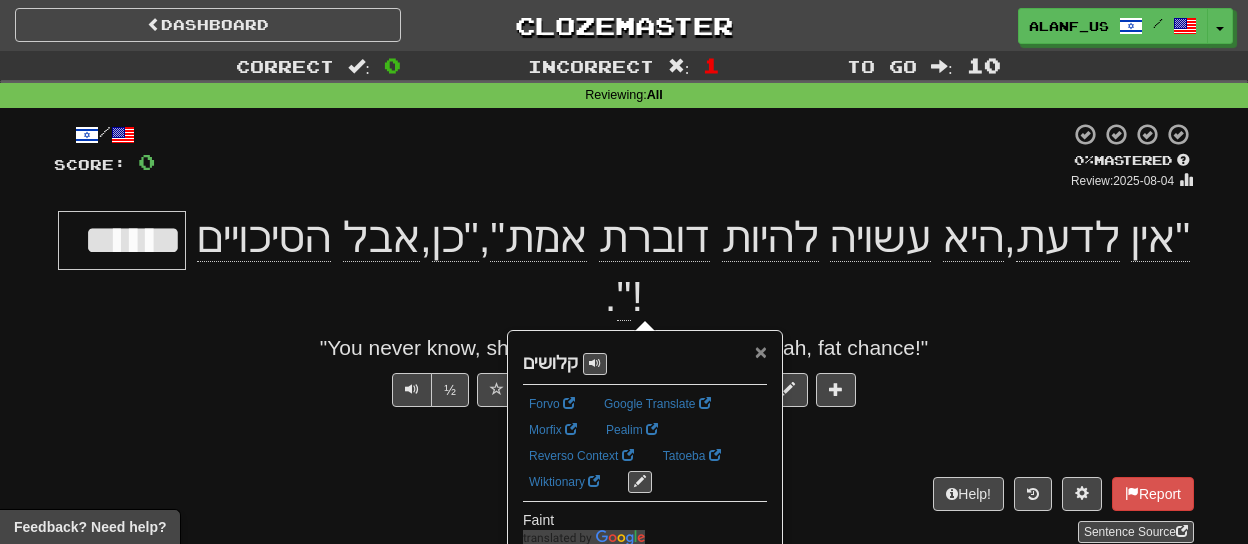 click on "×" at bounding box center [761, 351] 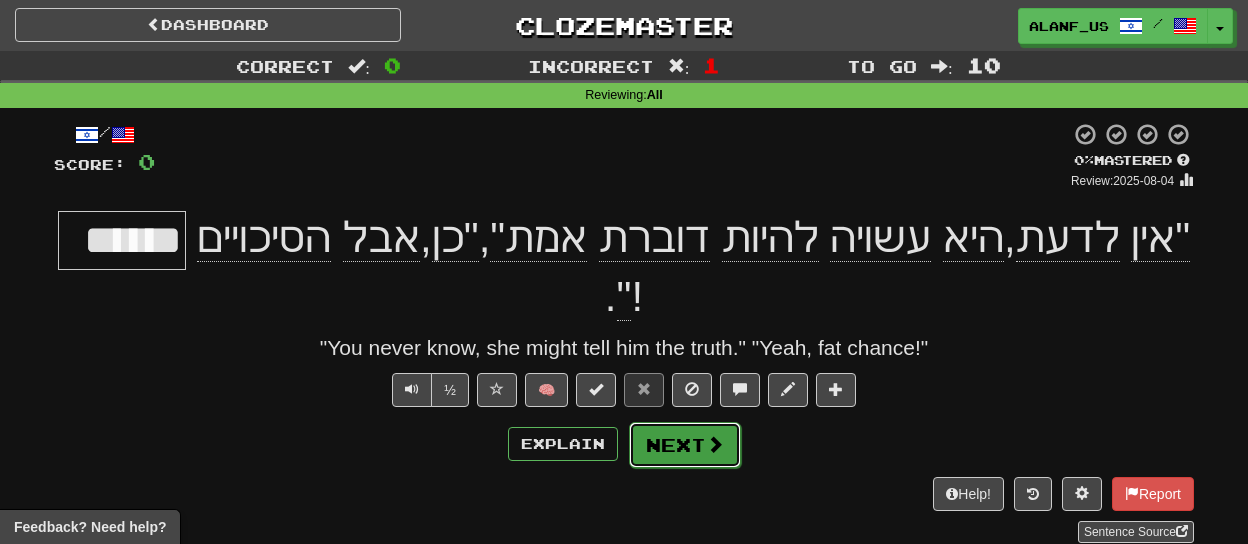 click on "Next" at bounding box center (685, 445) 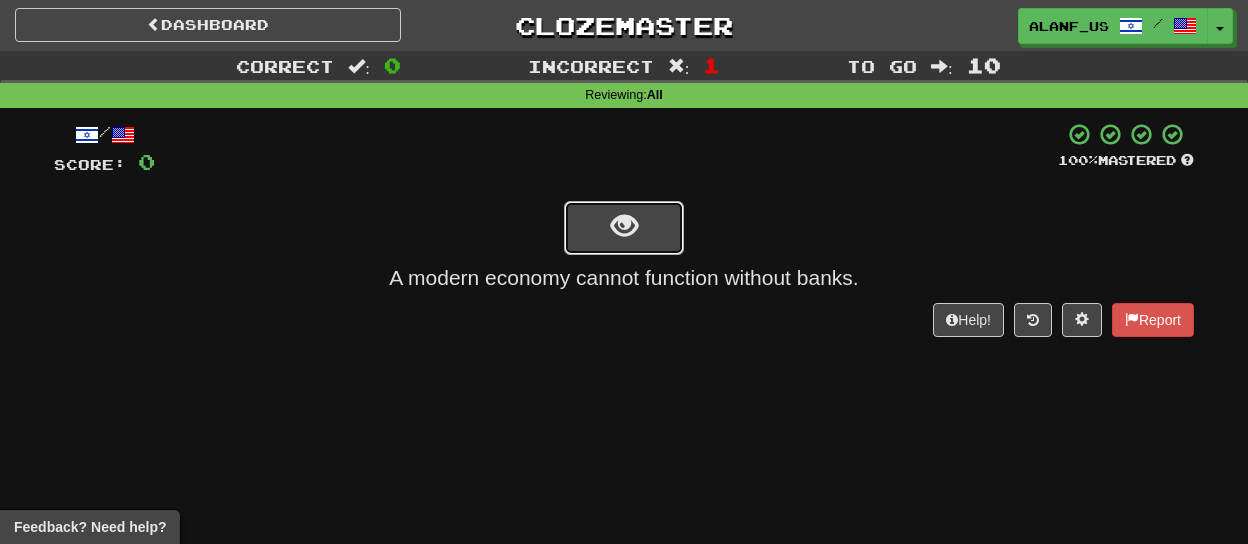 click at bounding box center [624, 228] 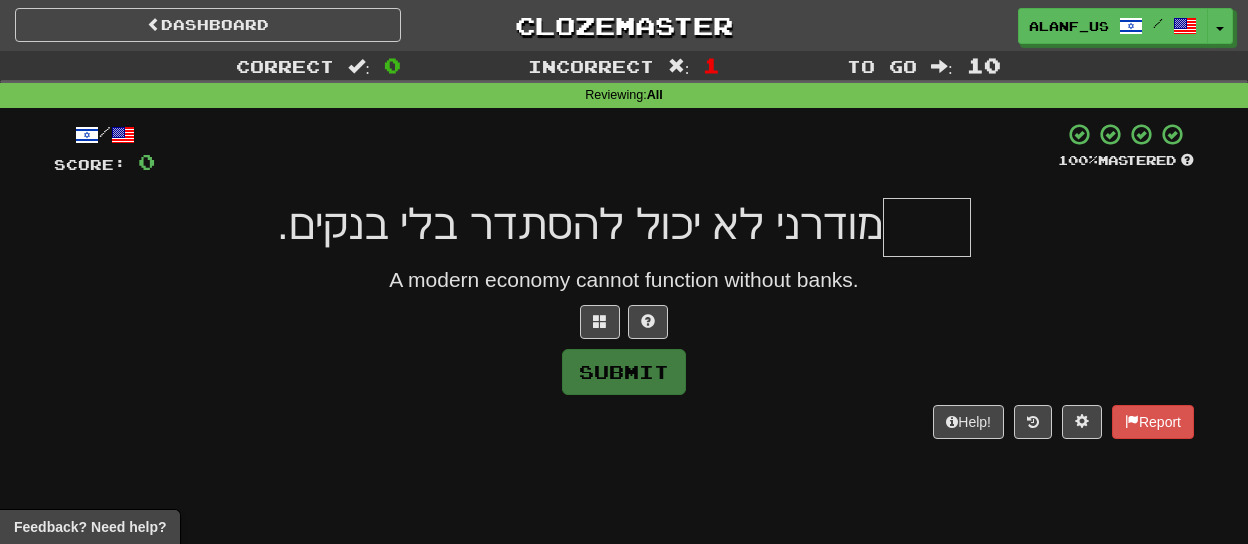 type on "*" 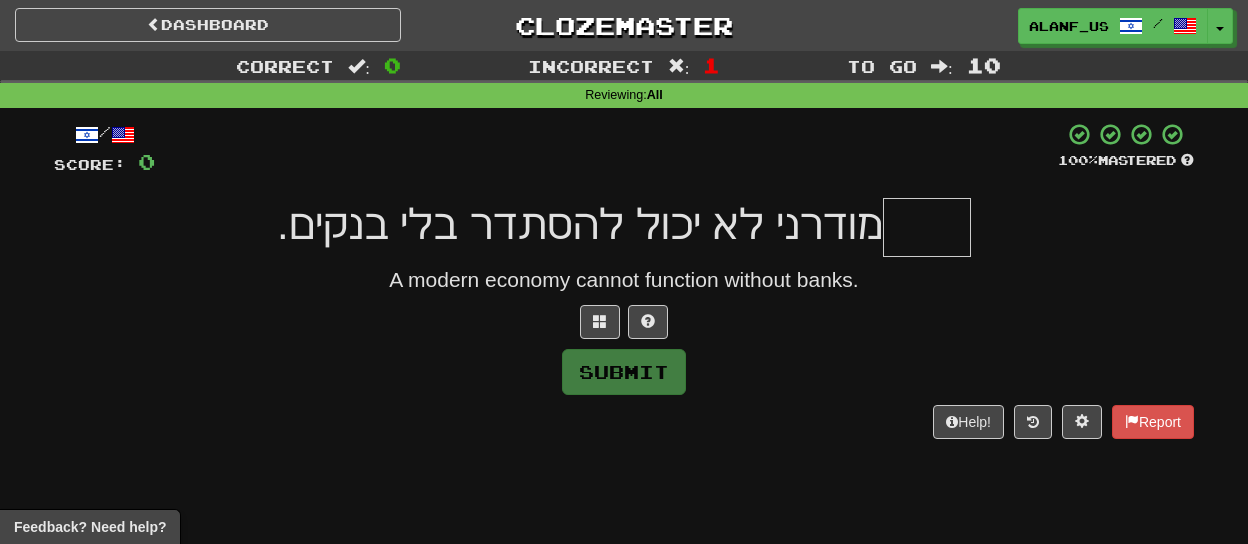 type on "*" 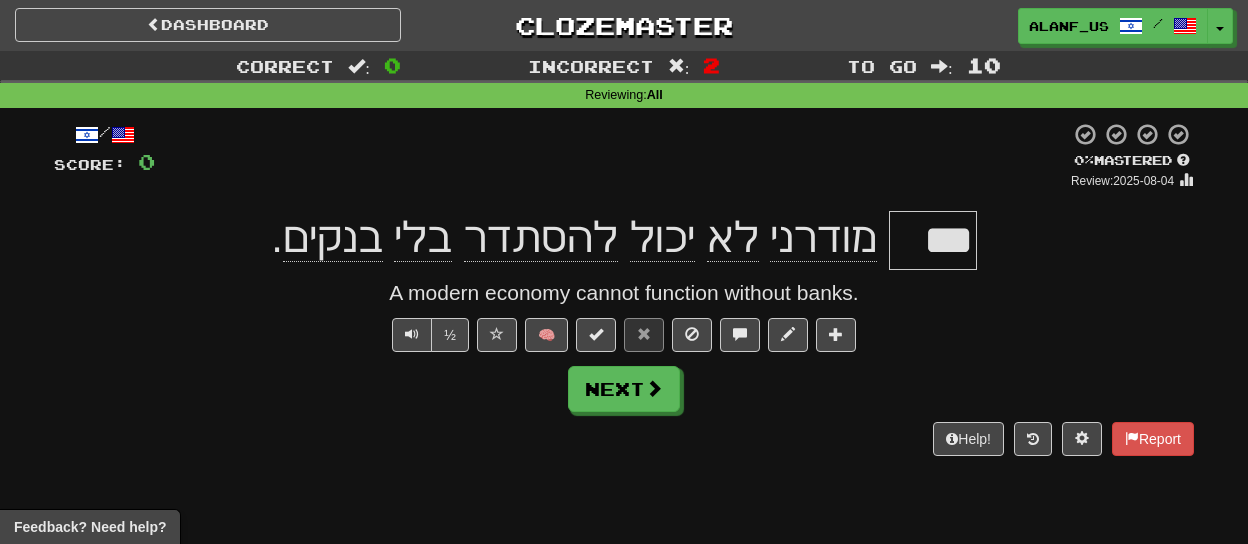 click on "***" at bounding box center [933, 240] 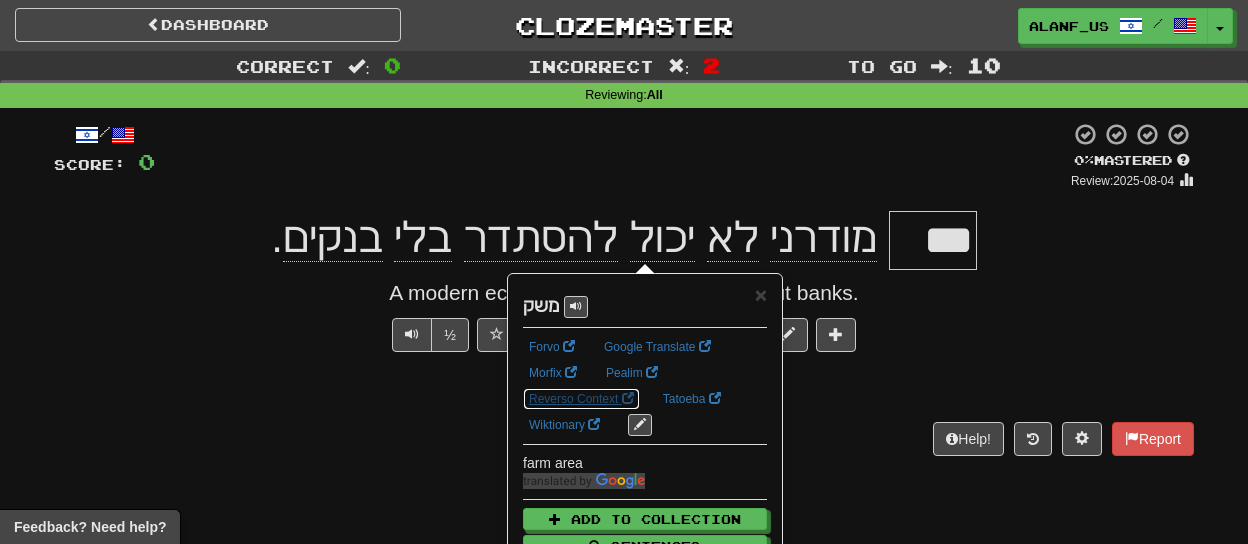 click on "Reverso Context" at bounding box center (581, 399) 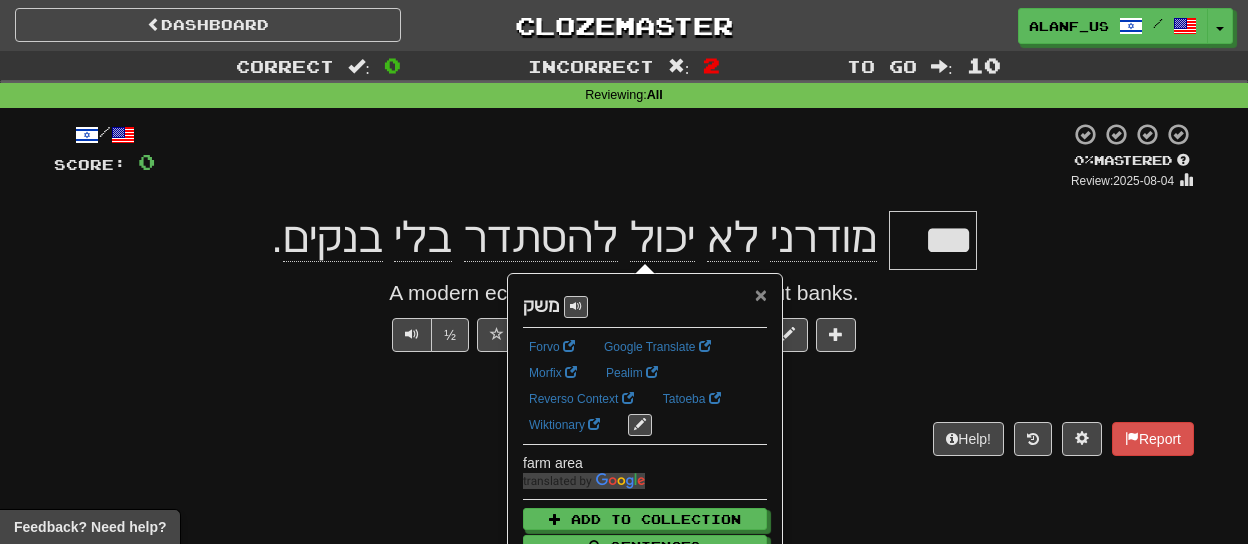 click on "×" at bounding box center (761, 294) 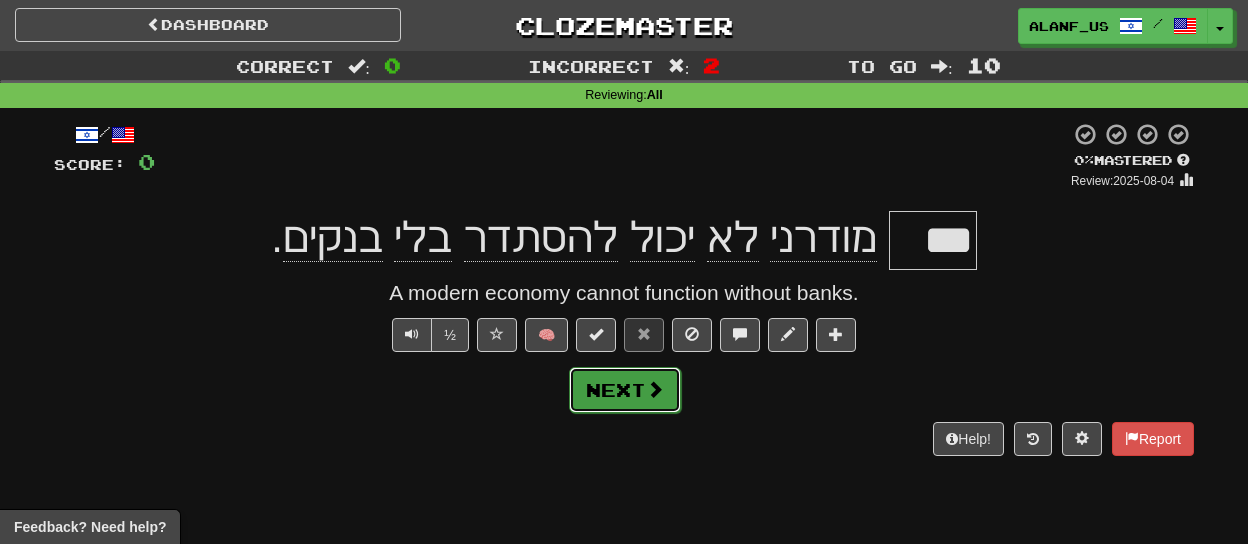 click on "Next" at bounding box center (625, 390) 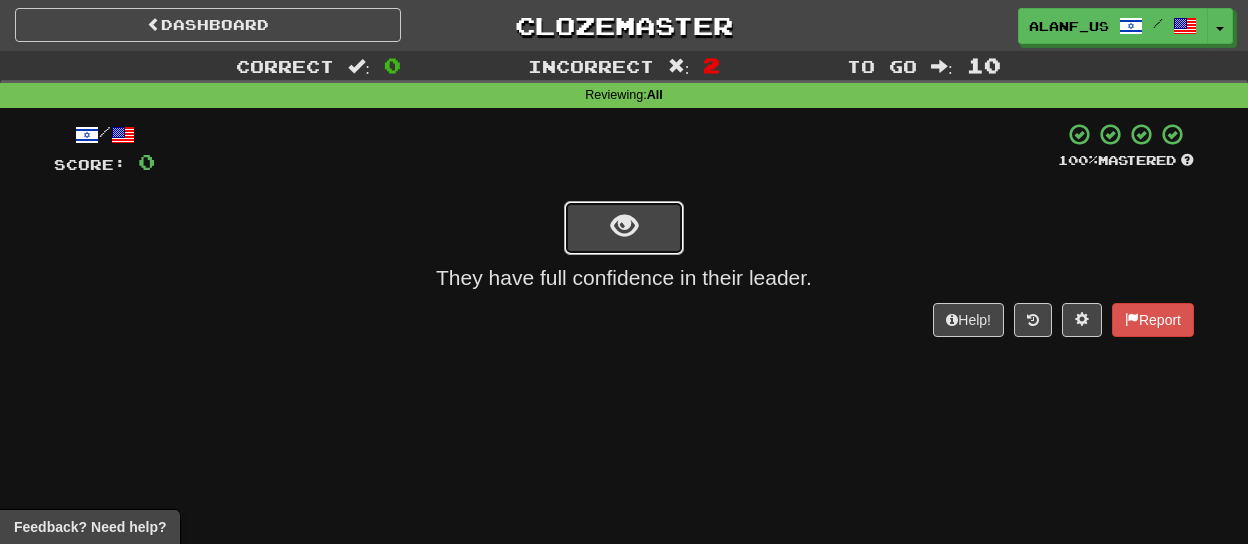 click at bounding box center [624, 226] 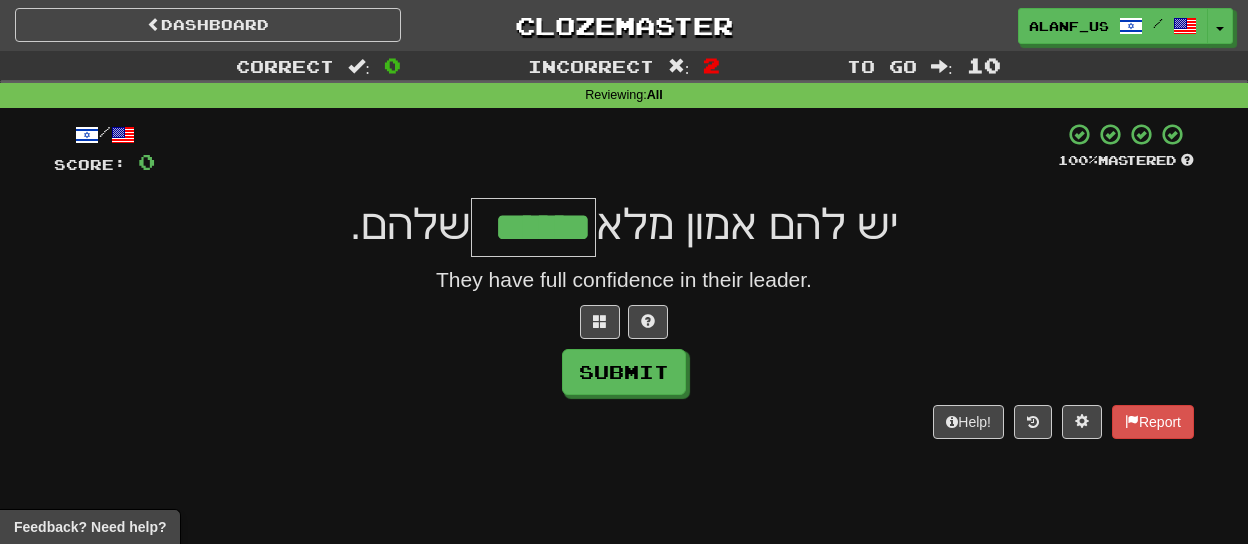 type on "******" 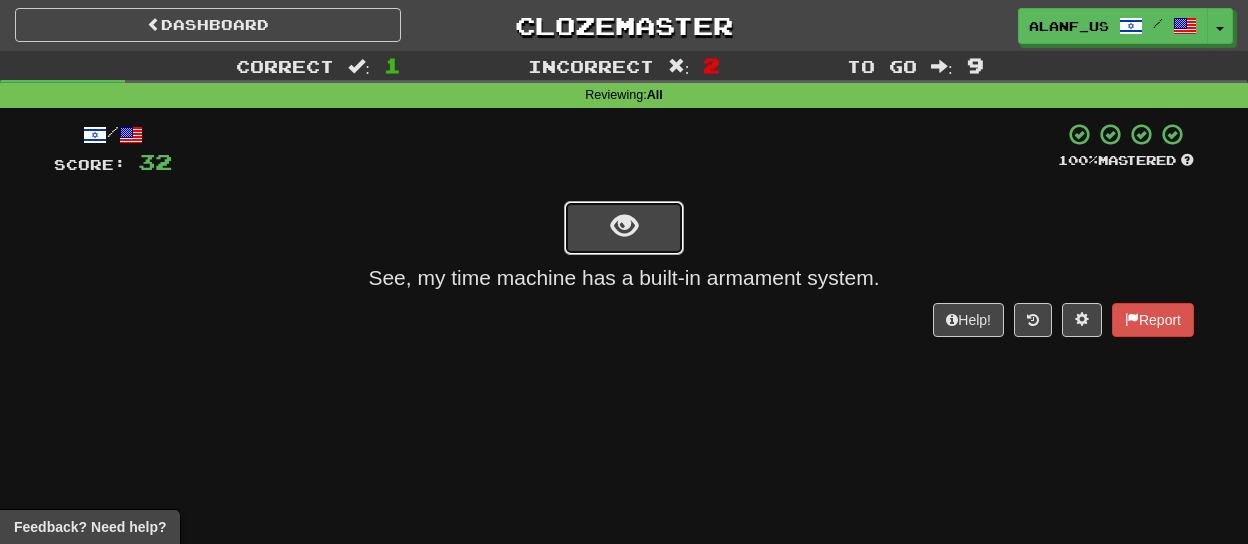 click at bounding box center (624, 228) 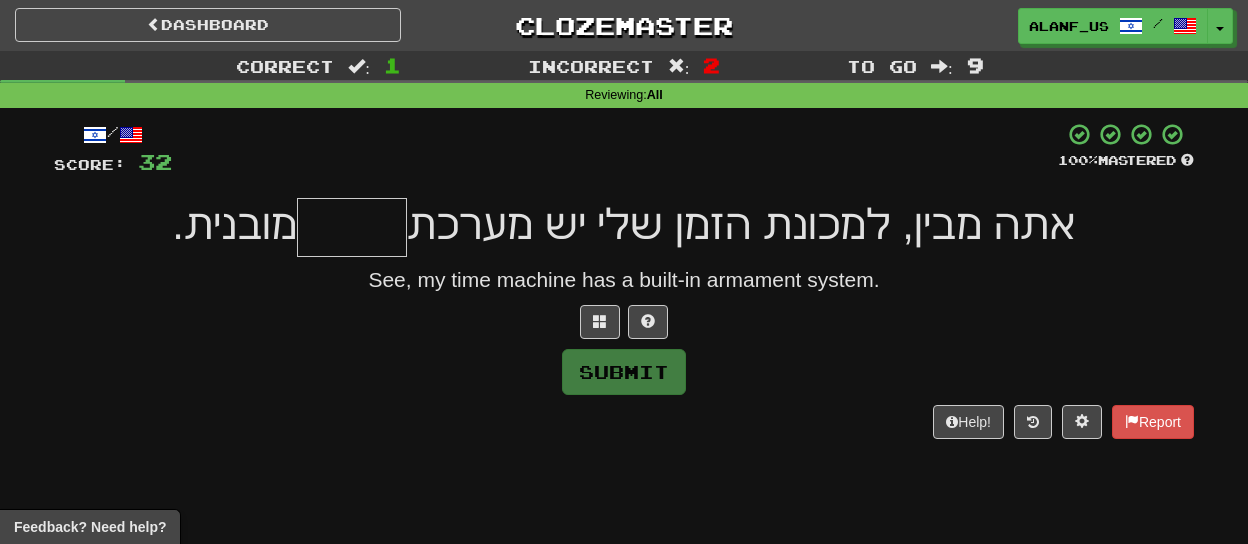 type on "*" 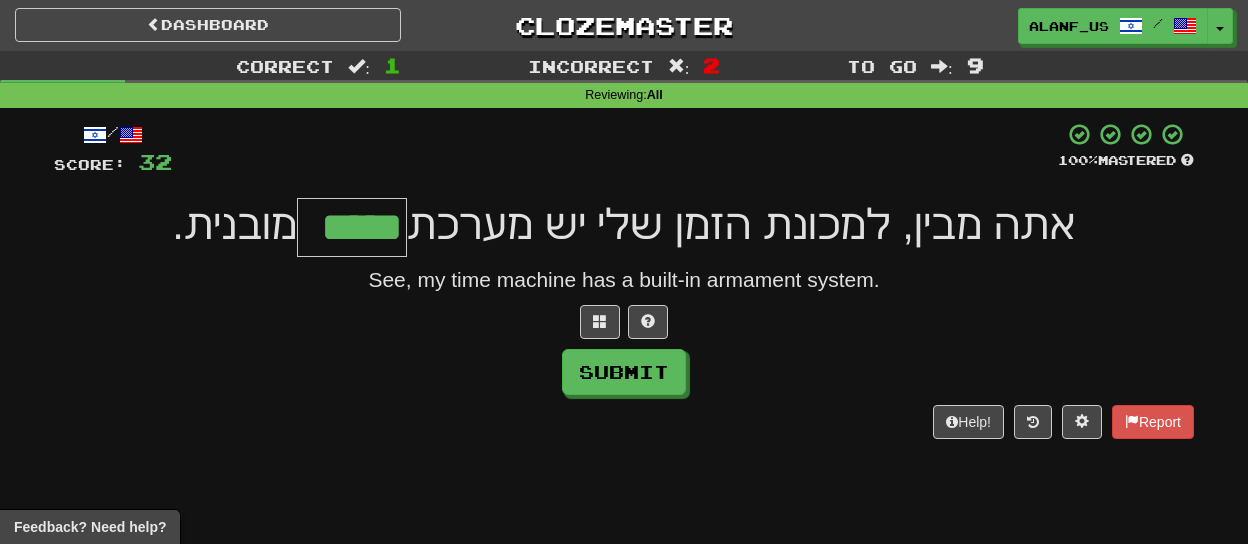 type on "*****" 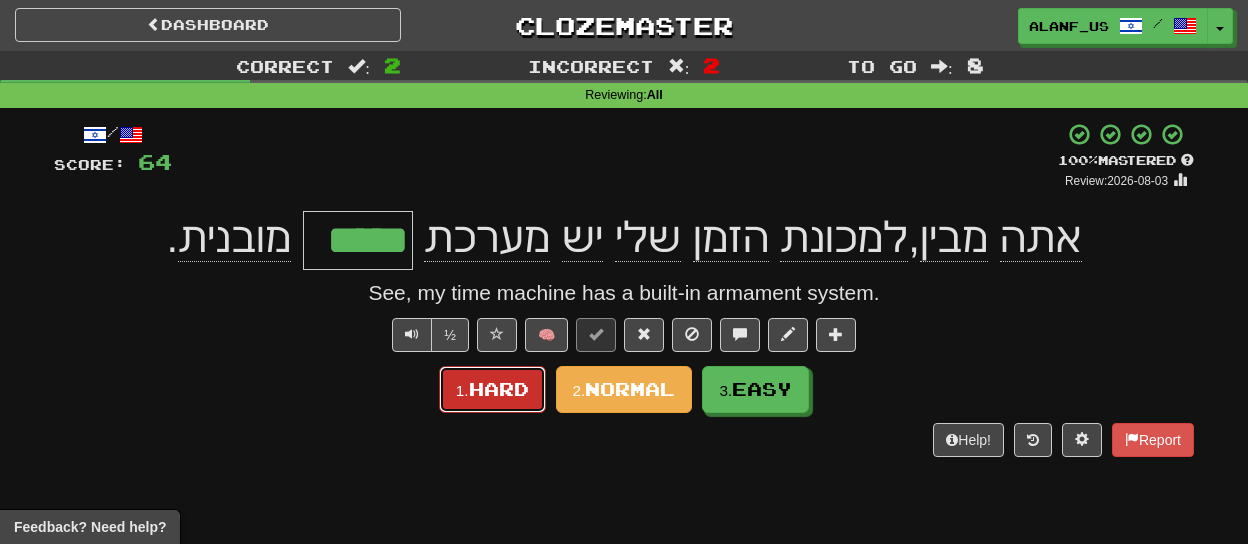 click on "Hard" at bounding box center (499, 389) 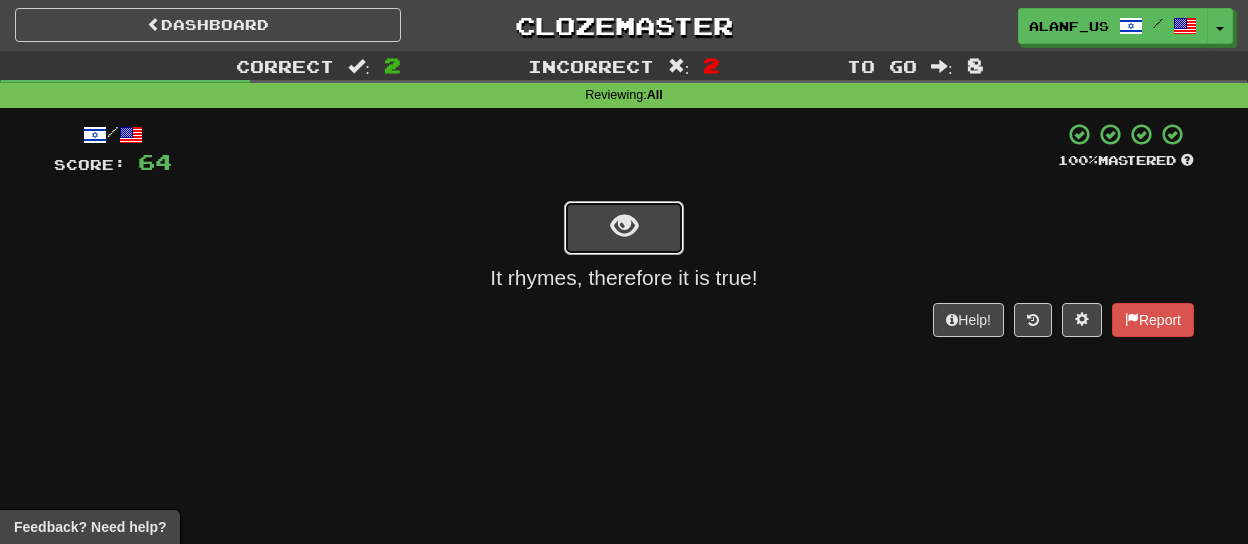 click at bounding box center (624, 226) 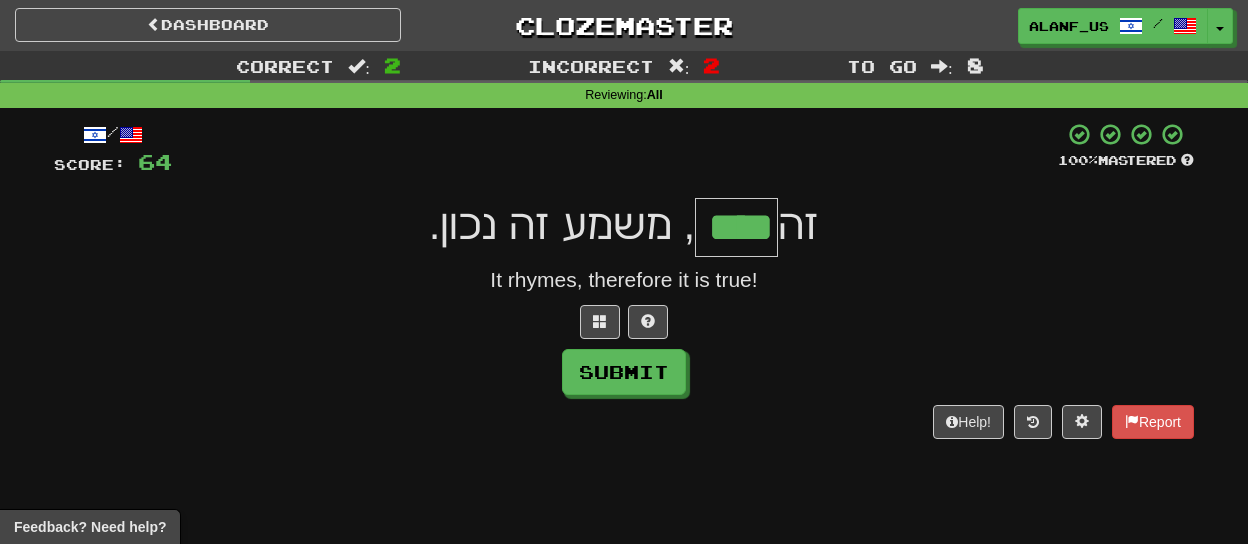 type on "****" 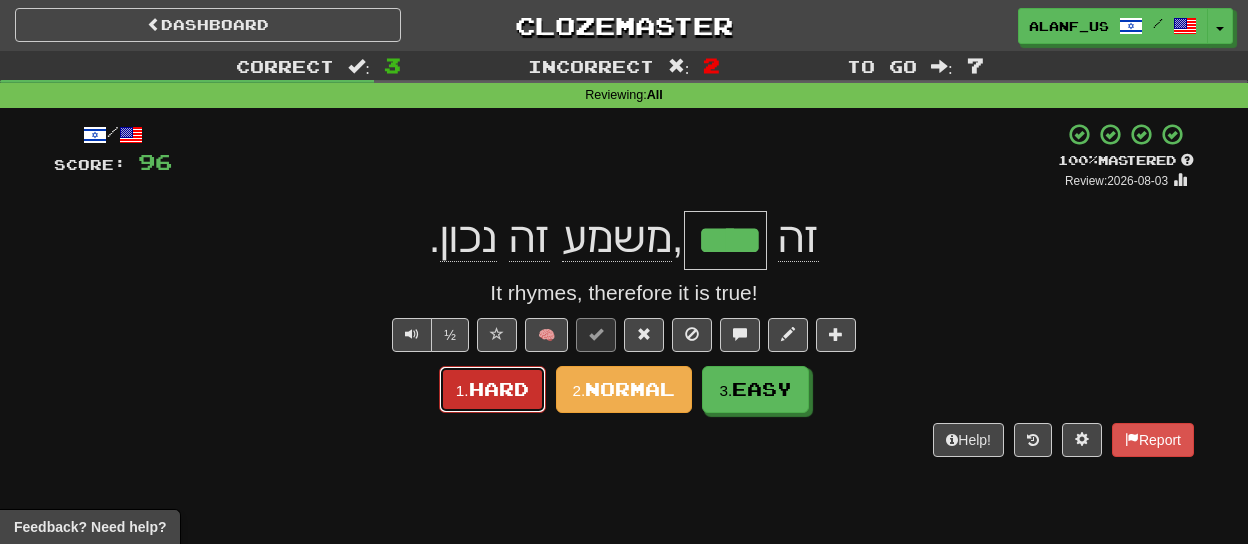 click on "Hard" at bounding box center [499, 389] 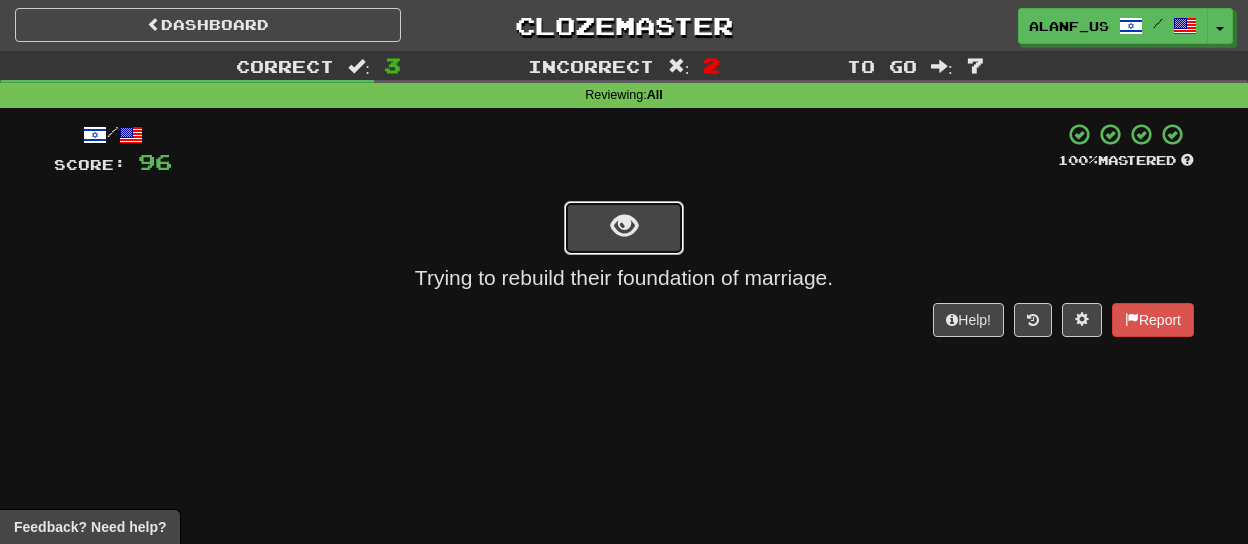 click at bounding box center (624, 226) 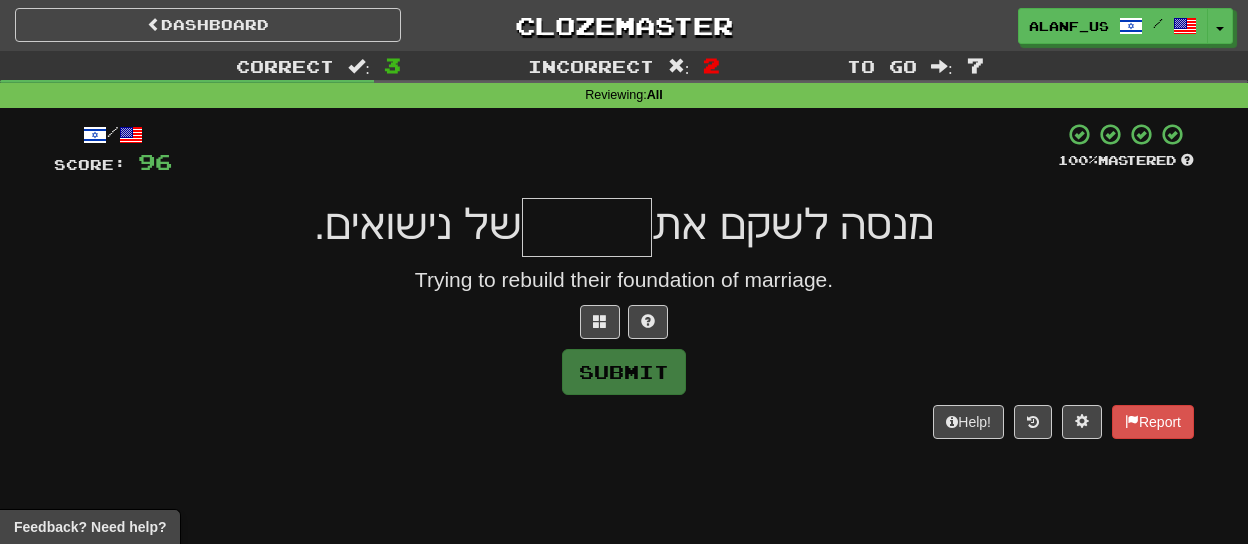 type on "*" 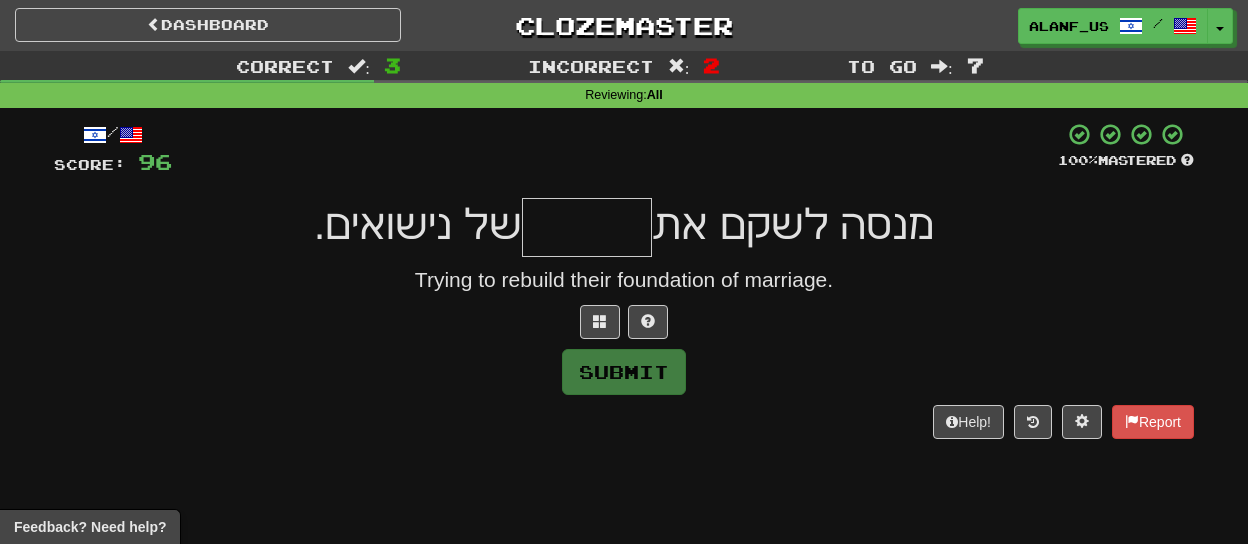 type on "*" 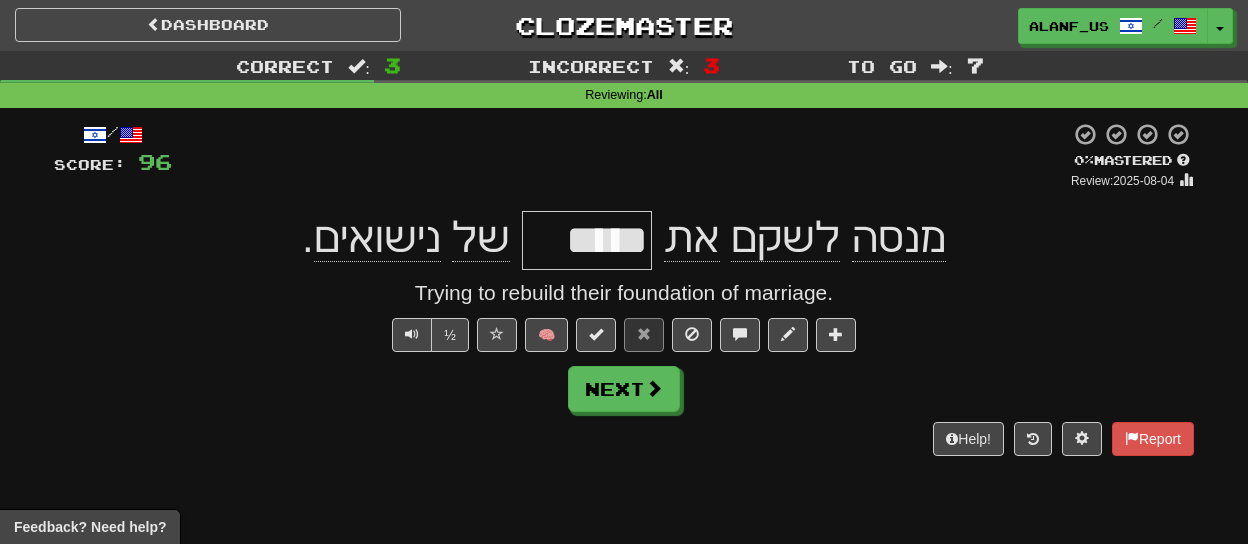 click on "*****" at bounding box center [587, 240] 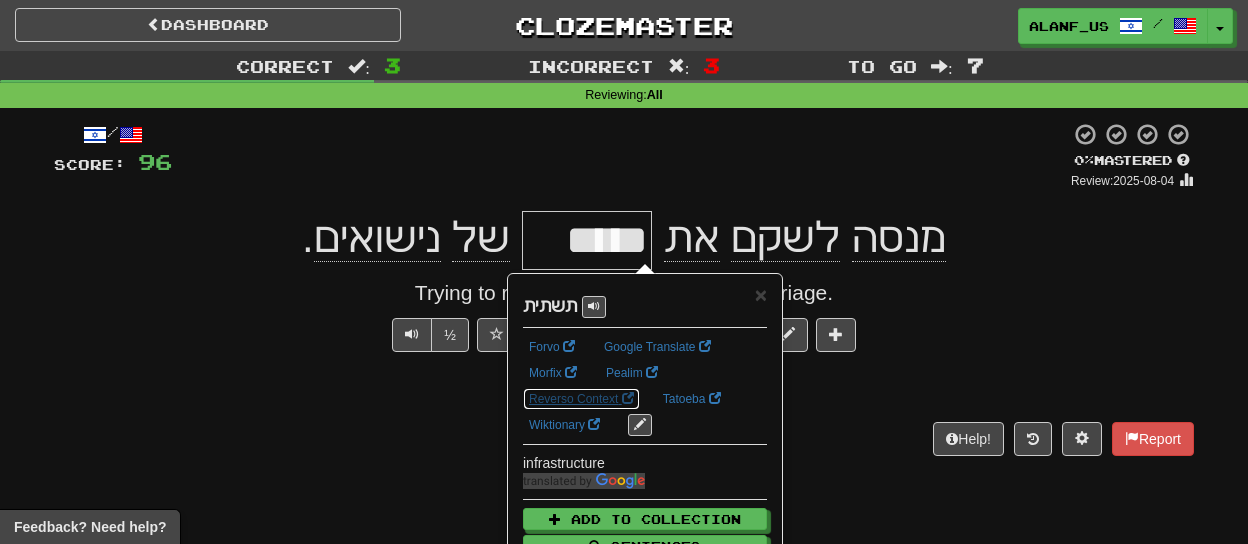 click on "Reverso Context" at bounding box center (581, 399) 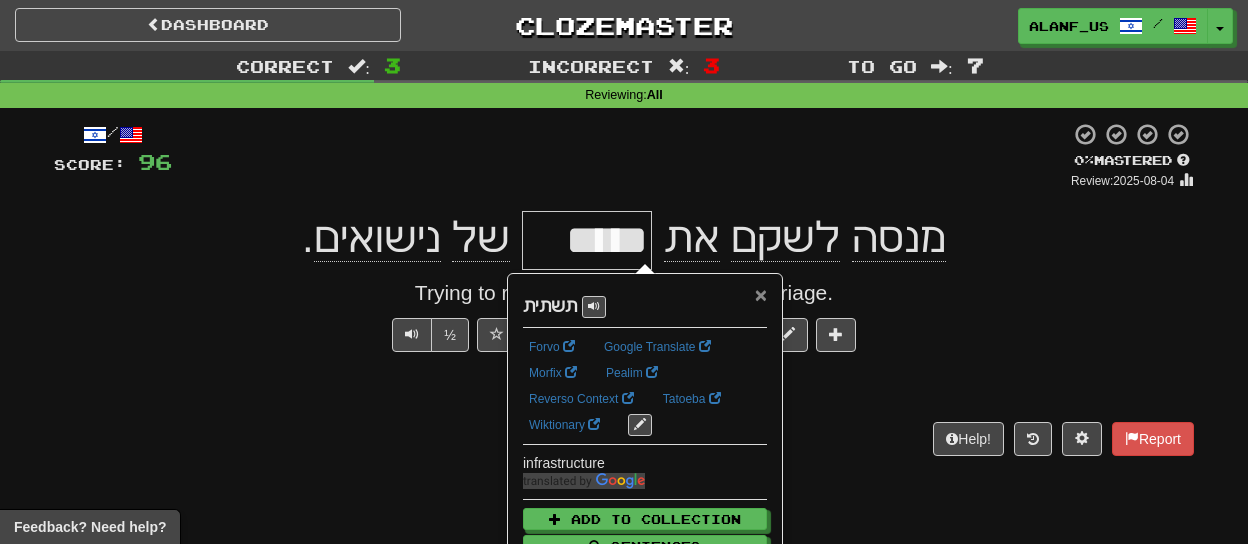 click on "×" at bounding box center (761, 294) 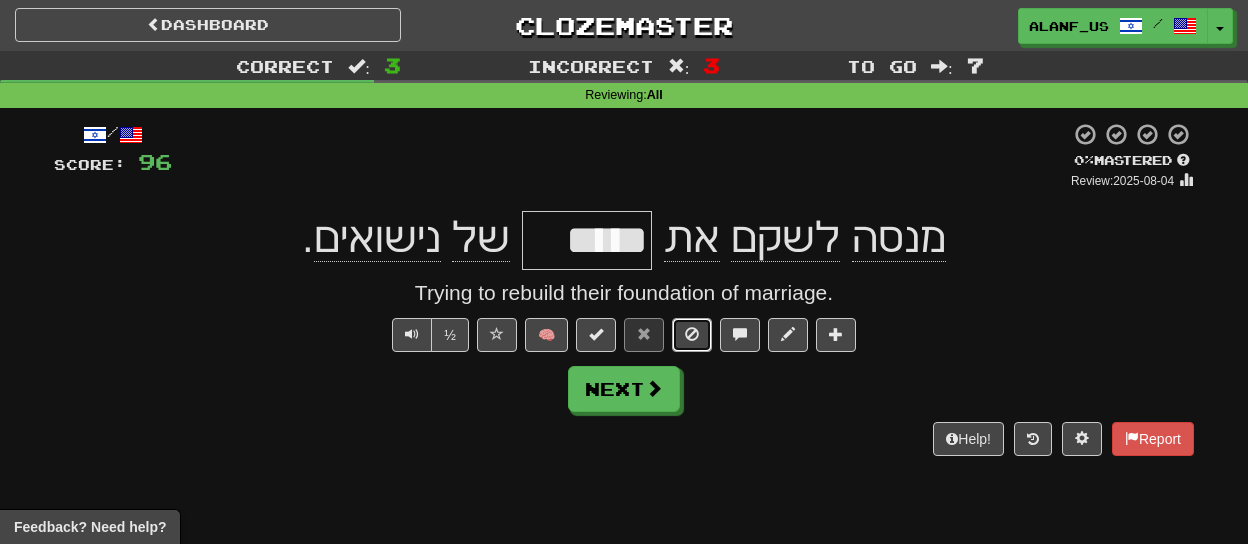 click at bounding box center (692, 334) 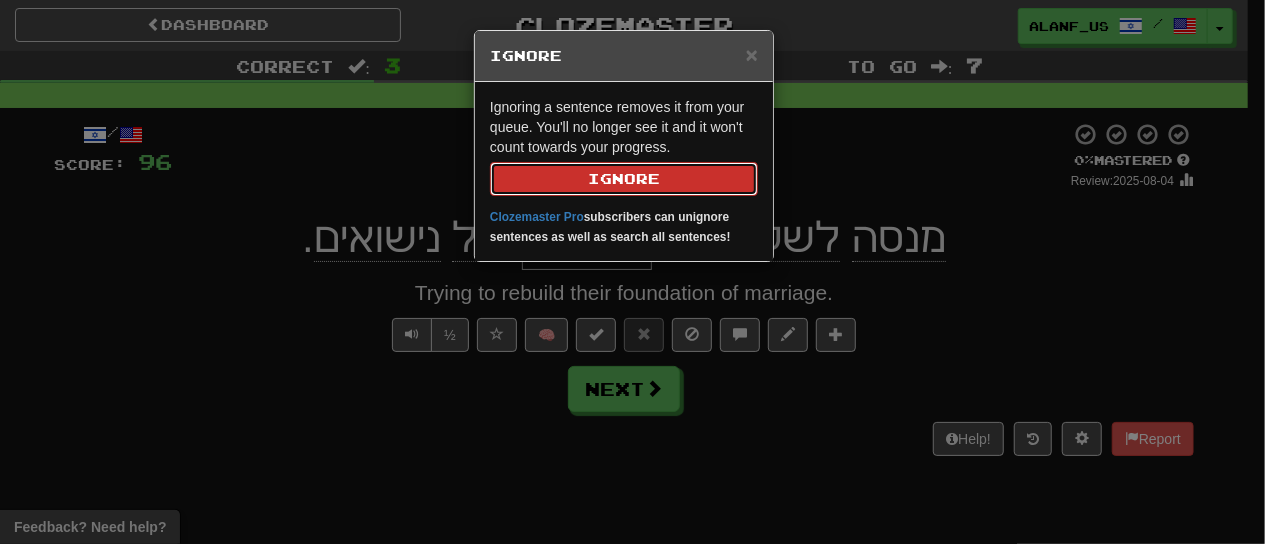 click on "Ignore" at bounding box center [624, 179] 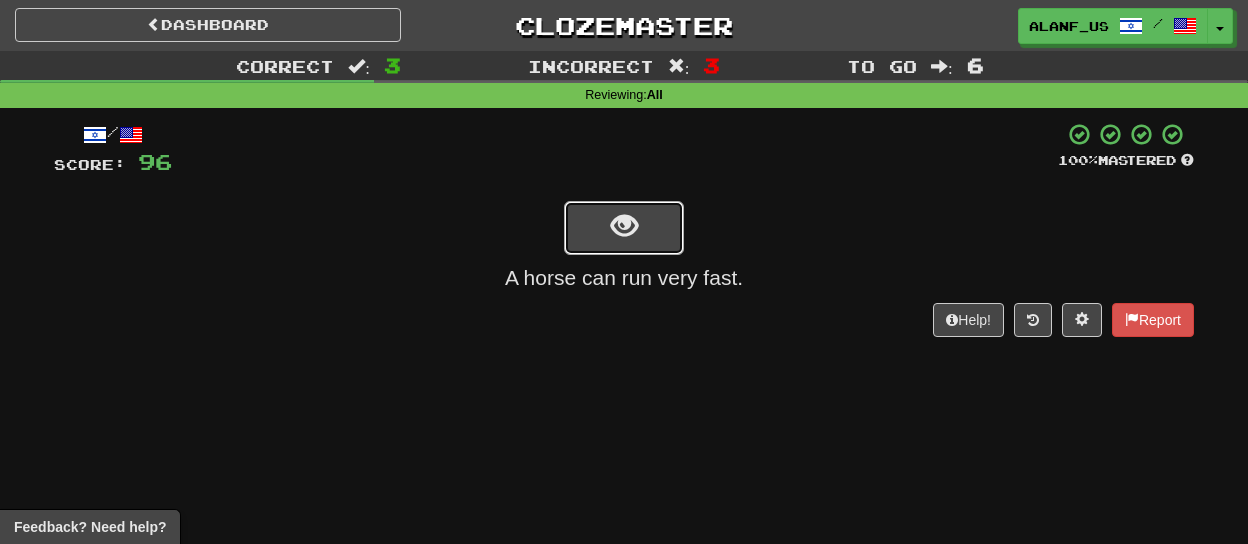 click at bounding box center [624, 228] 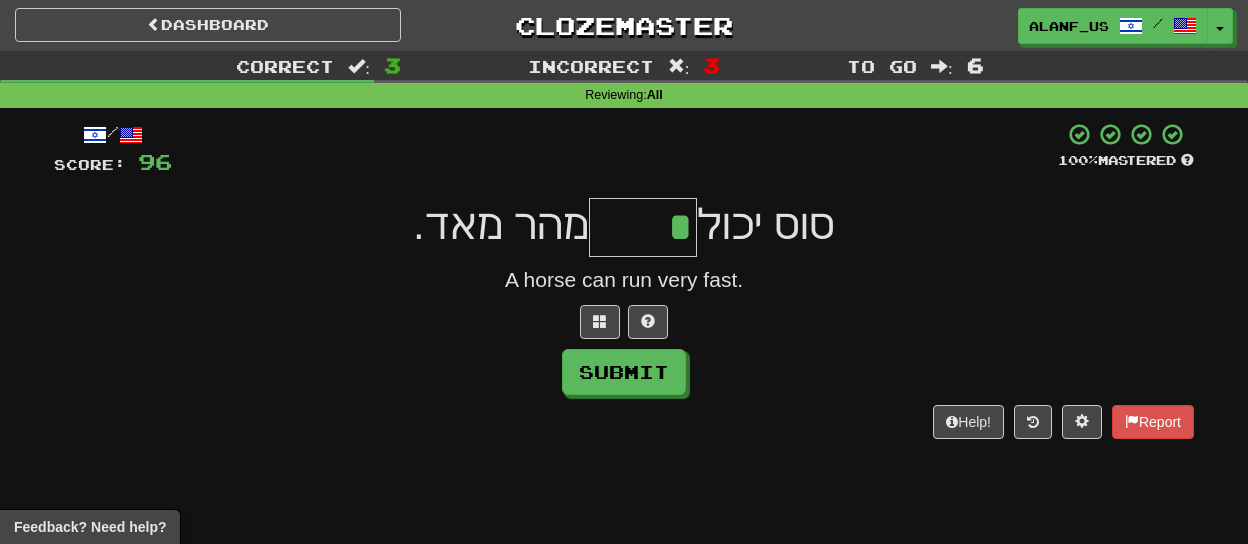 type on "*****" 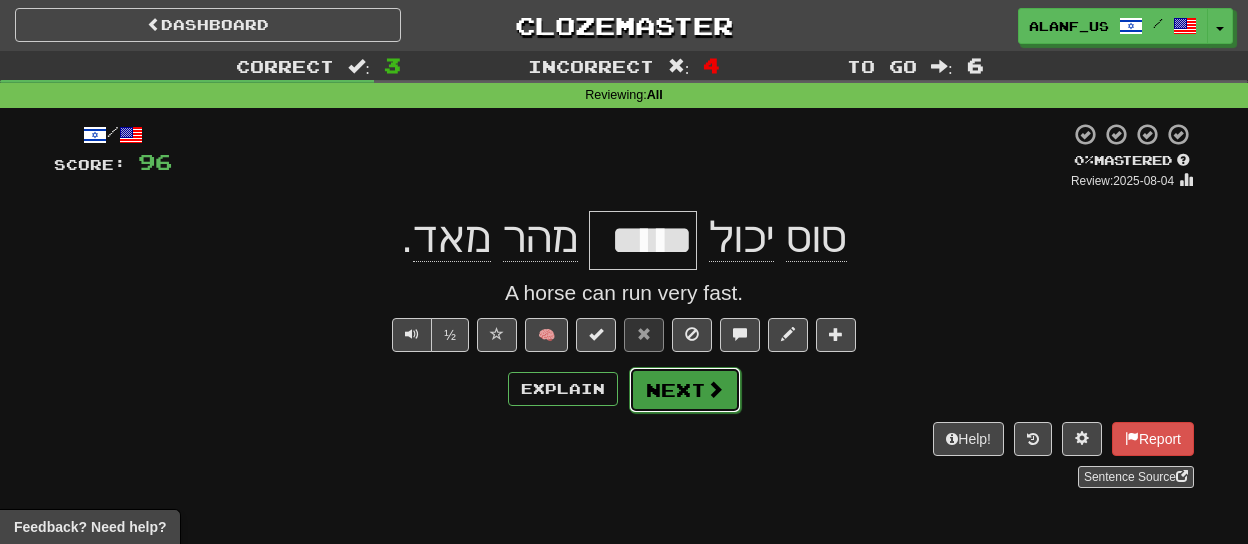 click on "Next" at bounding box center (685, 390) 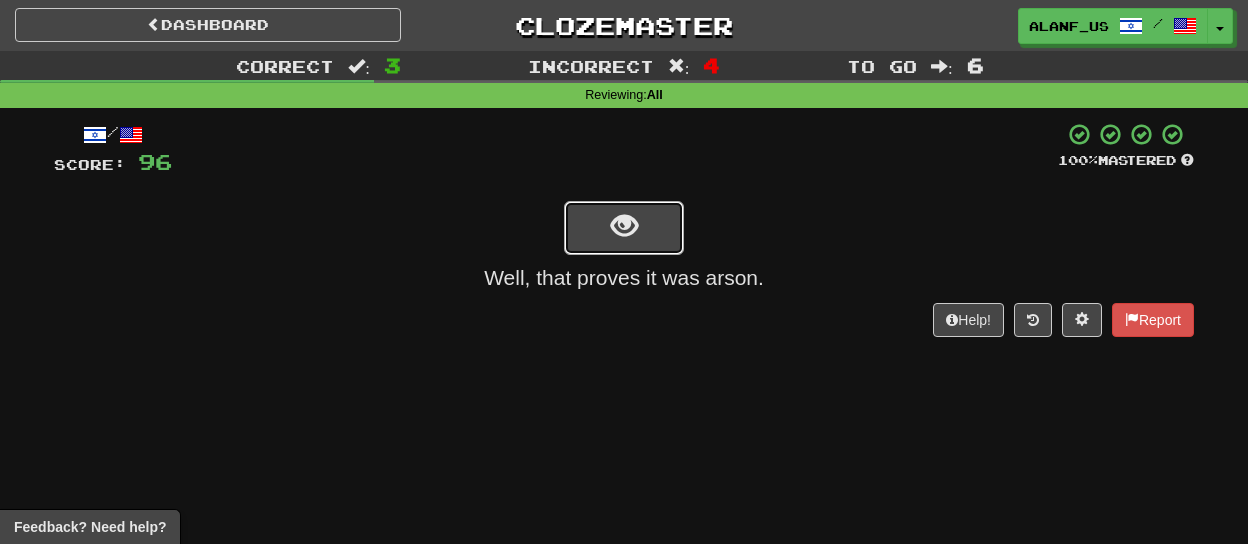 click at bounding box center [624, 226] 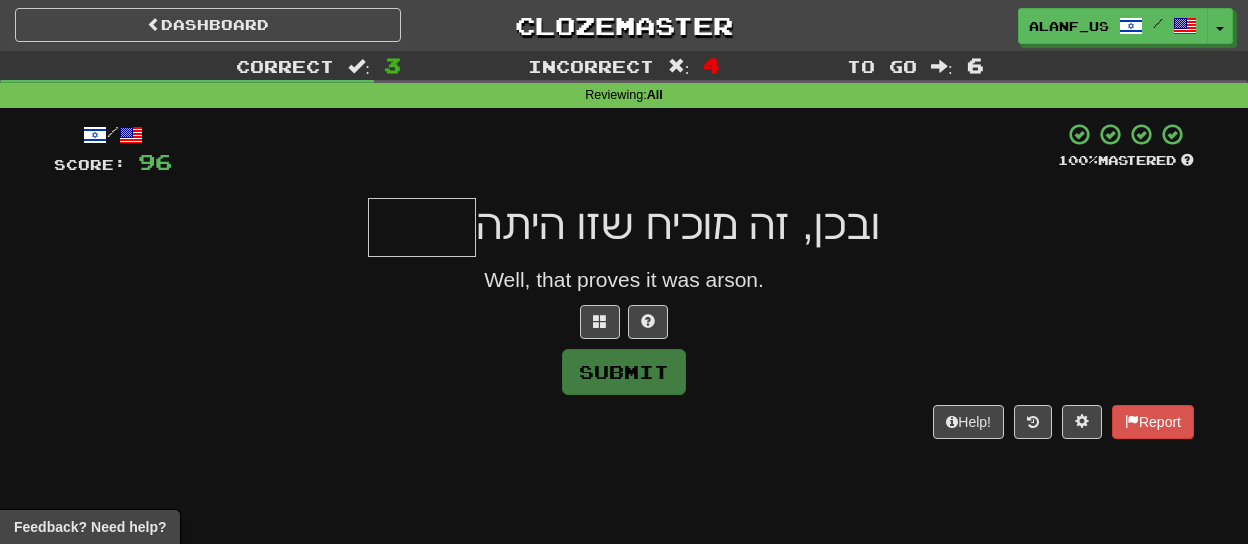 type on "****" 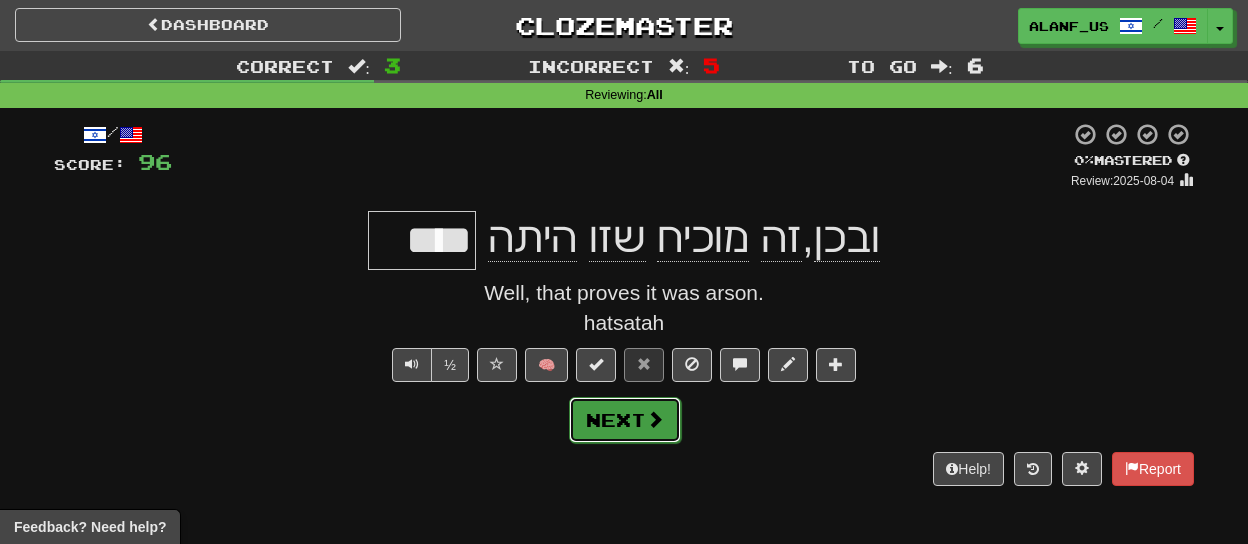 click at bounding box center (655, 419) 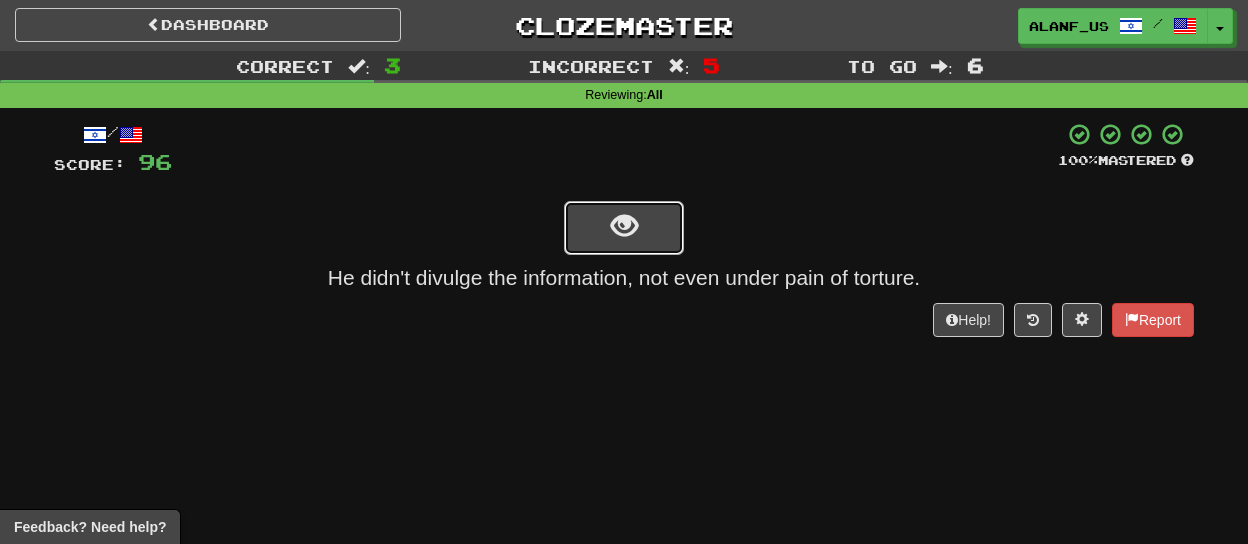 click at bounding box center (624, 226) 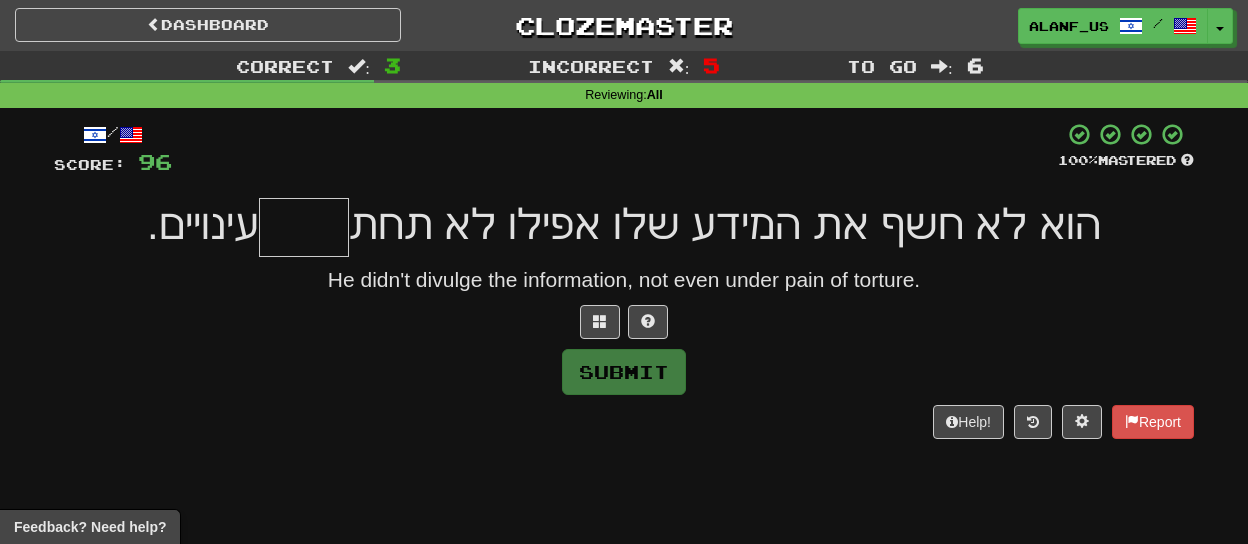type on "*" 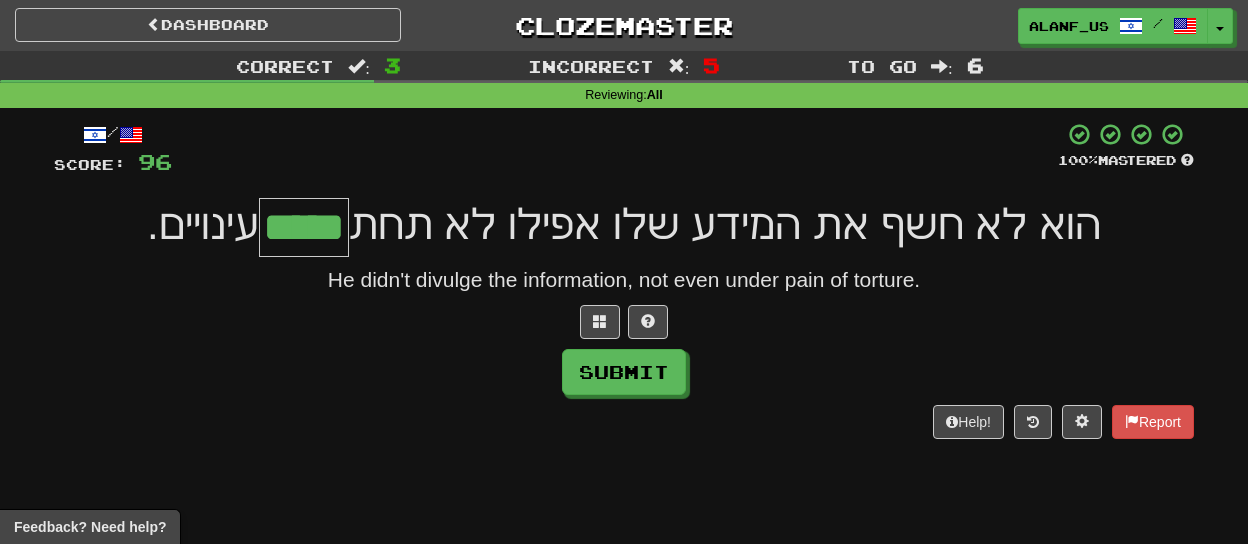 type on "*****" 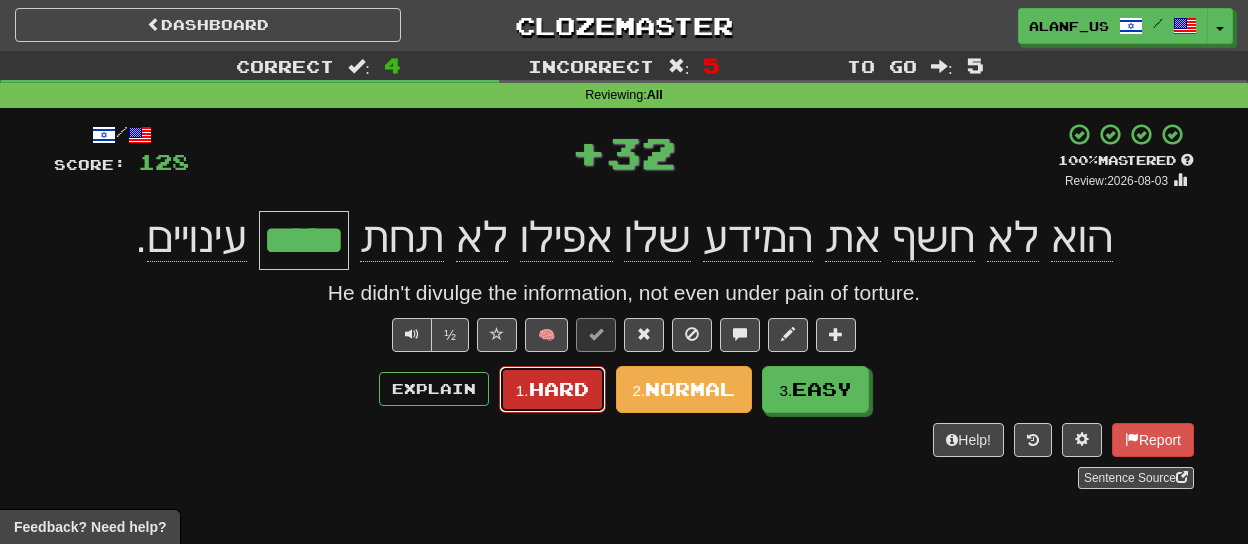 click on "Hard" at bounding box center [559, 389] 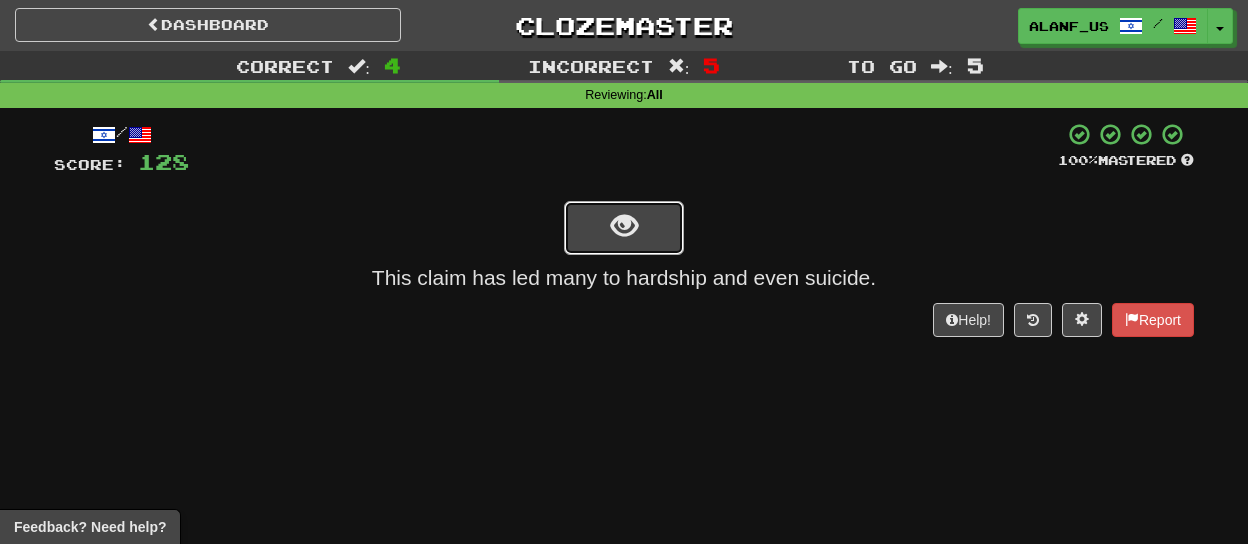 click at bounding box center [624, 228] 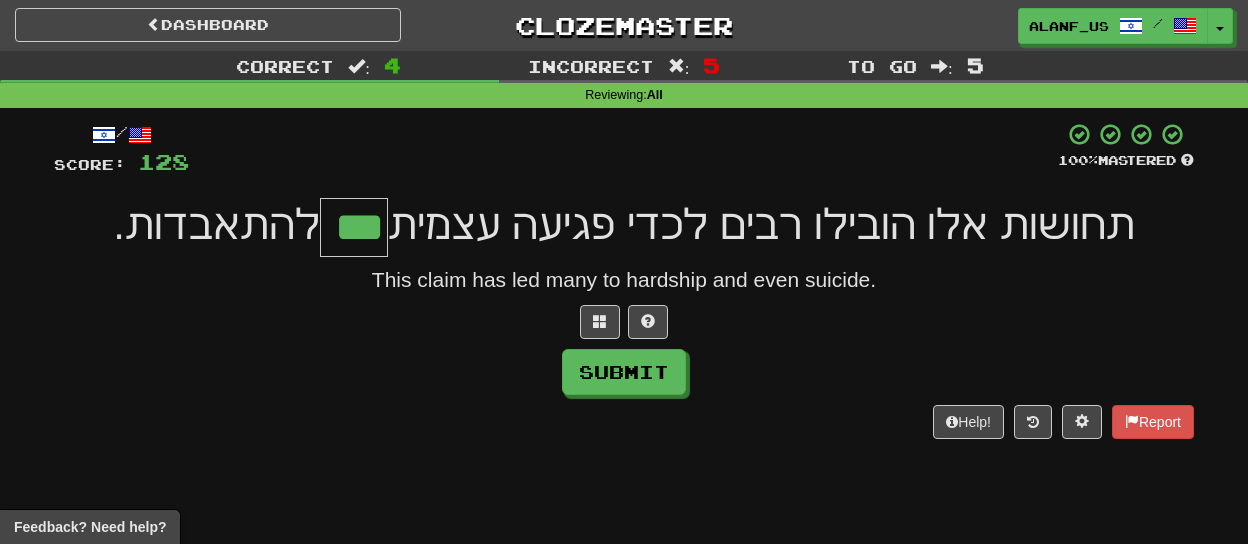 type on "***" 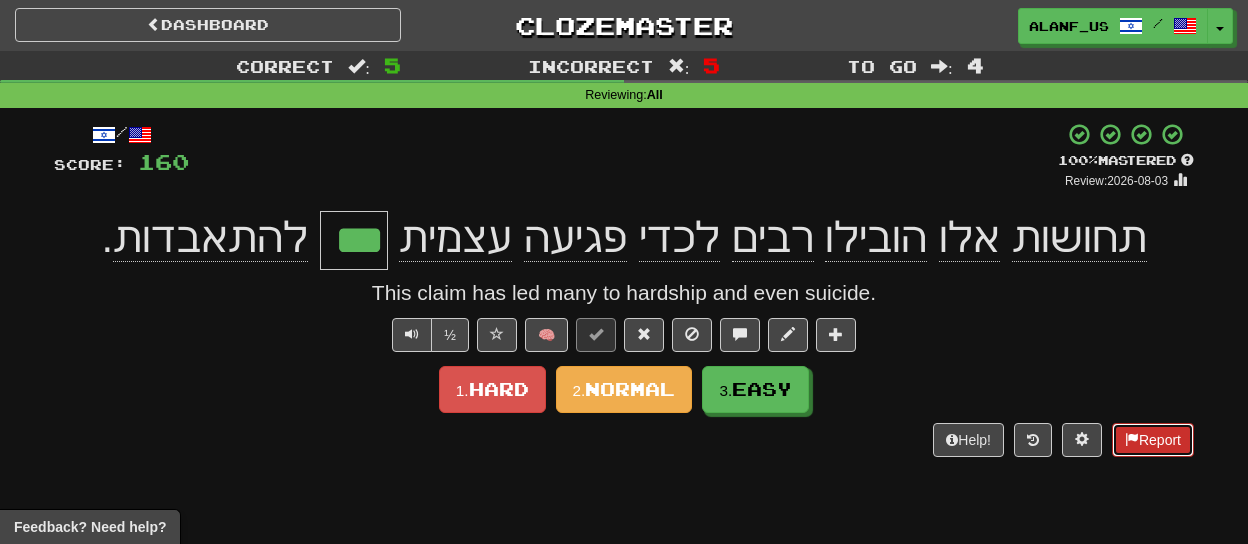 click on "Report" at bounding box center (1153, 440) 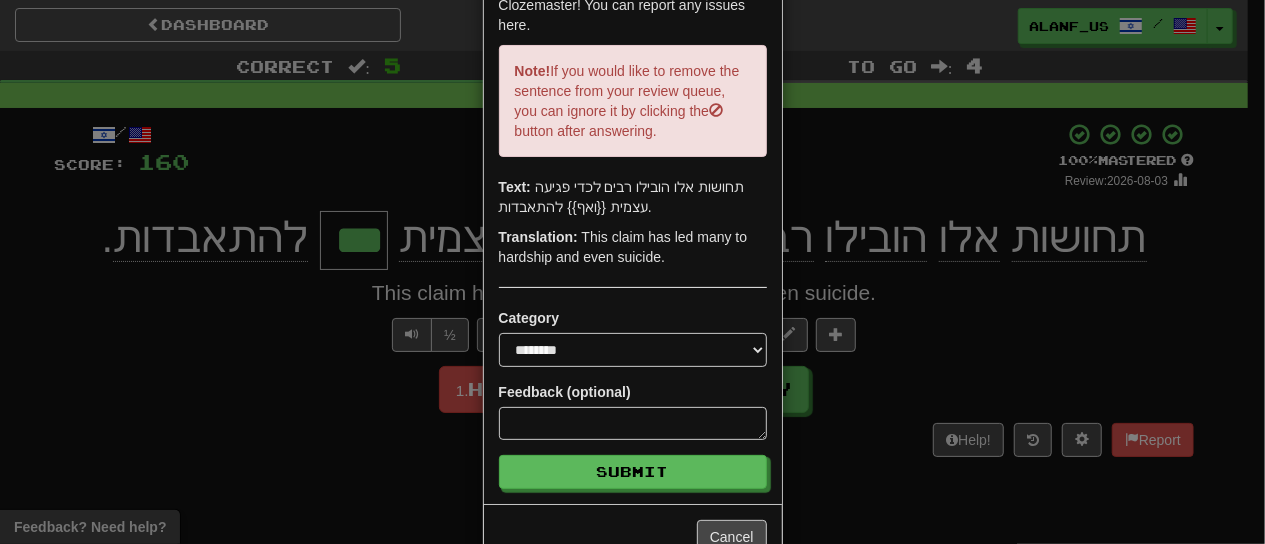 scroll, scrollTop: 132, scrollLeft: 0, axis: vertical 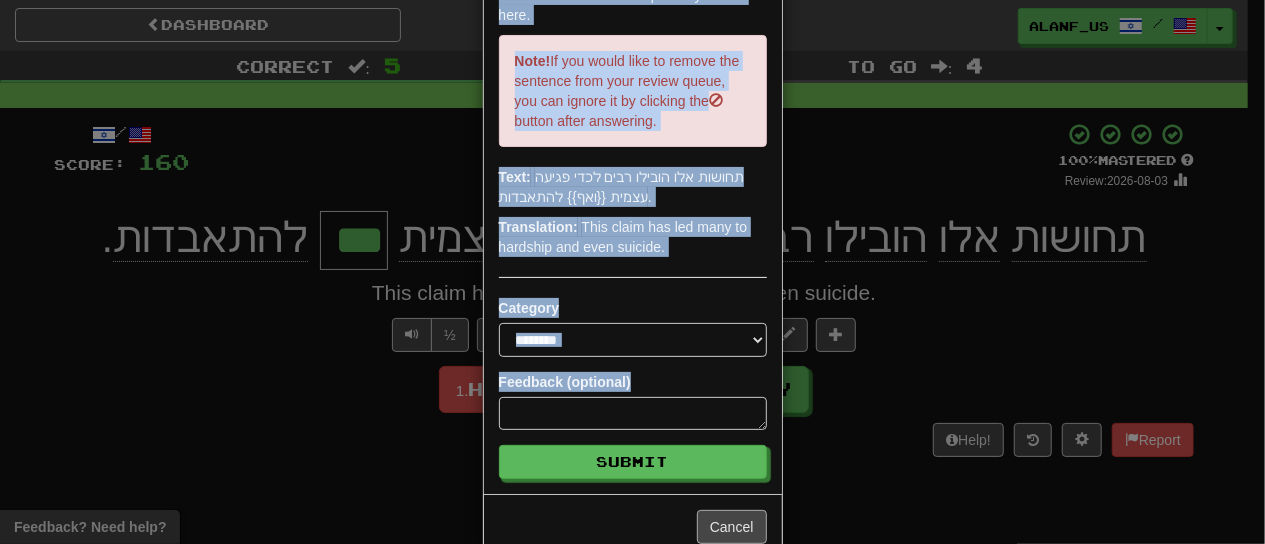 drag, startPoint x: 897, startPoint y: 439, endPoint x: 749, endPoint y: 512, distance: 165.02425 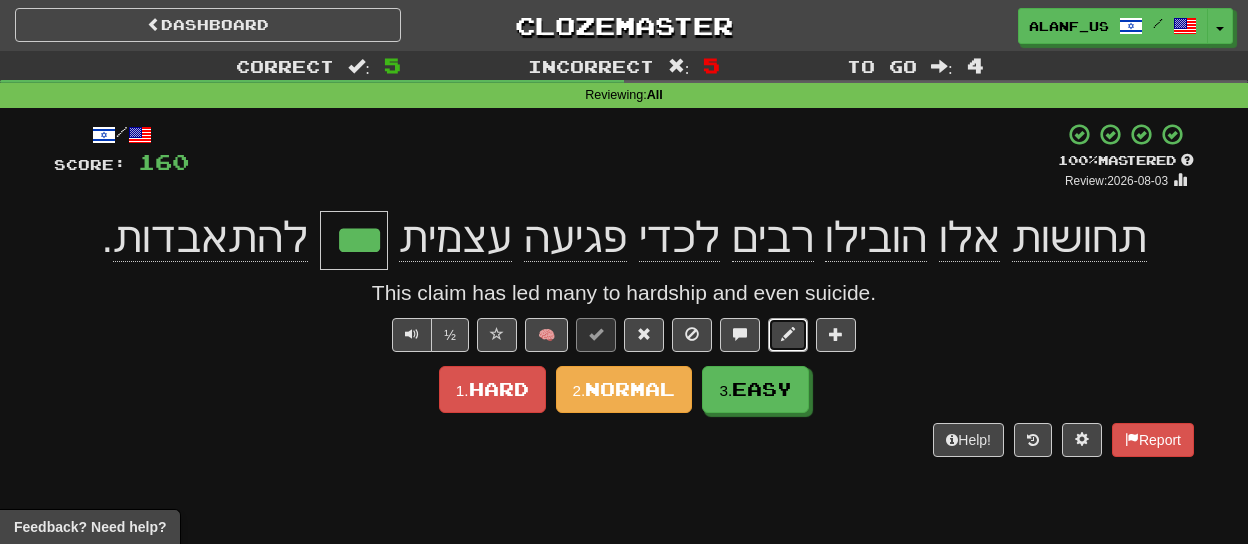 click at bounding box center (788, 334) 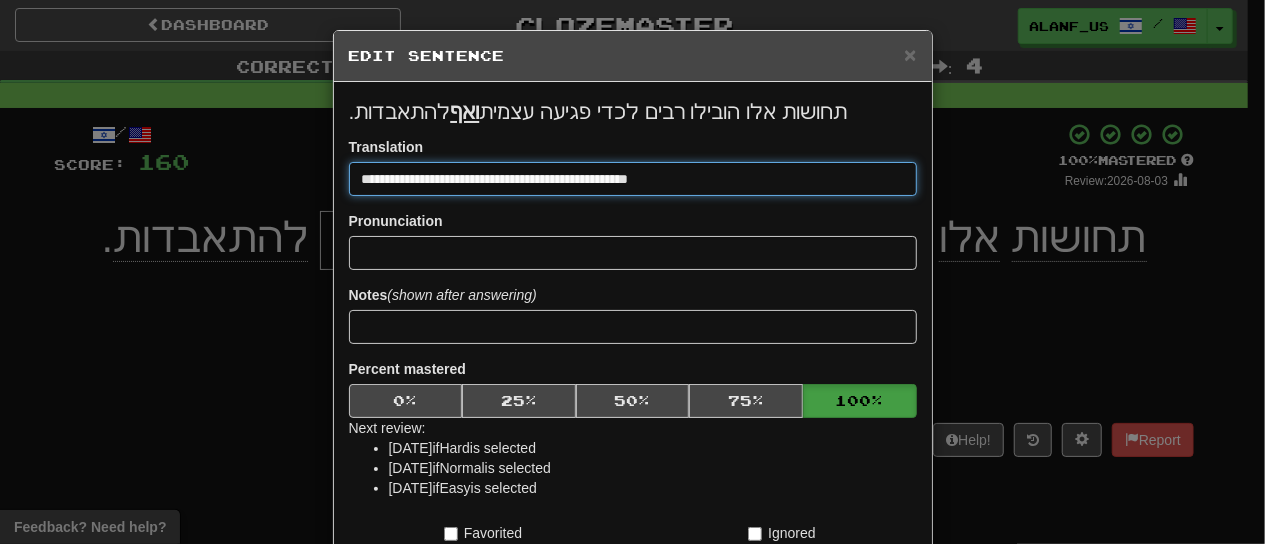drag, startPoint x: 527, startPoint y: 180, endPoint x: 576, endPoint y: 181, distance: 49.010204 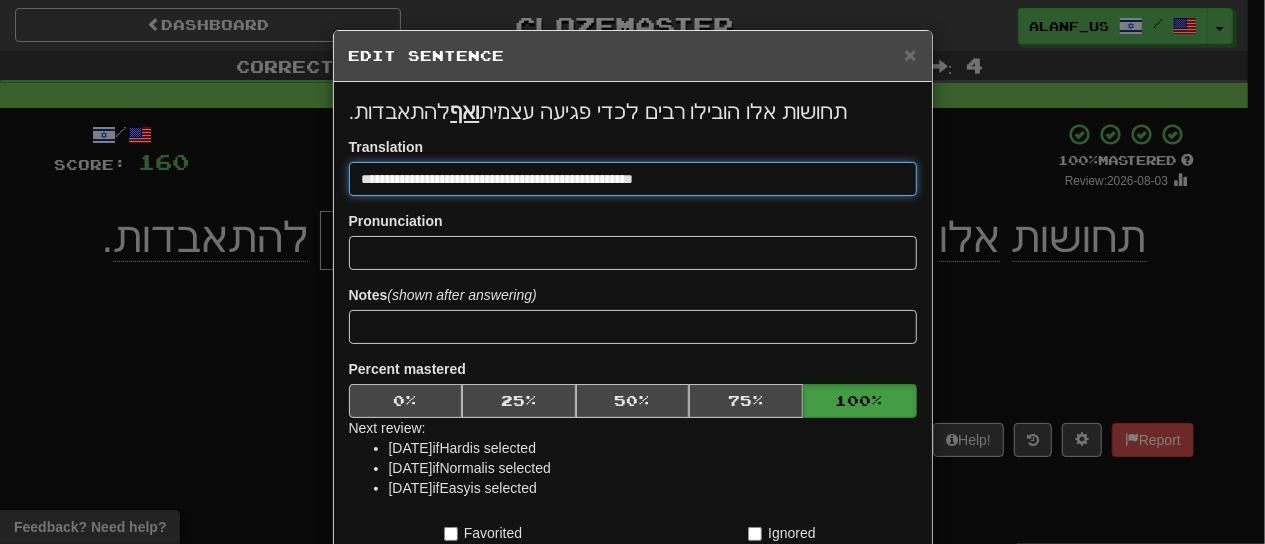 type on "**********" 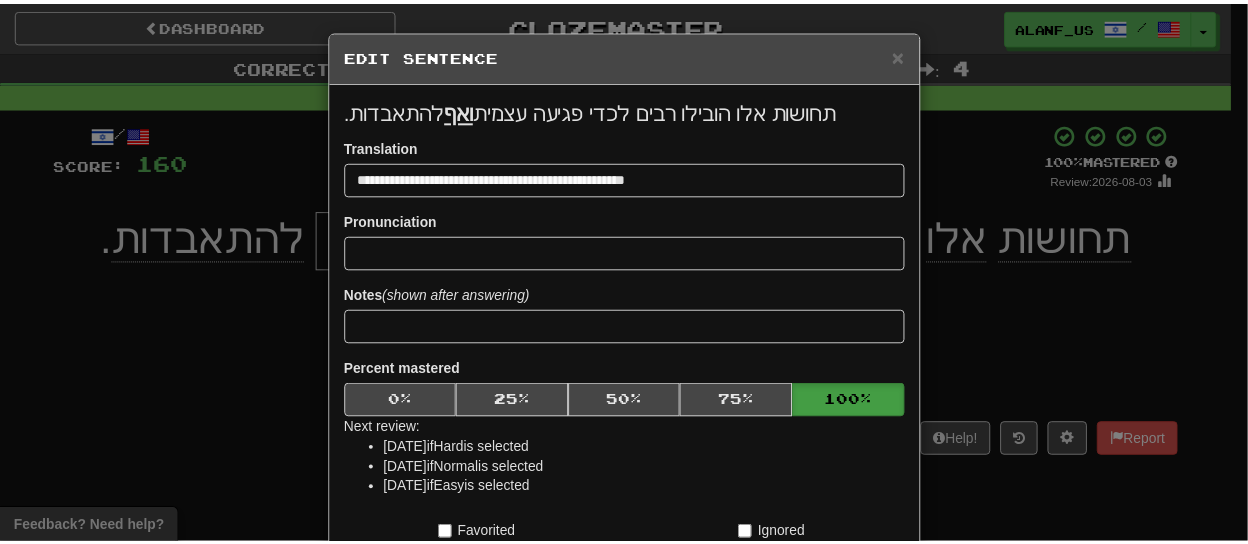 scroll, scrollTop: 312, scrollLeft: 0, axis: vertical 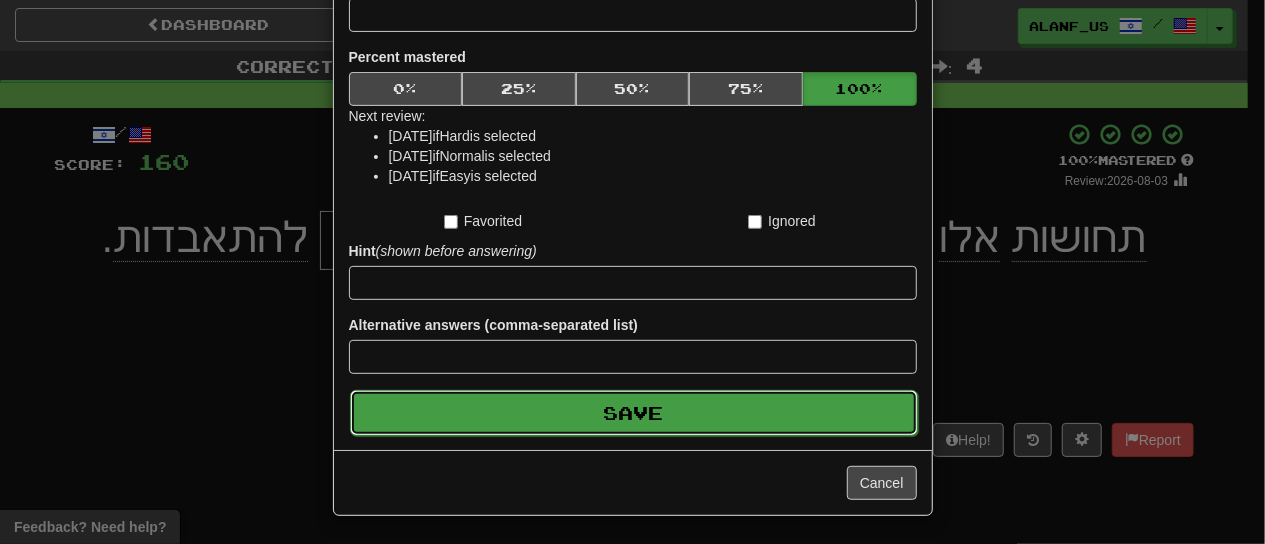 click on "Save" at bounding box center (634, 413) 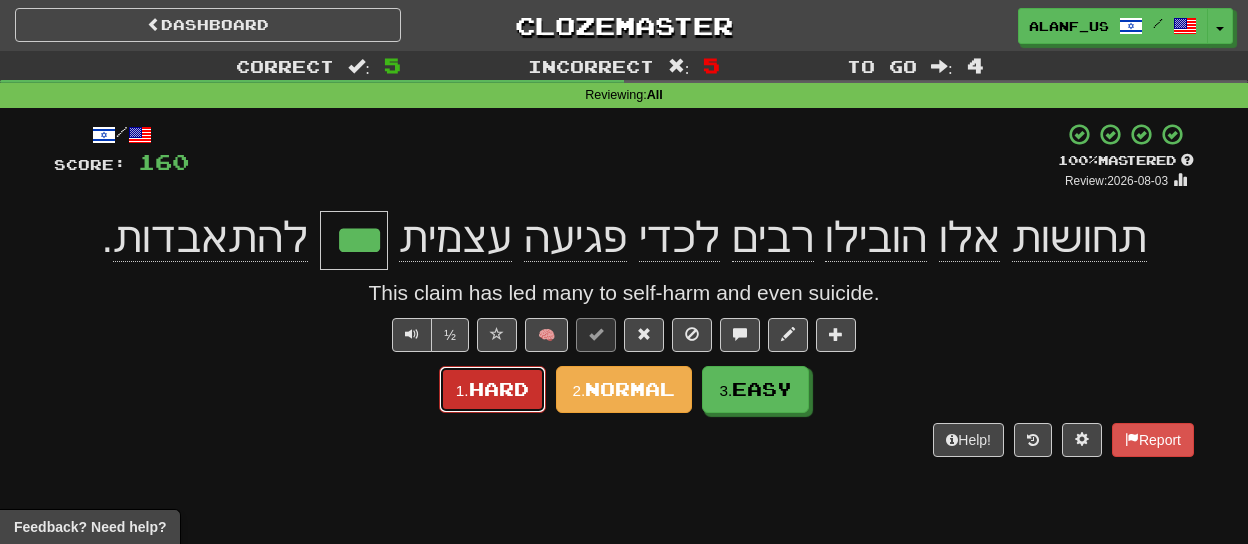 click on "1.  Hard" at bounding box center [492, 389] 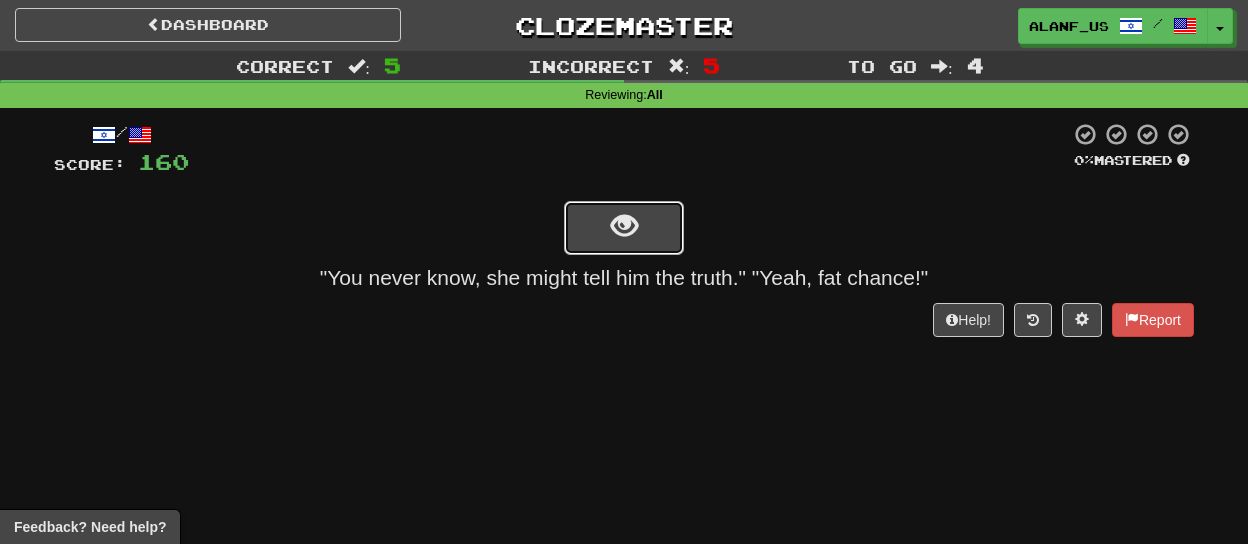 click at bounding box center [624, 228] 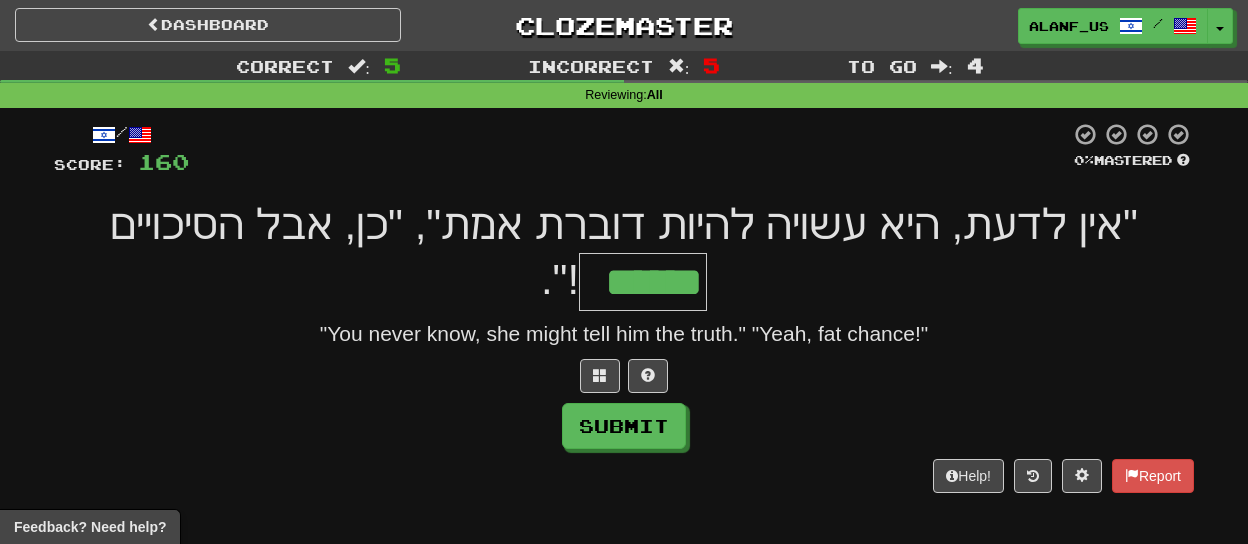 type on "******" 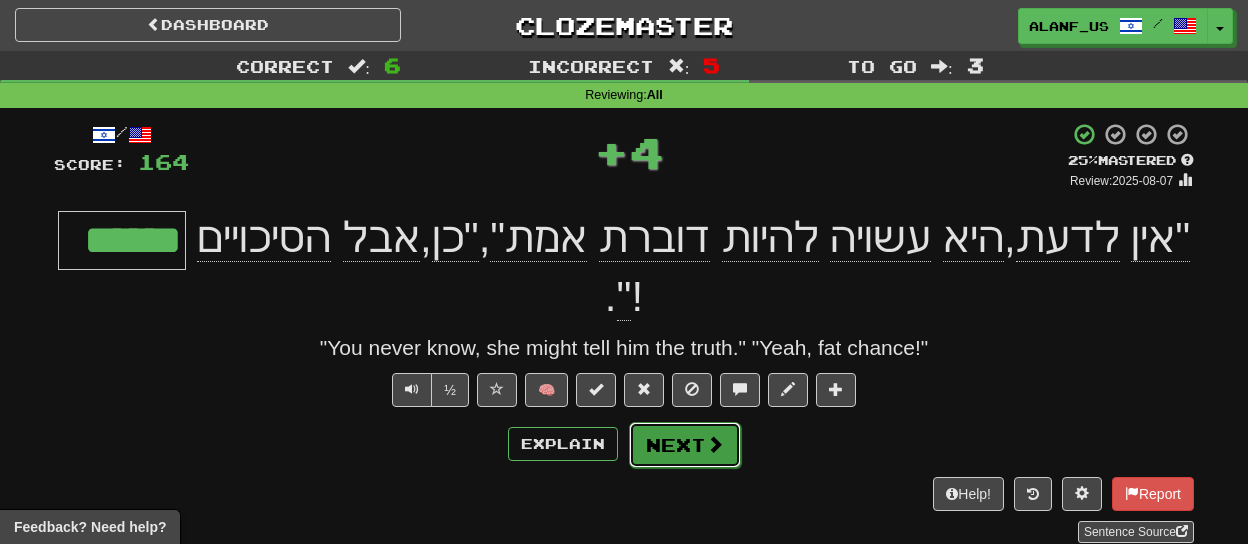 click on "Next" at bounding box center [685, 445] 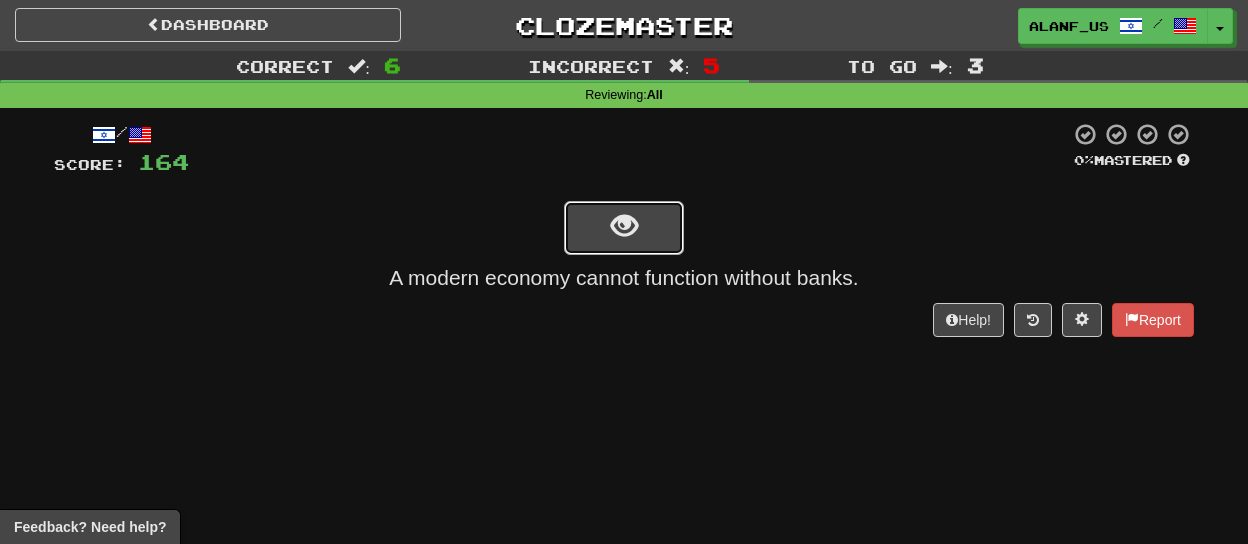 click at bounding box center [624, 228] 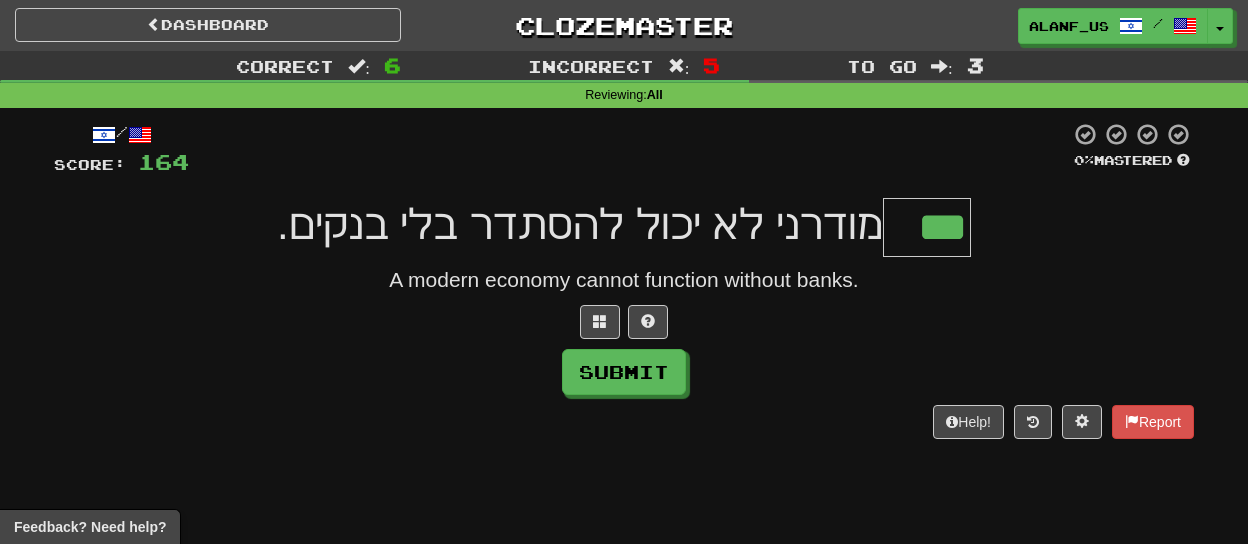 type on "***" 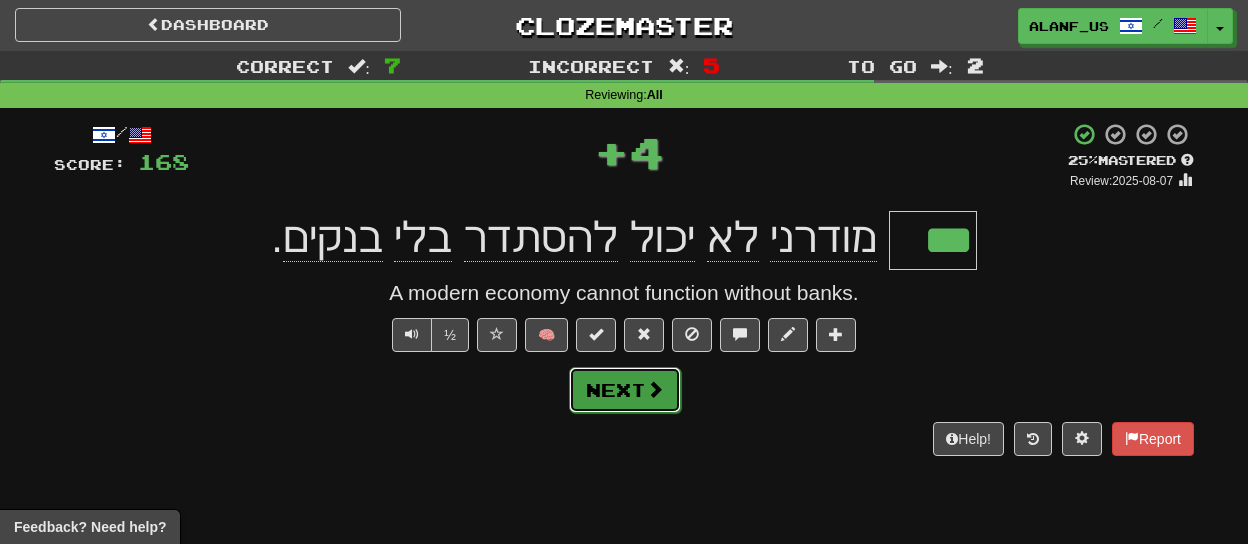 click at bounding box center (655, 389) 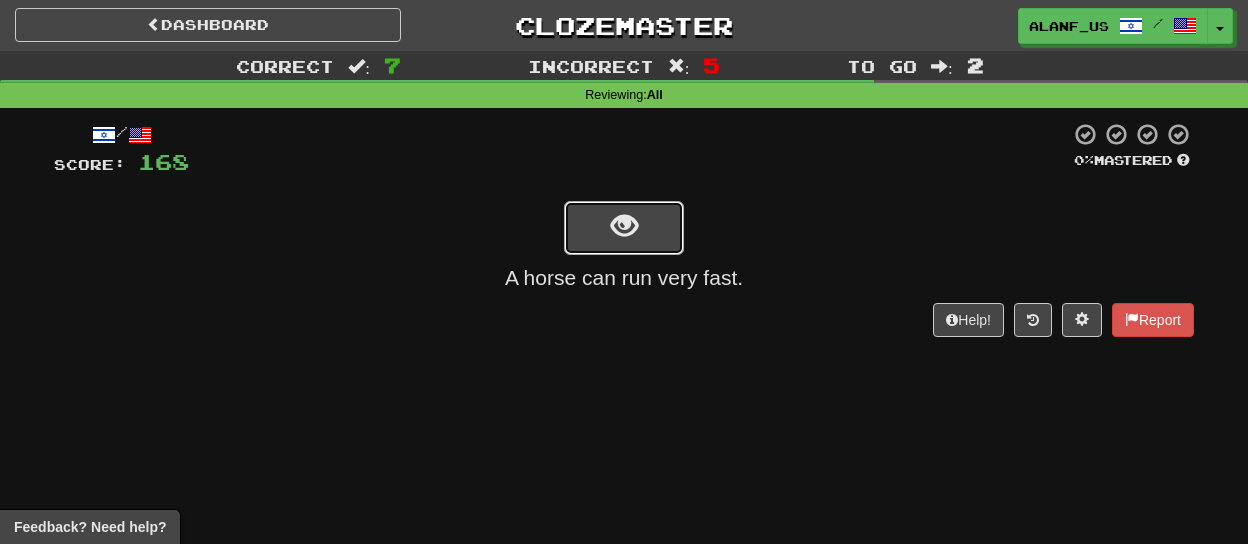 click at bounding box center (624, 226) 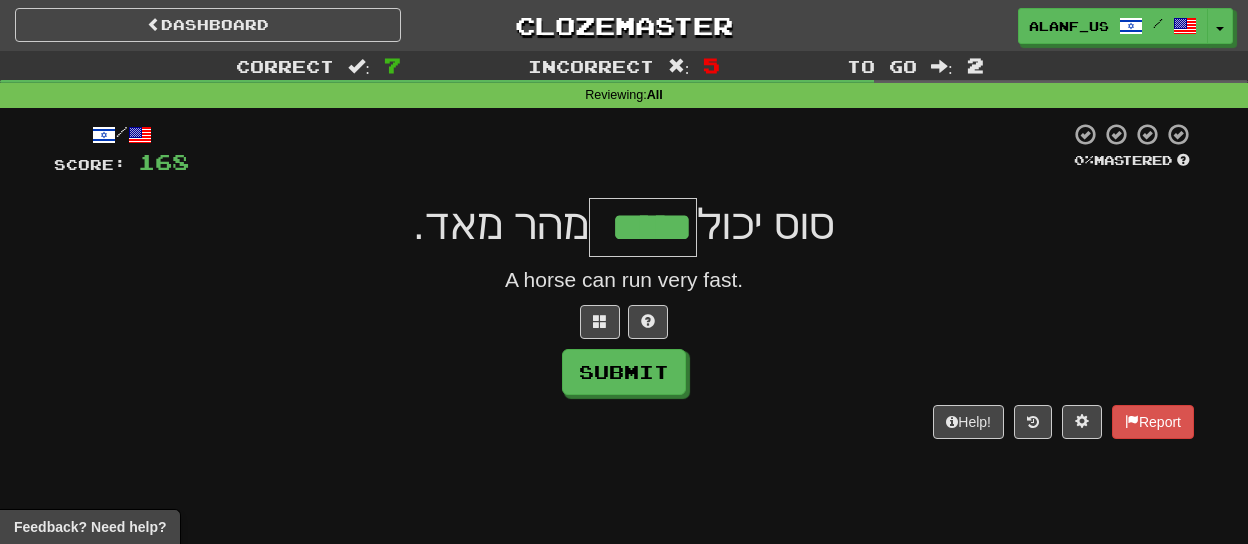 type on "*****" 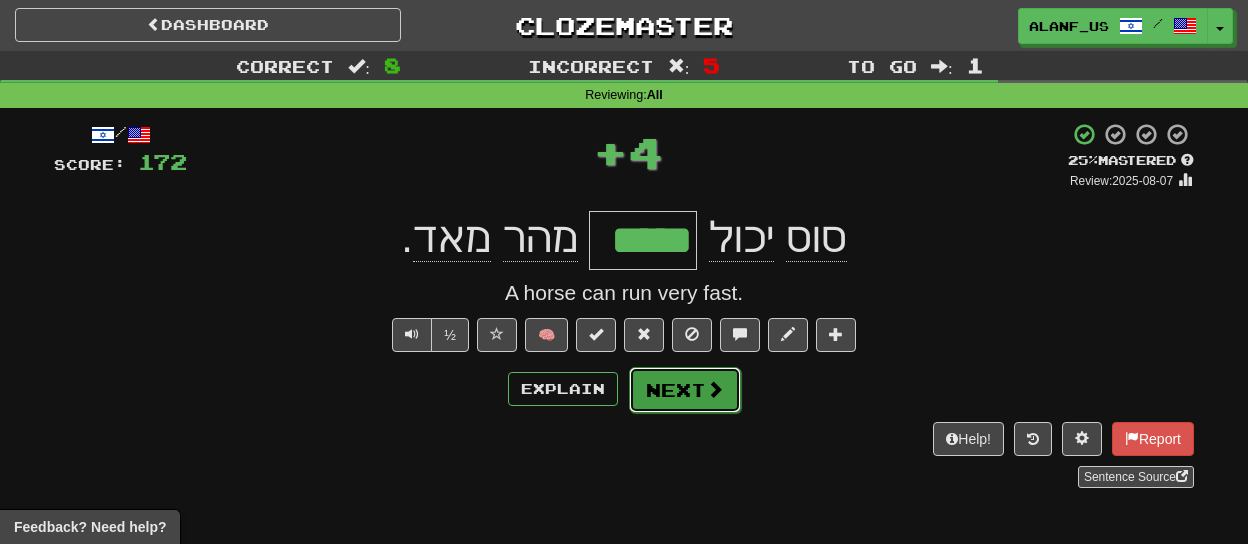 click on "Next" at bounding box center [685, 390] 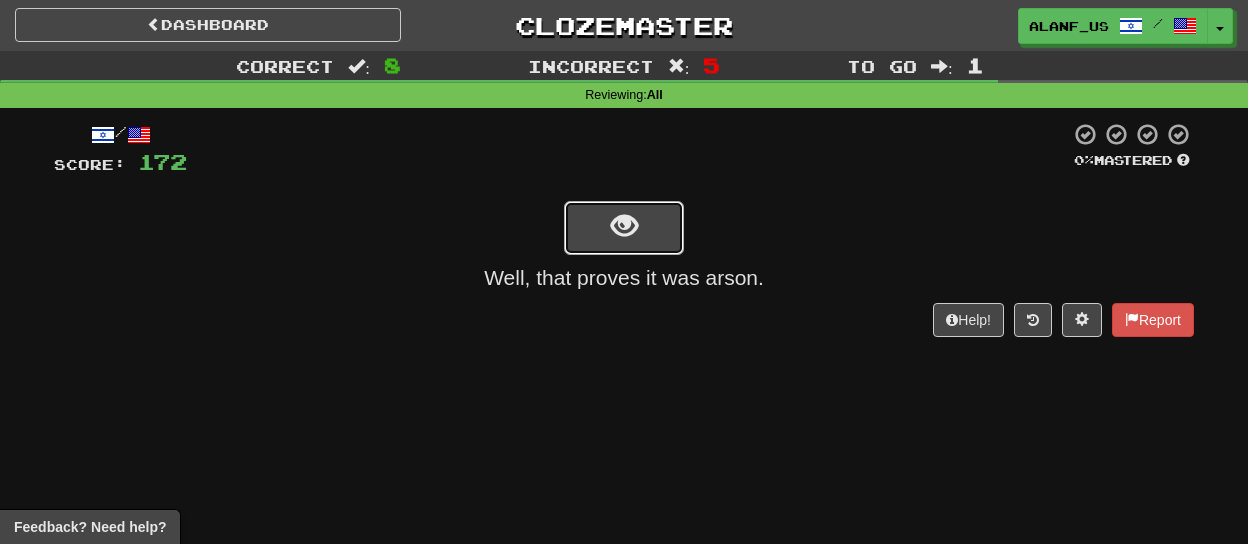 click at bounding box center [624, 226] 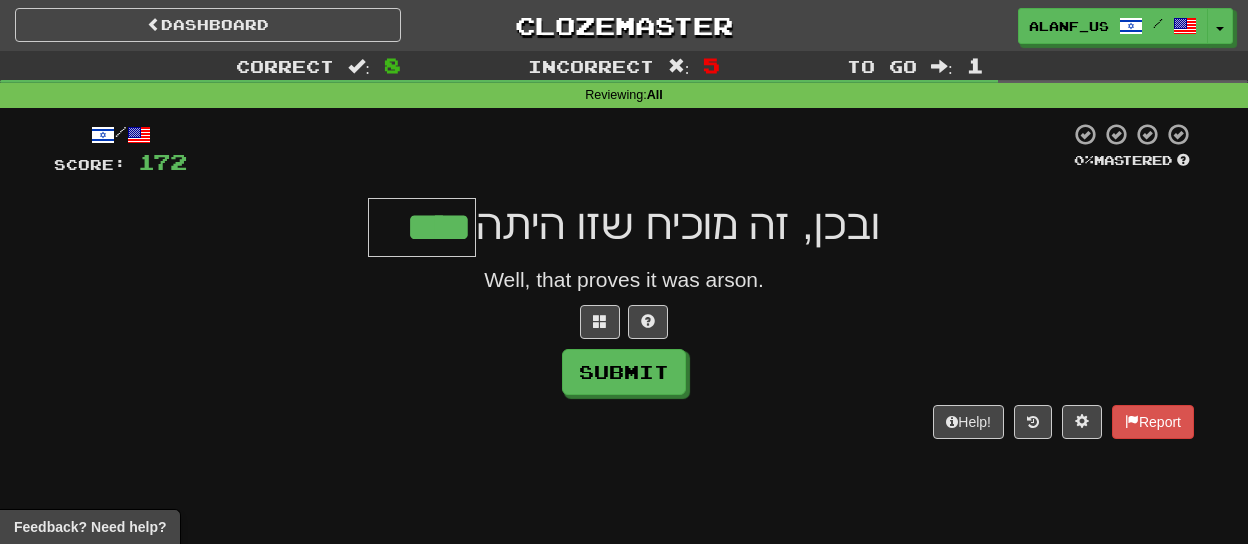 type on "****" 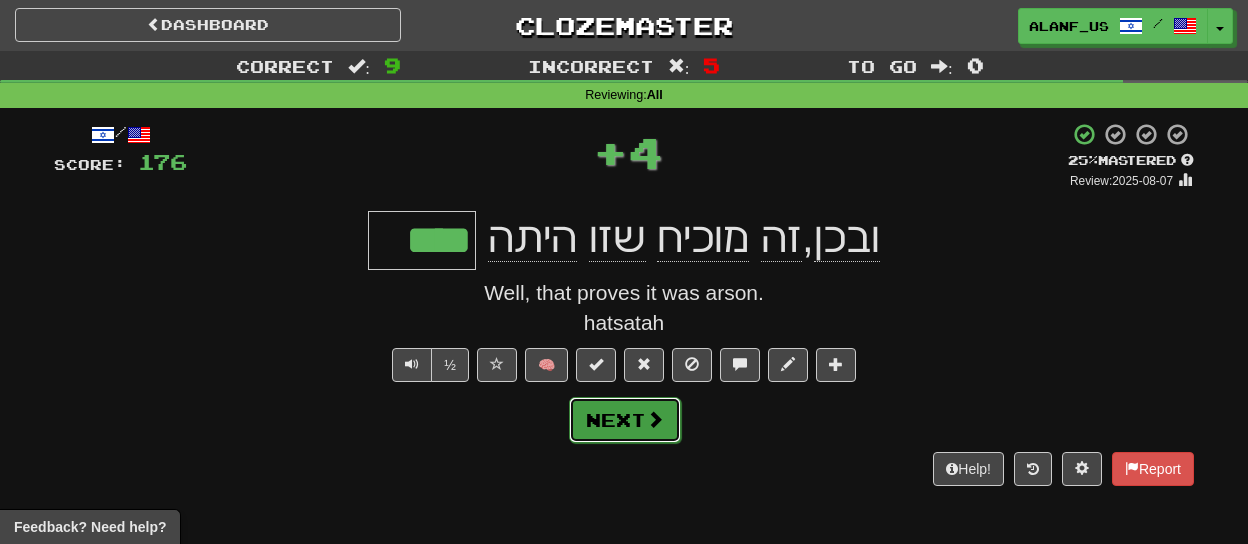 click on "Next" at bounding box center [625, 420] 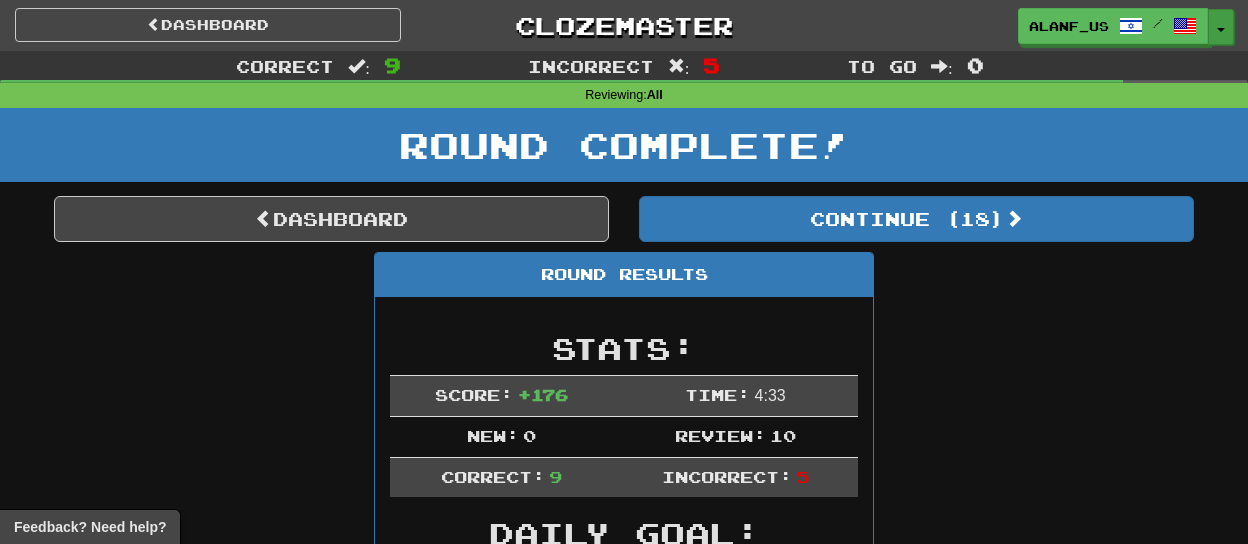 click on "Toggle Dropdown" at bounding box center (1221, 27) 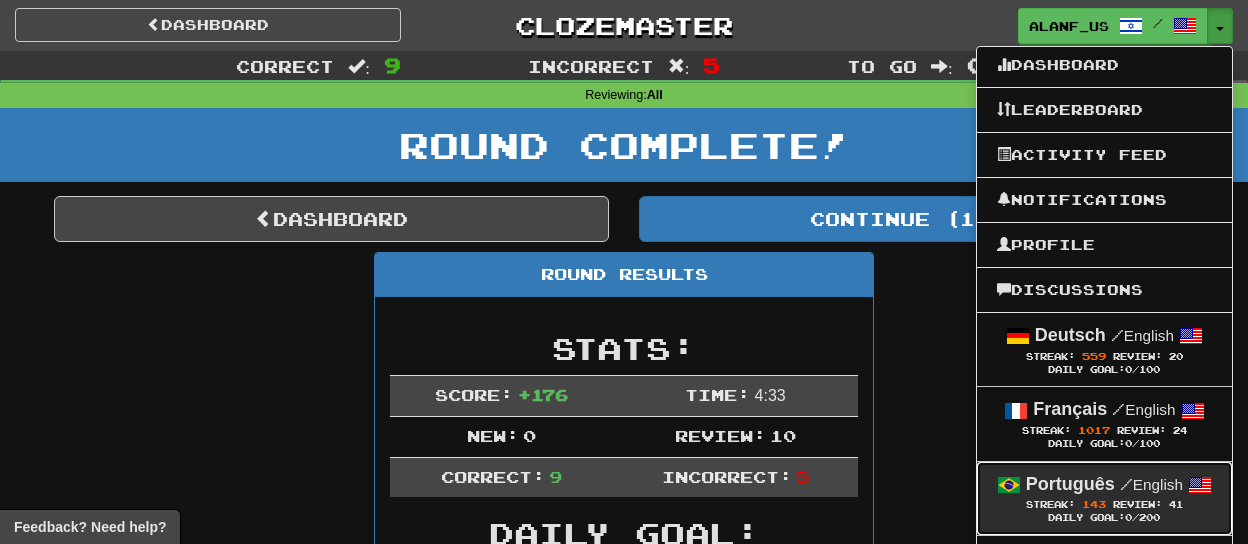 click on "Português
/
English" at bounding box center (1104, 485) 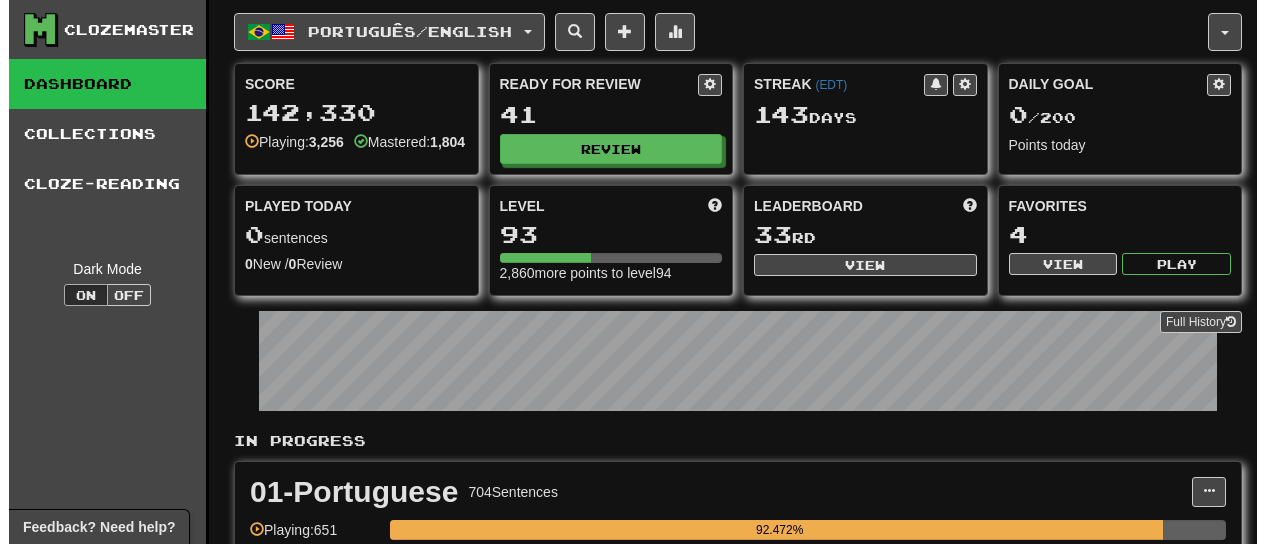 scroll, scrollTop: 0, scrollLeft: 0, axis: both 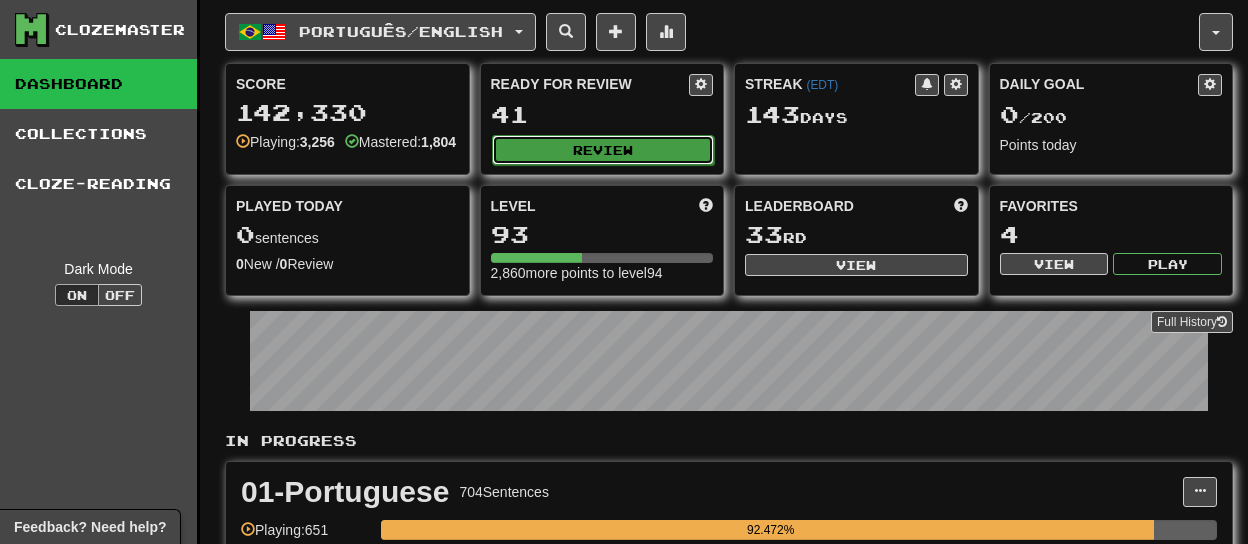 click on "Review" at bounding box center (603, 150) 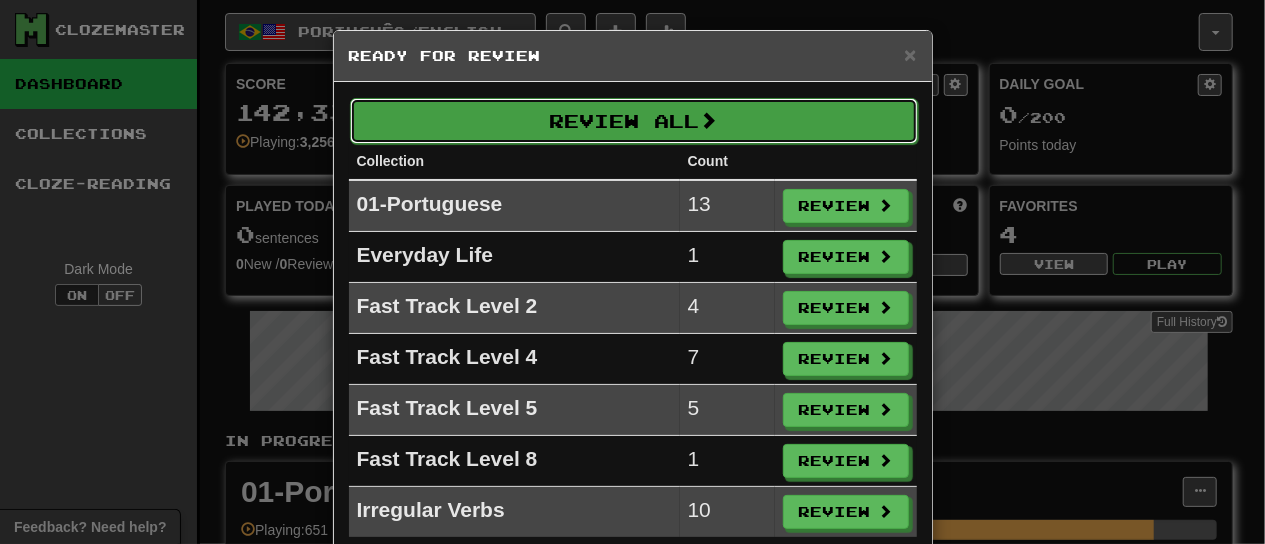 click on "Review All" at bounding box center (634, 121) 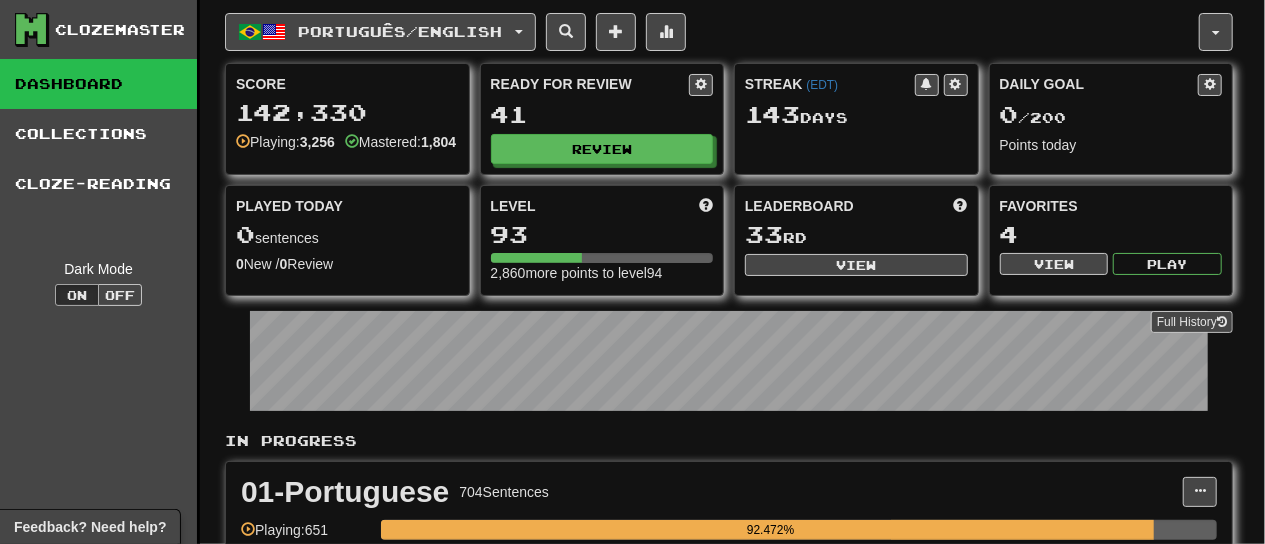 select on "**" 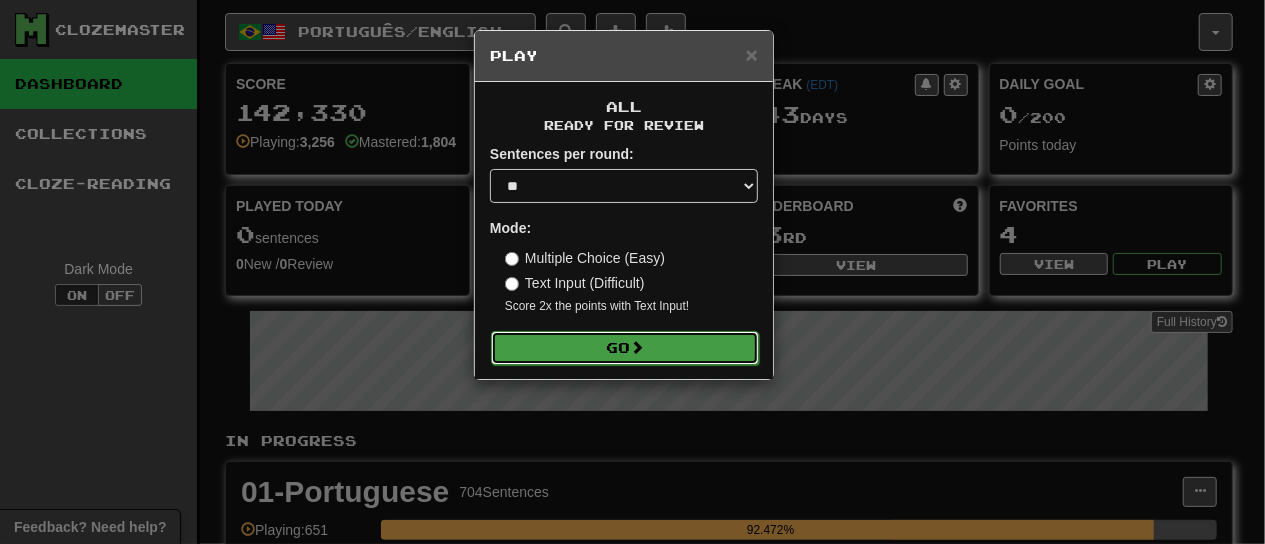 click on "Go" at bounding box center [625, 348] 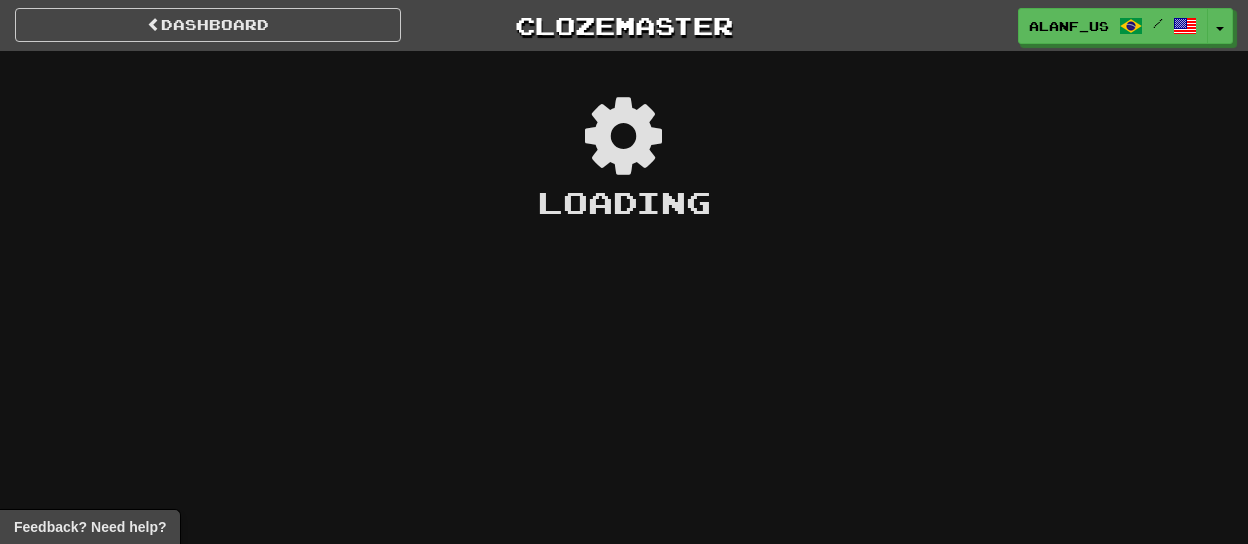 scroll, scrollTop: 0, scrollLeft: 0, axis: both 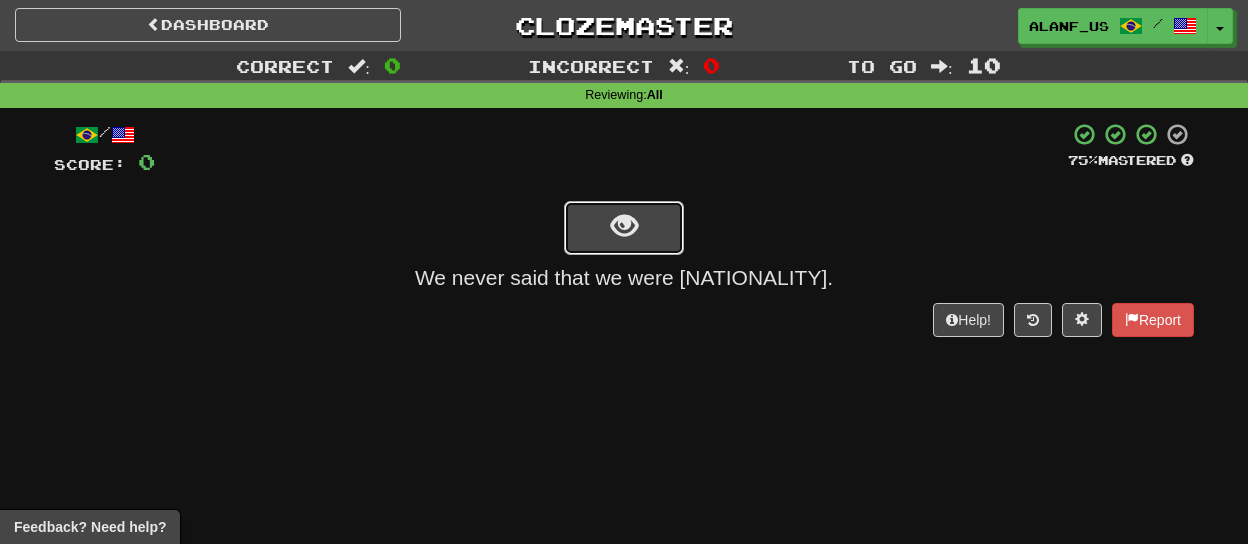 click at bounding box center [624, 228] 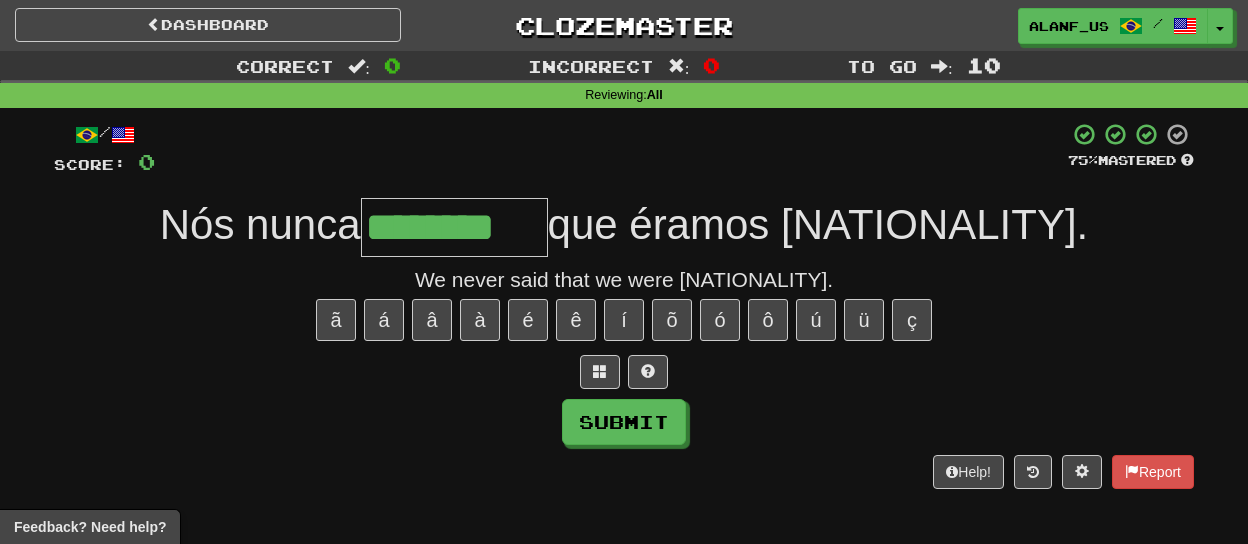 type on "********" 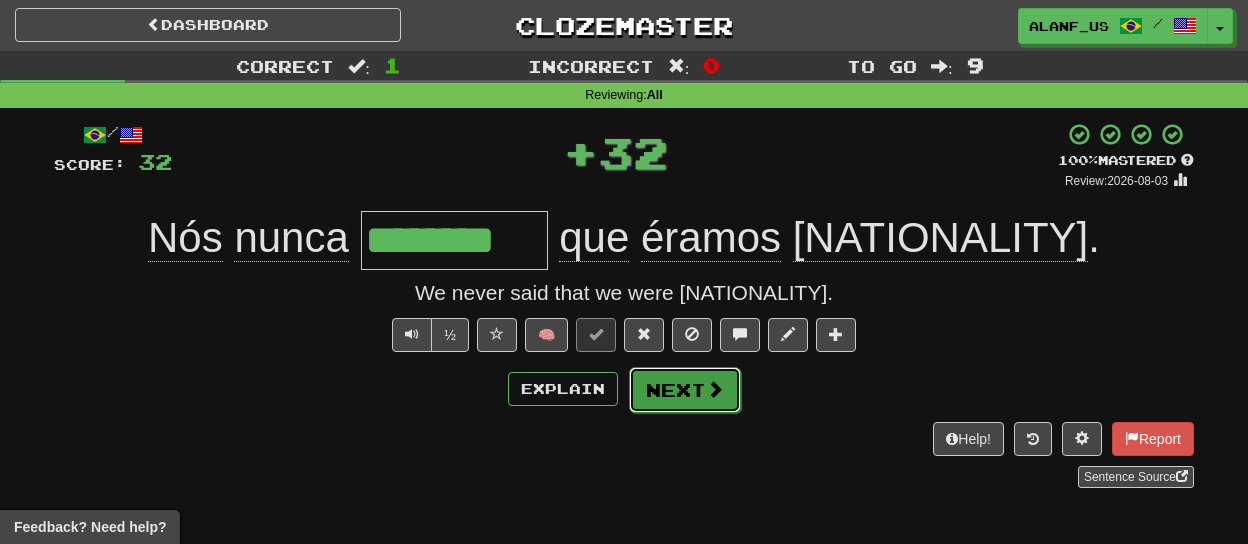 click on "Next" at bounding box center (685, 390) 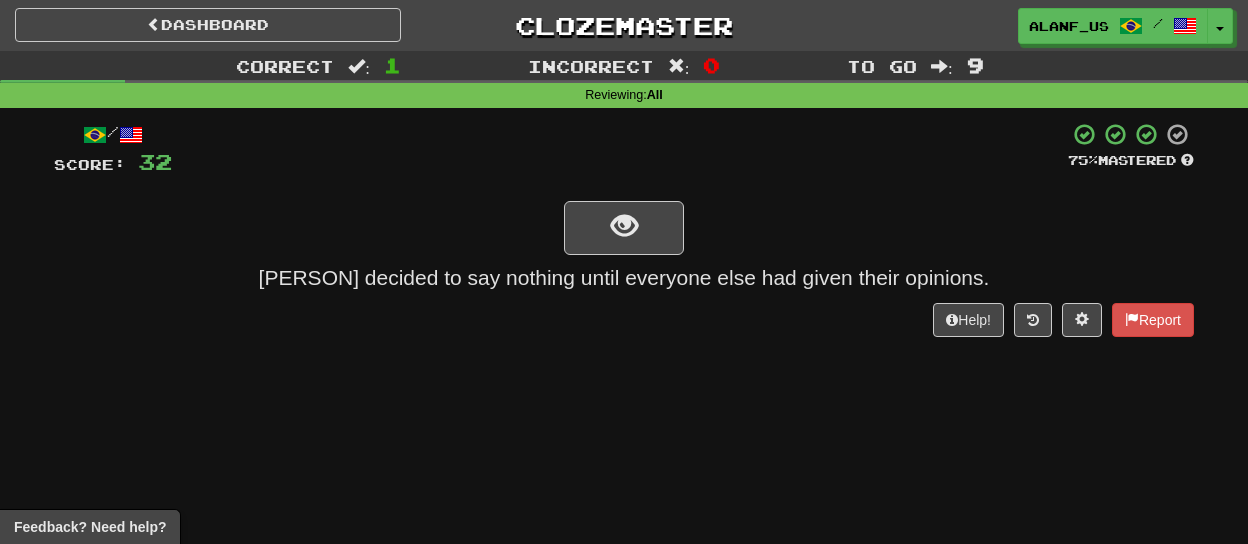 click on "[PERSON] decided to say nothing until everyone else had given their opinions." at bounding box center (624, 278) 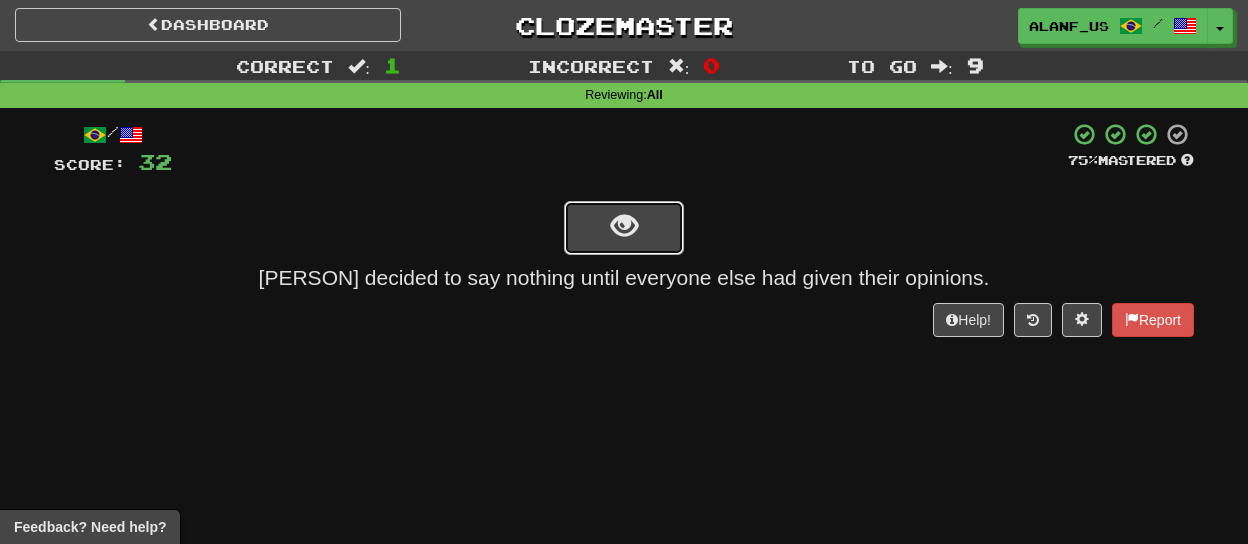 click at bounding box center (624, 226) 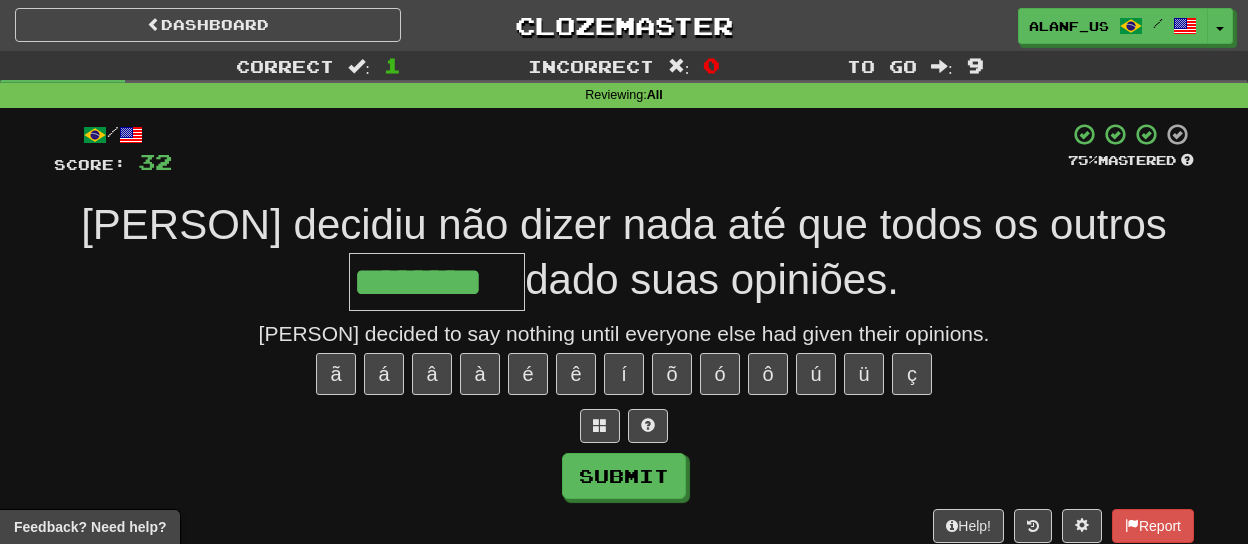 type on "********" 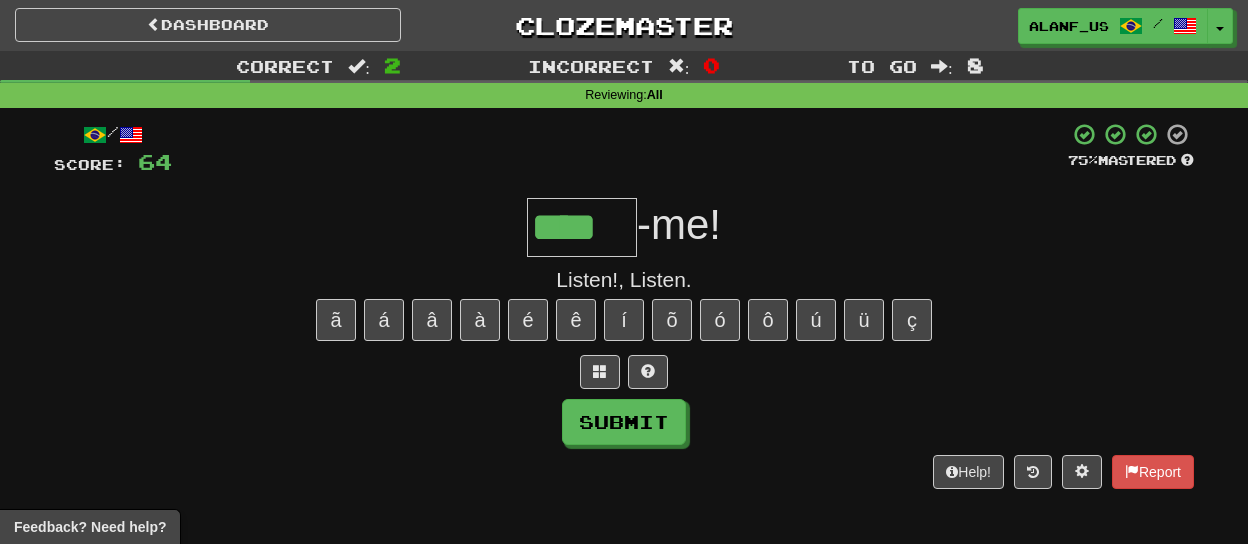 type on "****" 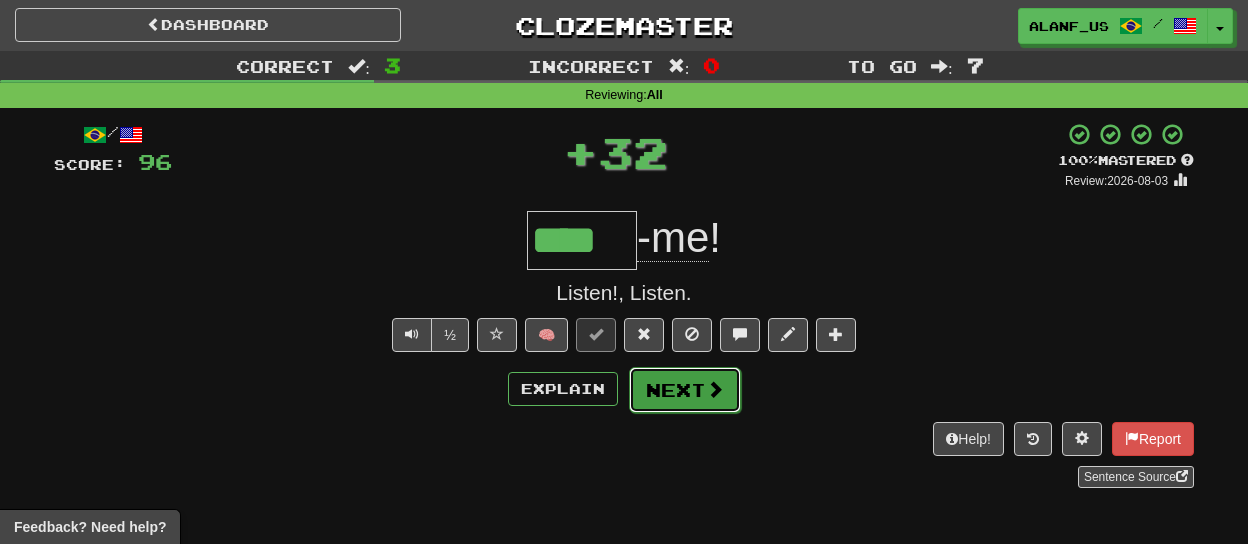 click on "Next" at bounding box center (685, 390) 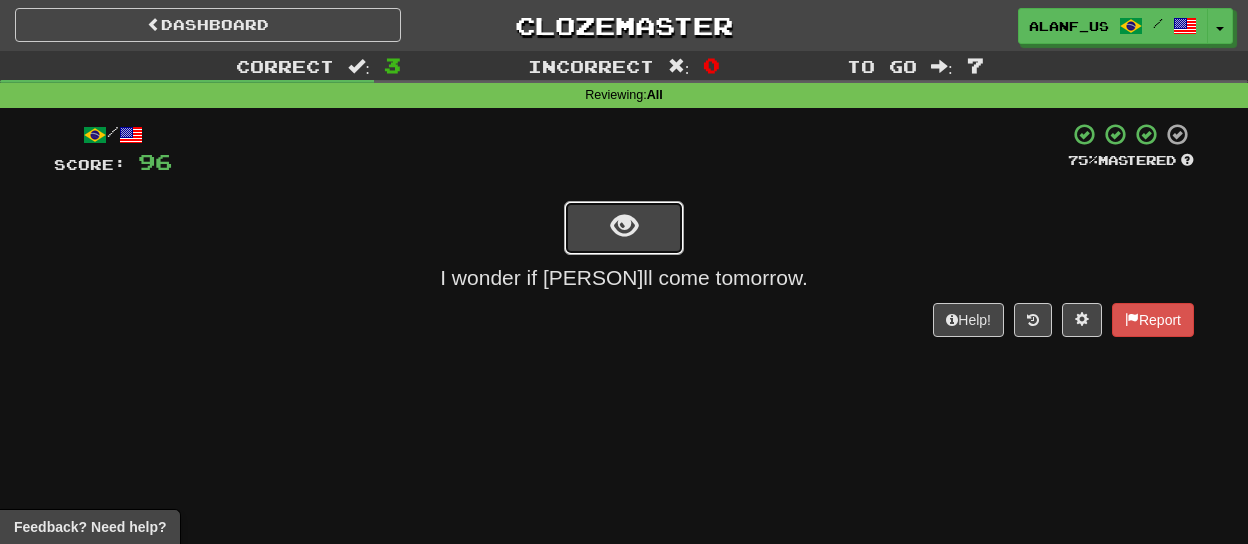 click at bounding box center [624, 226] 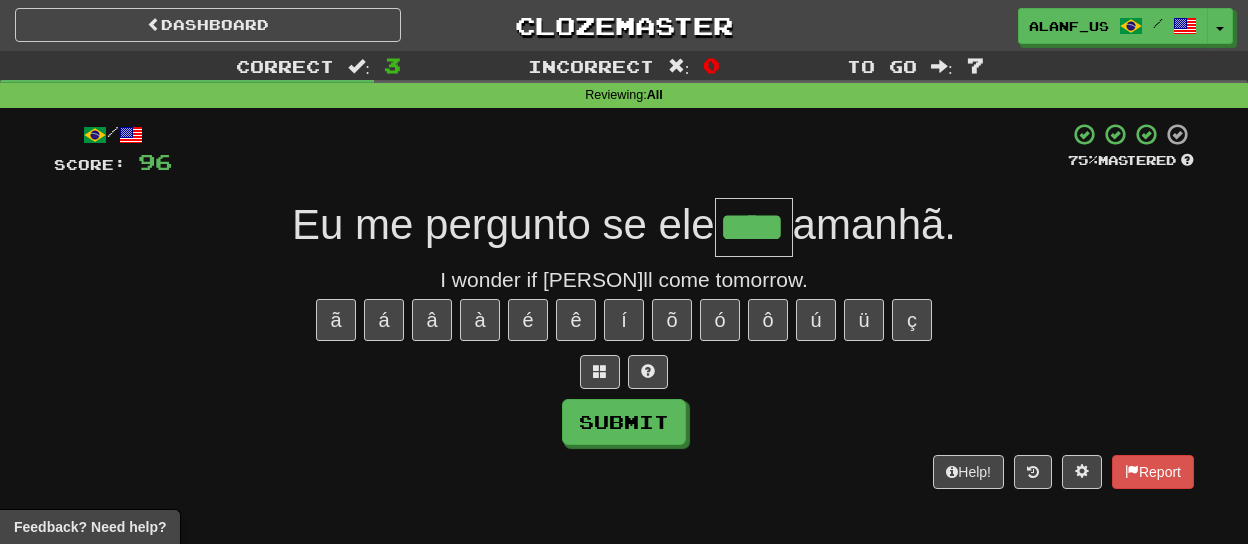 type on "****" 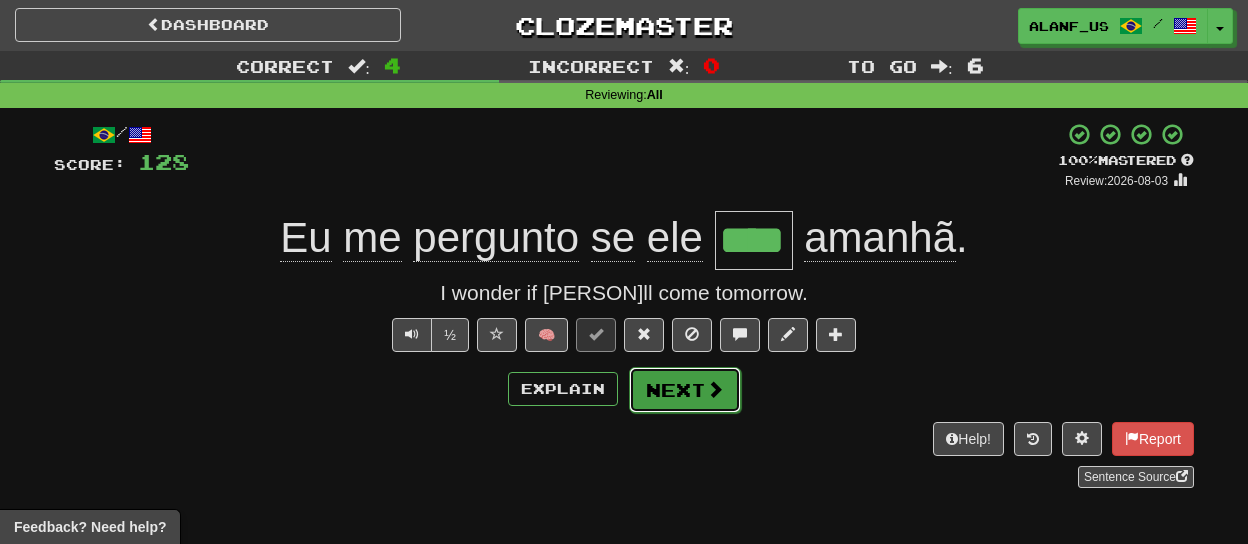 click on "Next" at bounding box center (685, 390) 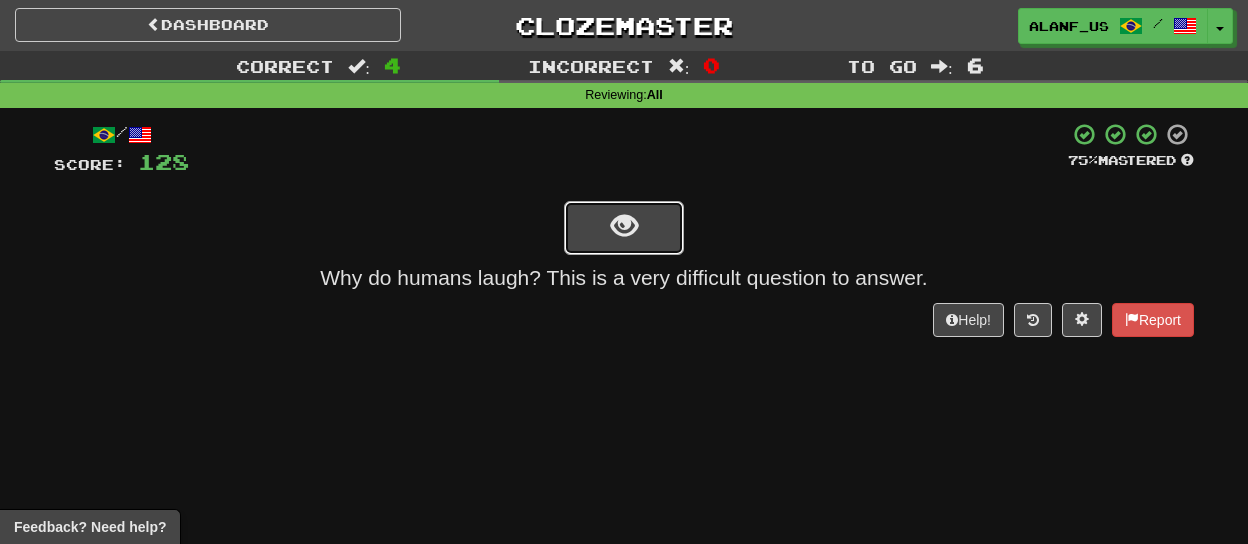 click at bounding box center (624, 226) 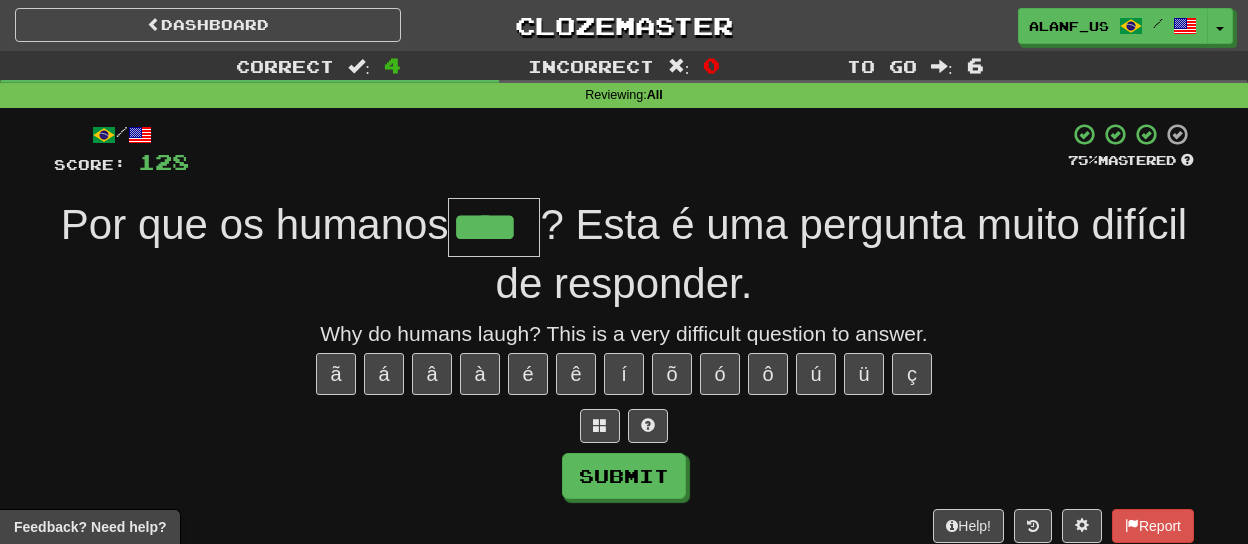 type on "****" 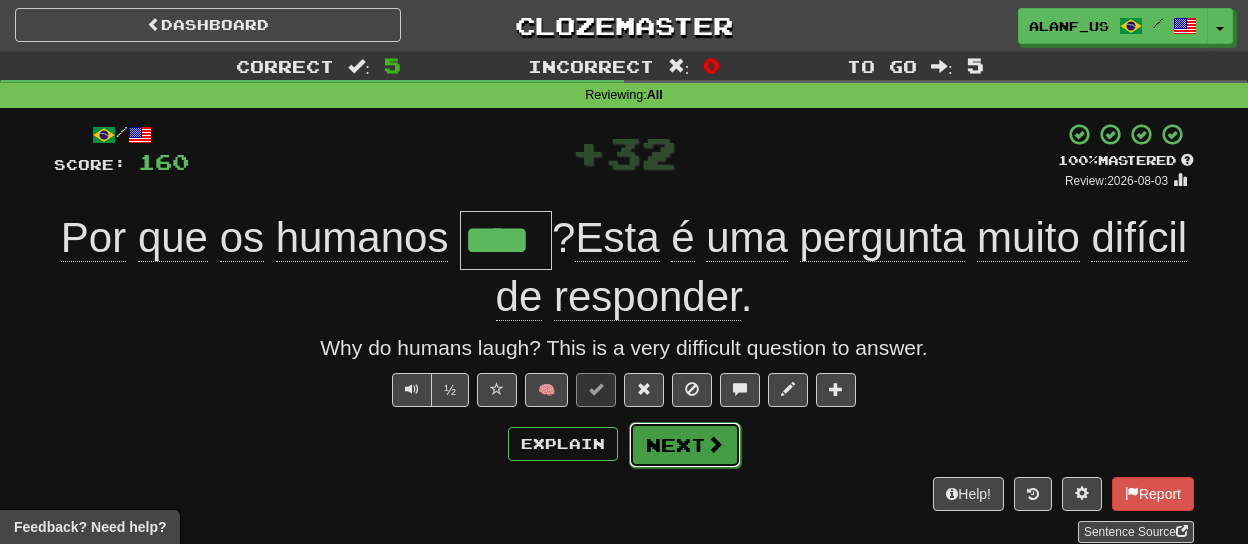 click on "Next" at bounding box center [685, 445] 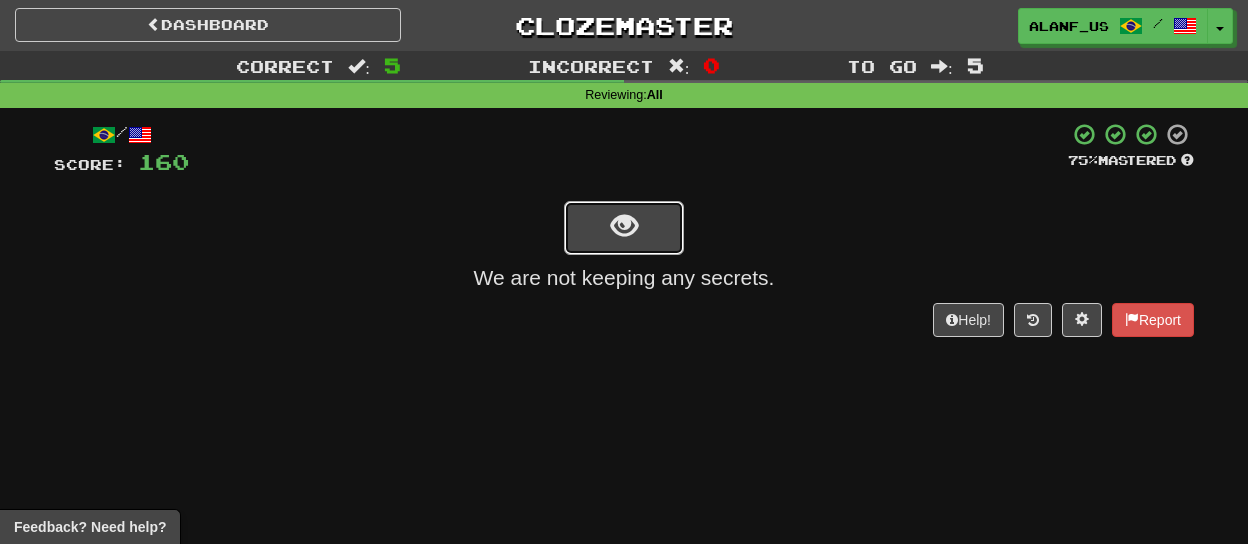 click at bounding box center (624, 228) 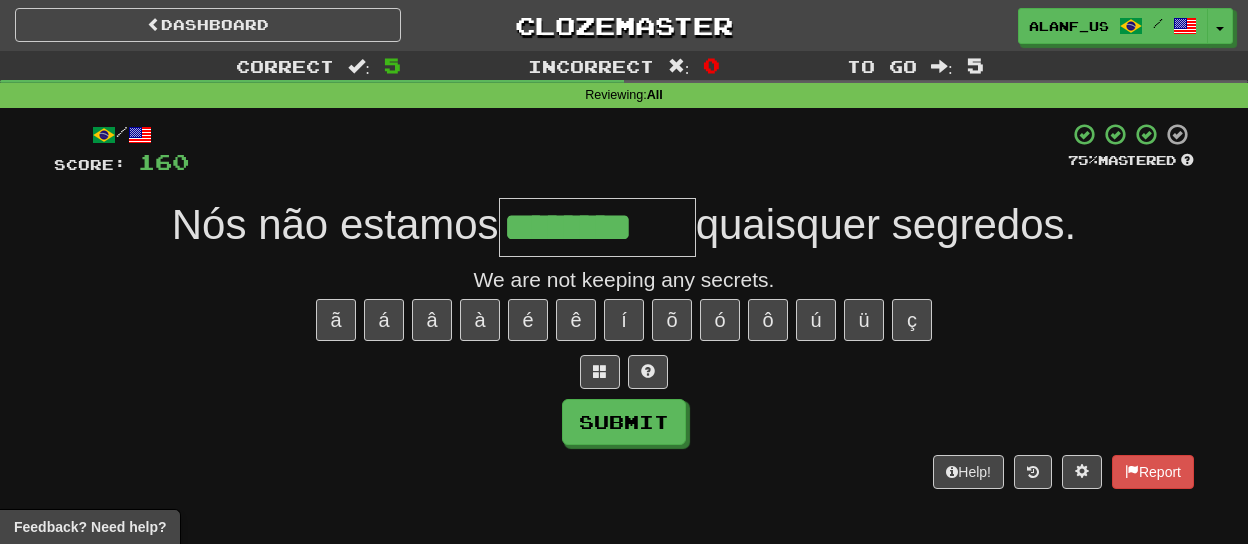 type on "********" 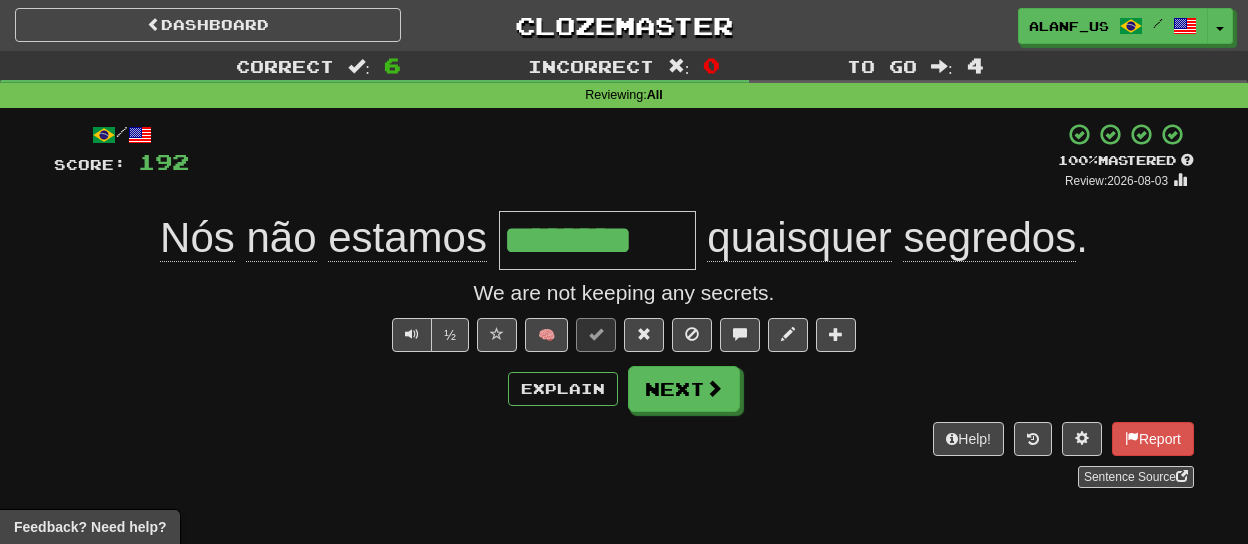 click on "quaisquer" at bounding box center (799, 238) 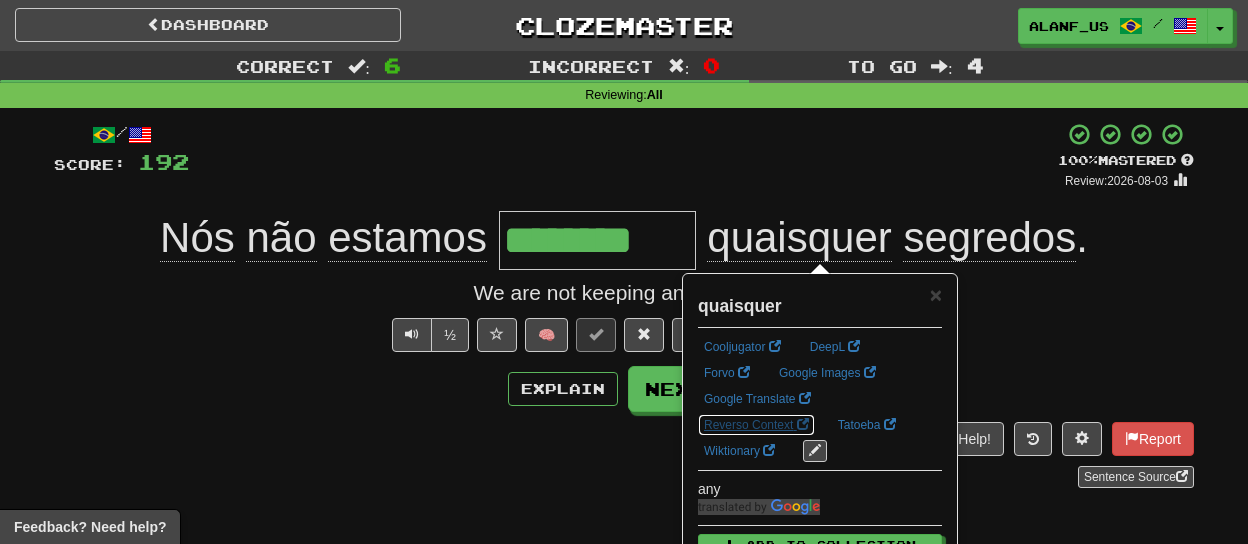 click on "Reverso Context" at bounding box center [756, 425] 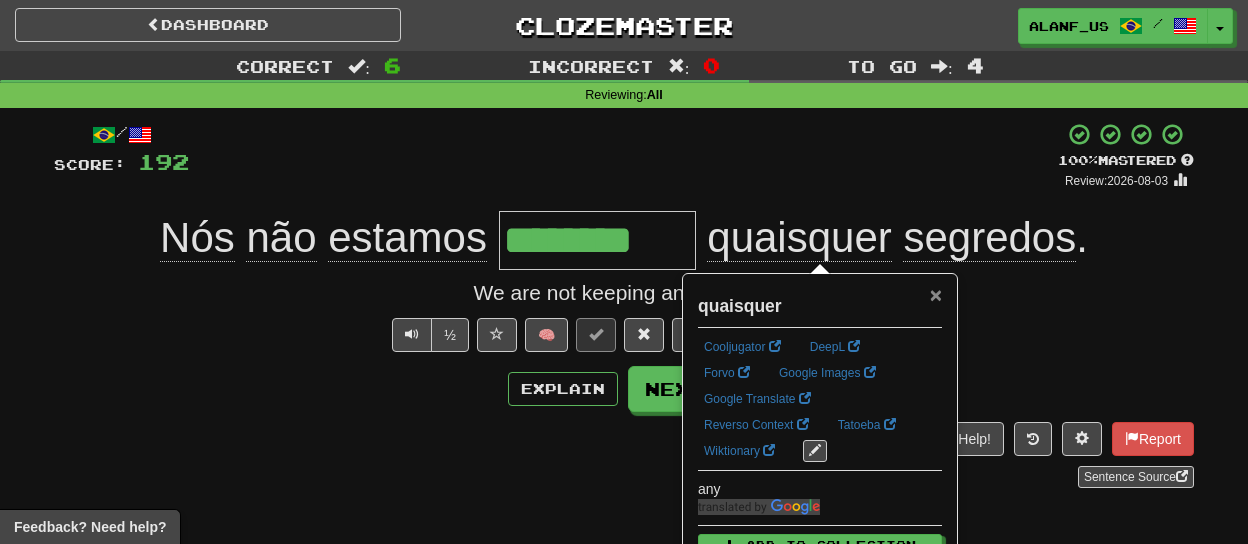 click on "×" at bounding box center [936, 294] 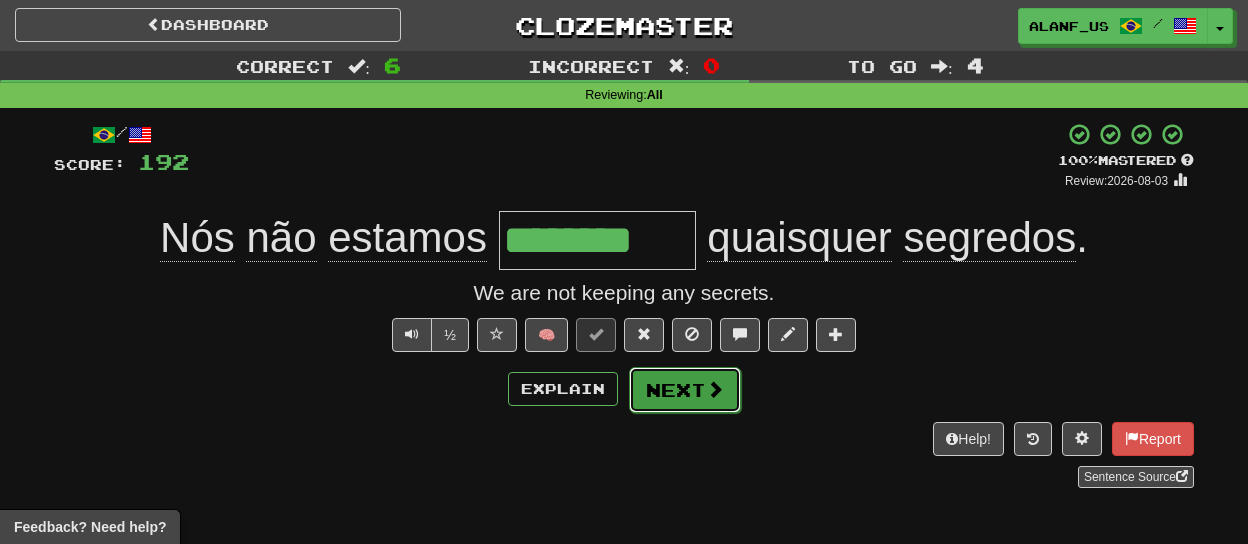 click on "Next" at bounding box center [685, 390] 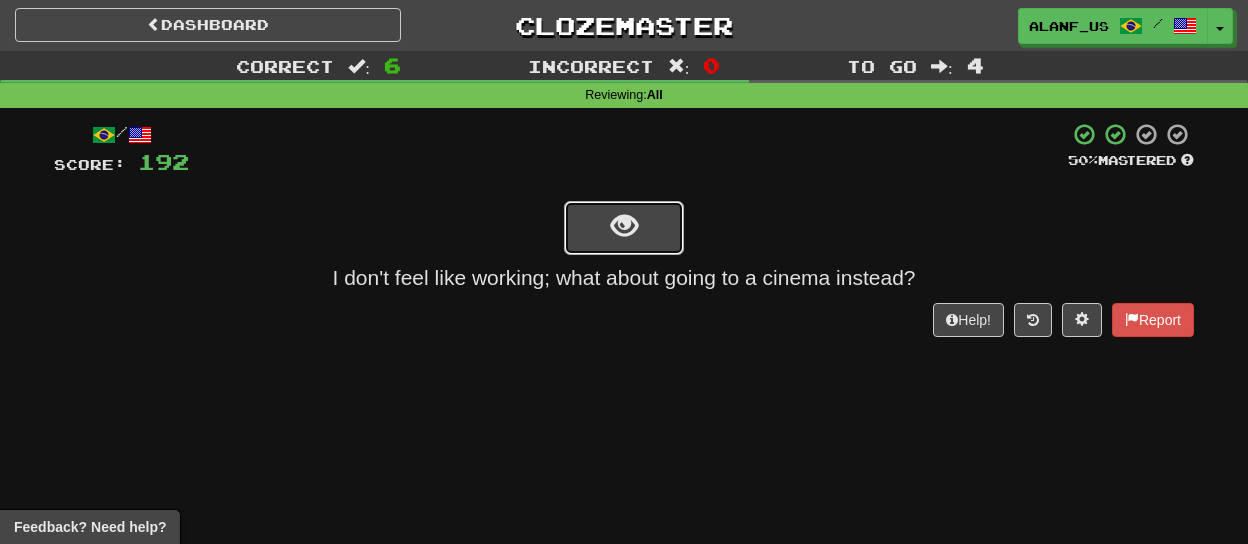 click at bounding box center (624, 228) 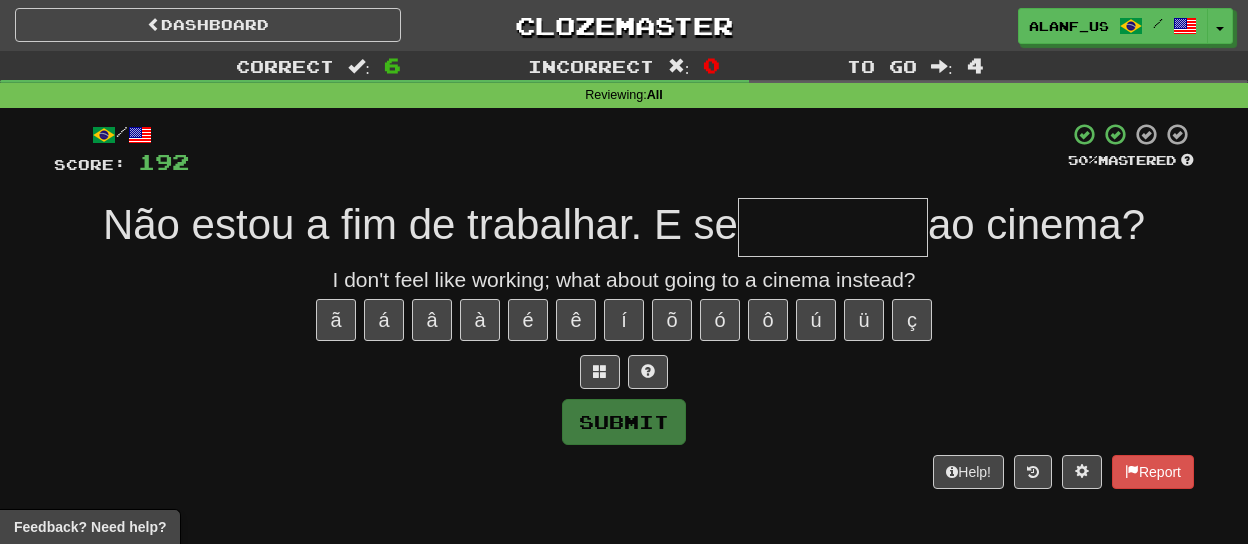type on "*" 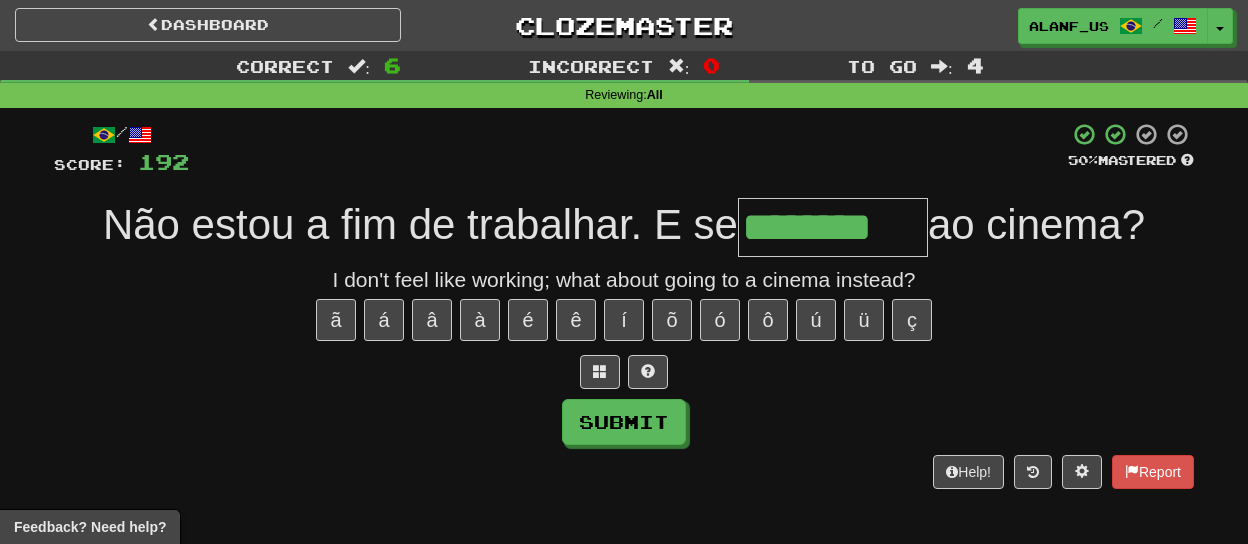 type on "********" 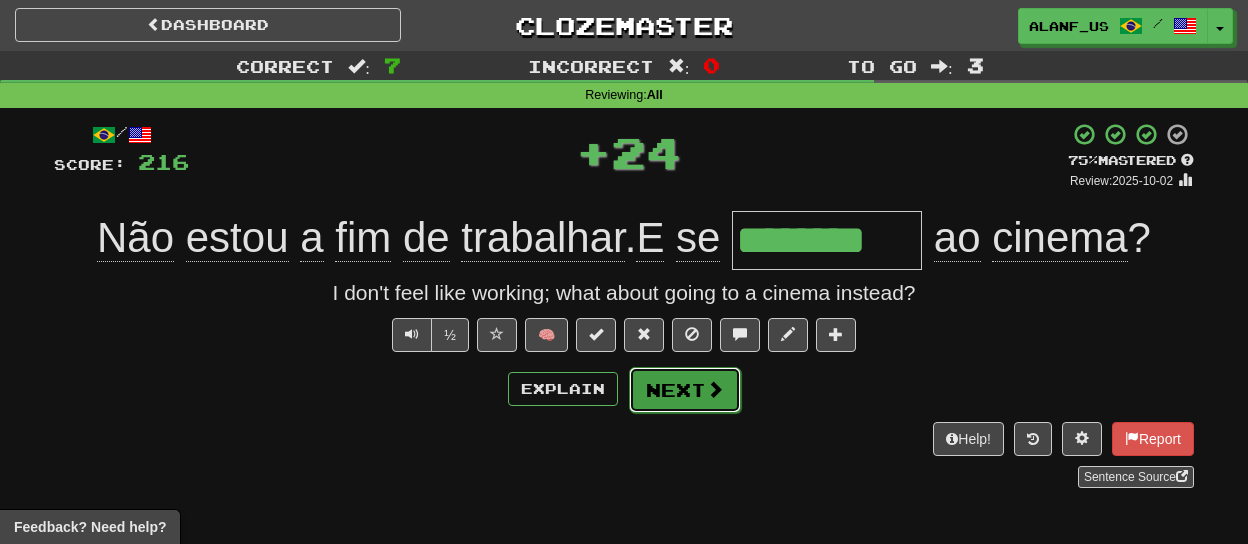 click on "Next" at bounding box center (685, 390) 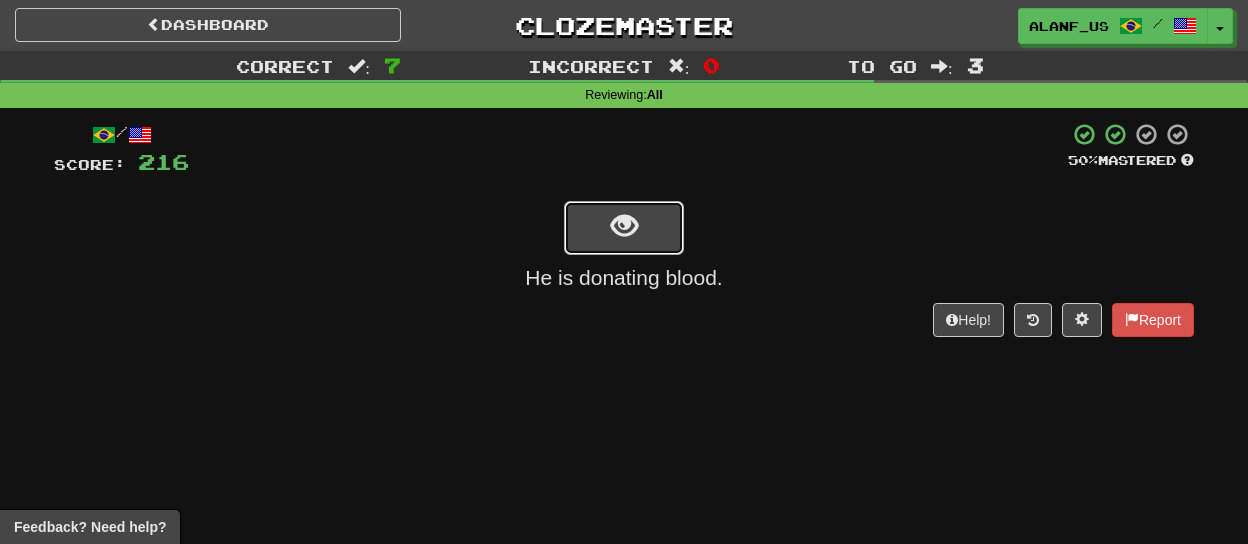 click at bounding box center [624, 228] 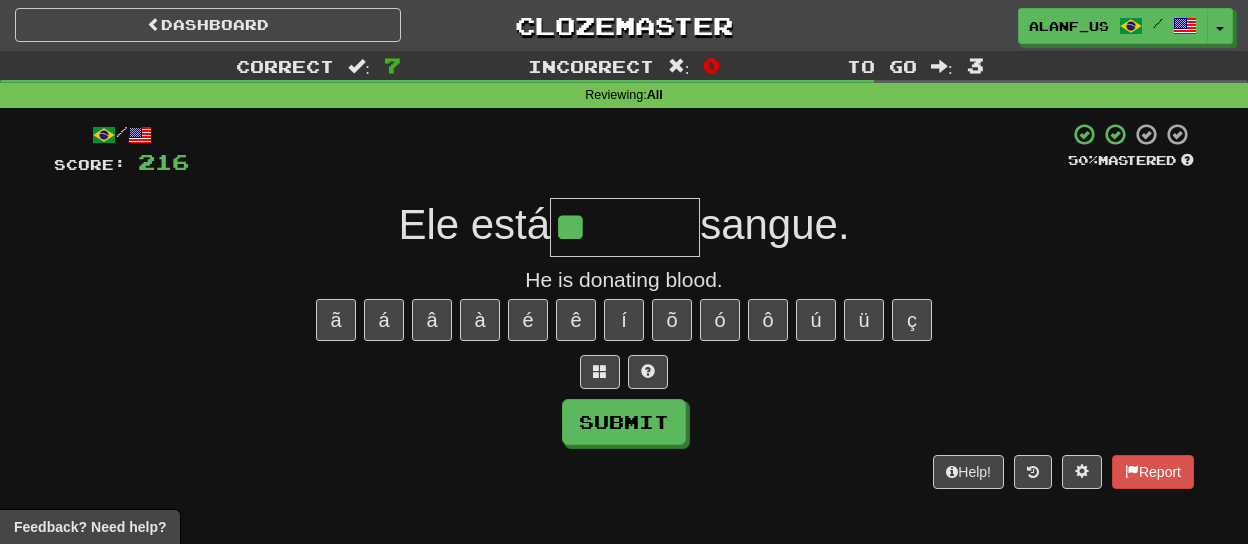 type on "******" 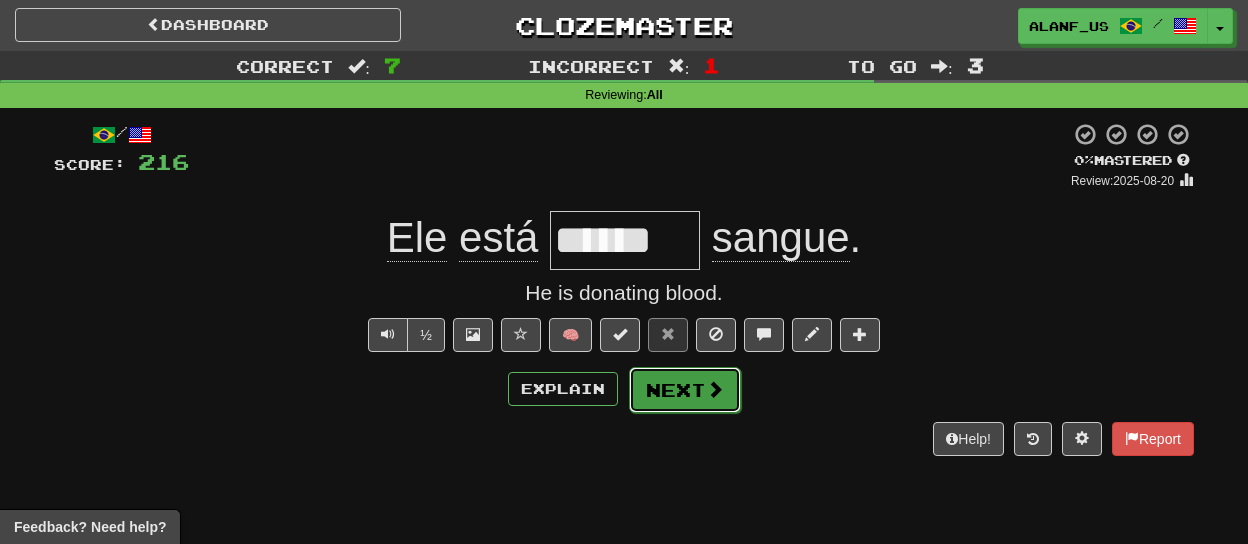 click on "Next" at bounding box center [685, 390] 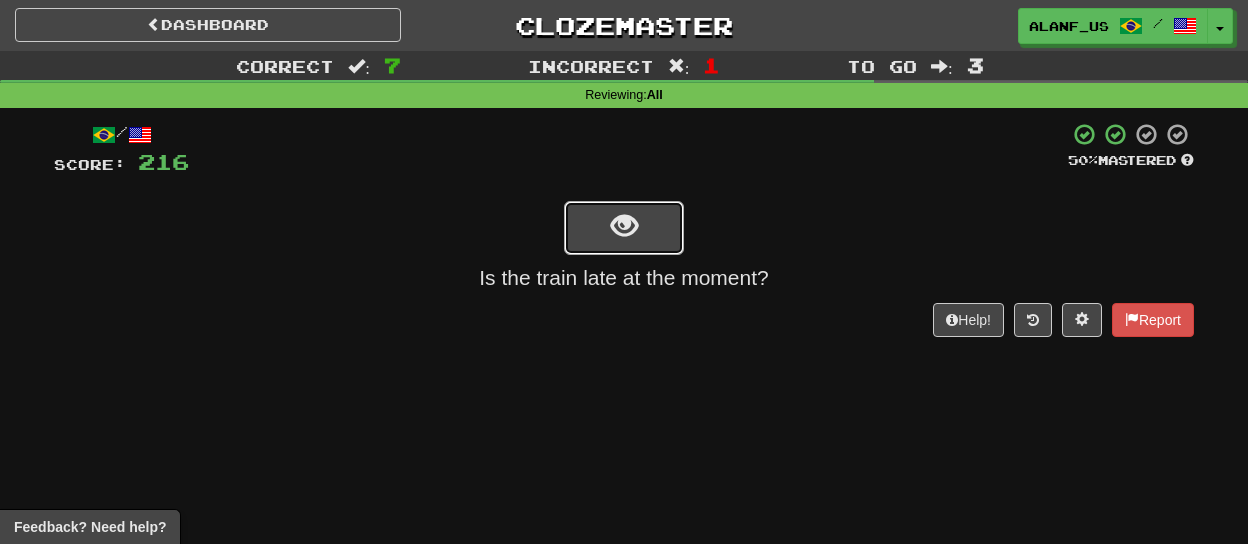 click at bounding box center [624, 226] 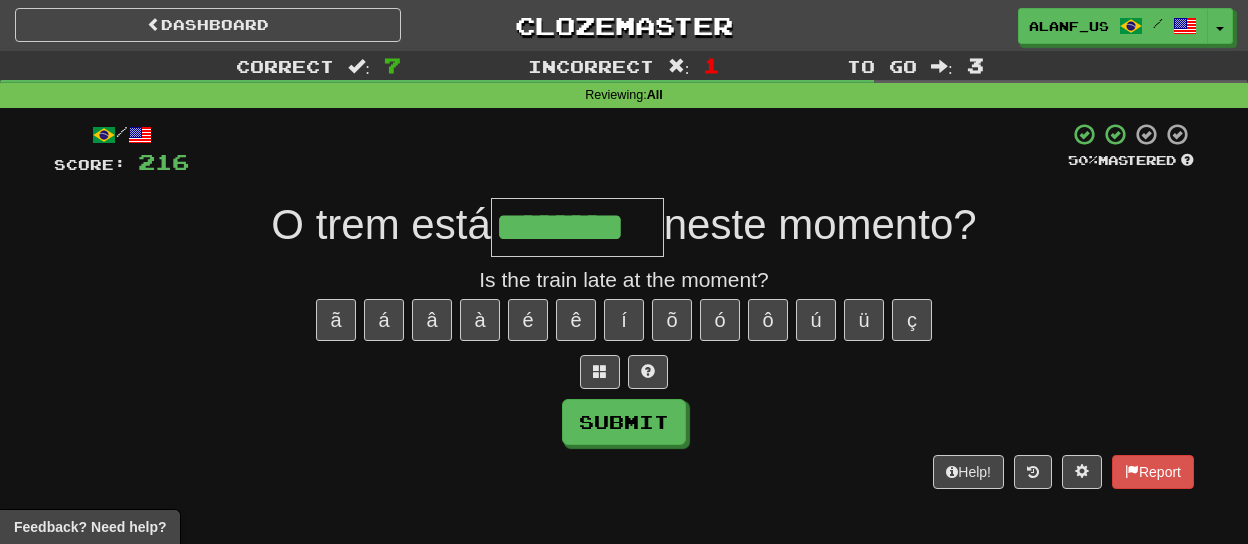 type on "********" 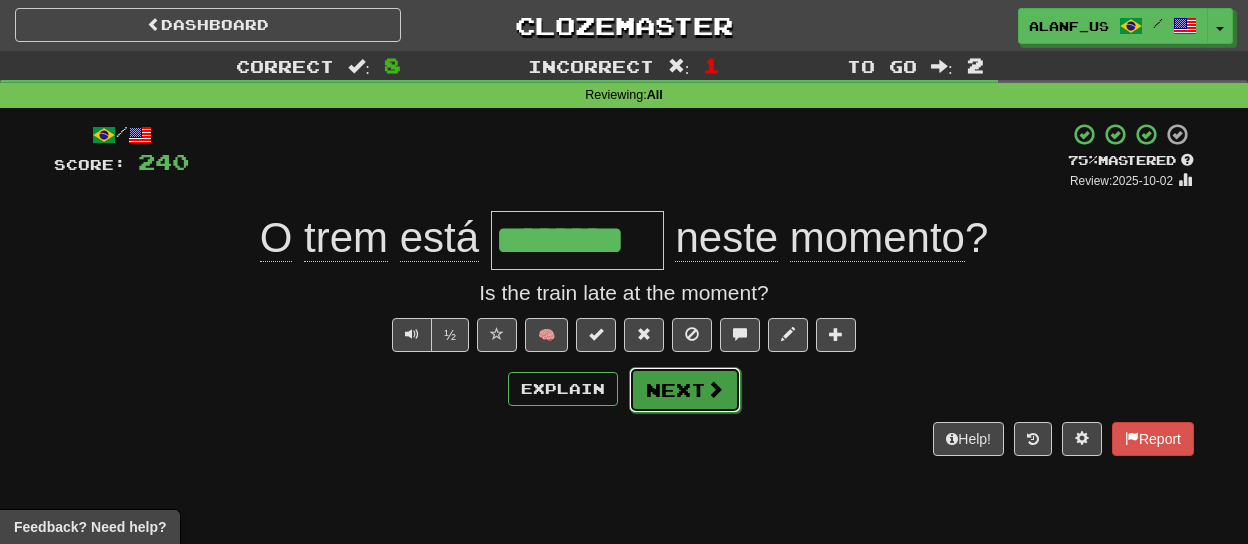 click on "Next" at bounding box center (685, 390) 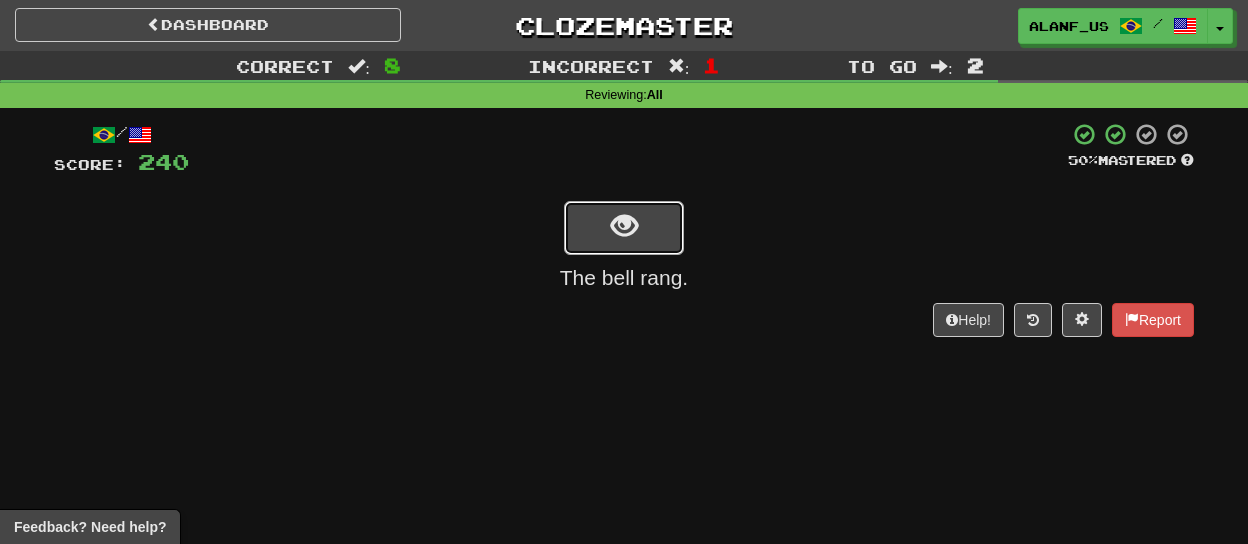 click at bounding box center [624, 226] 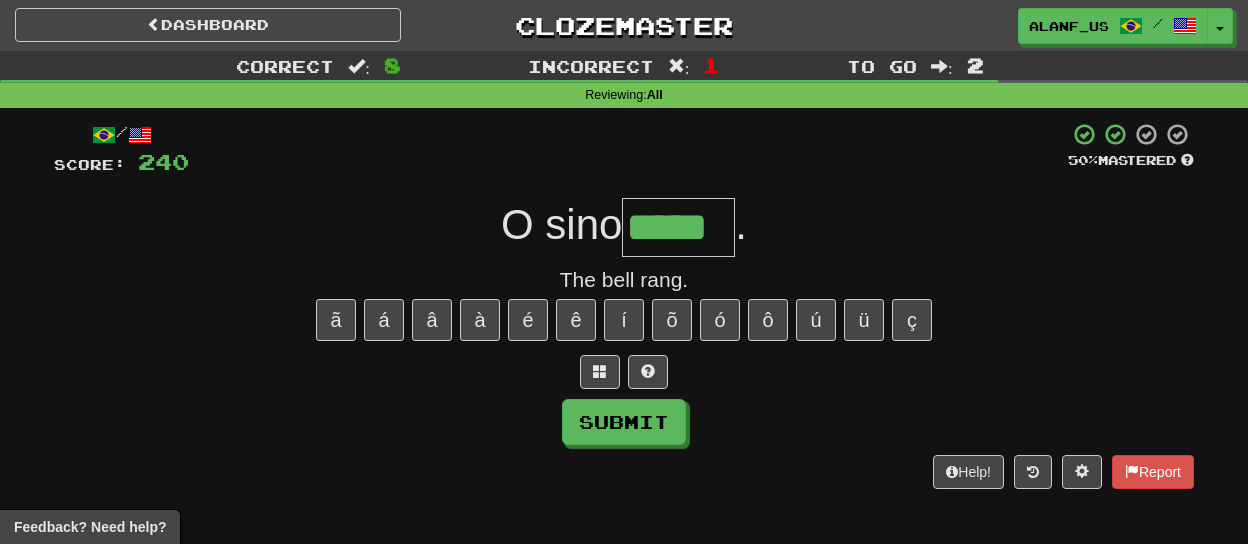 type on "*****" 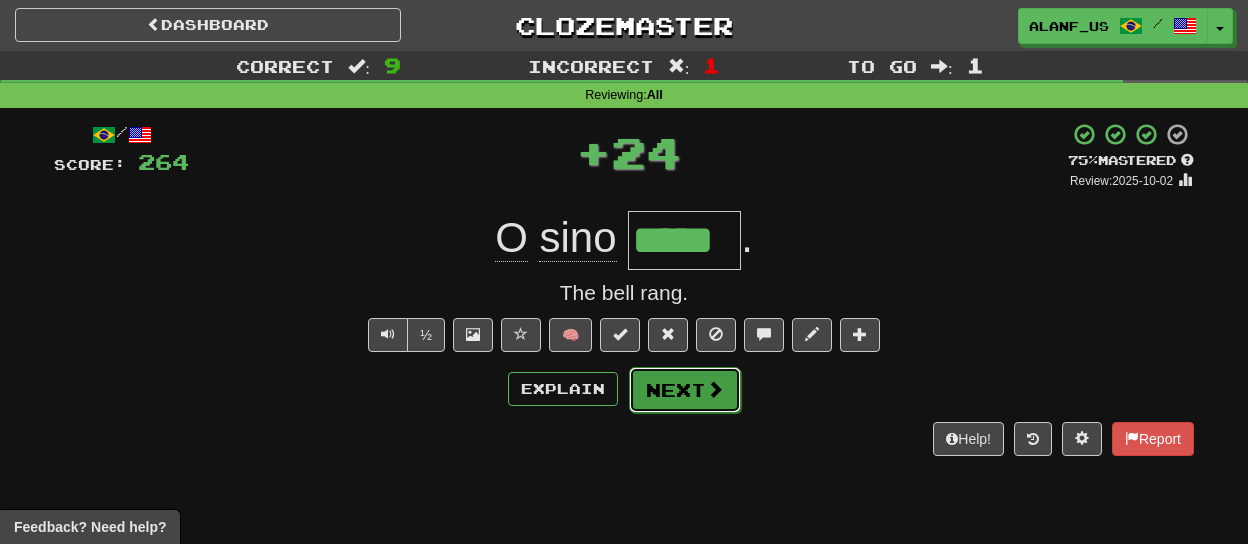 click at bounding box center [715, 389] 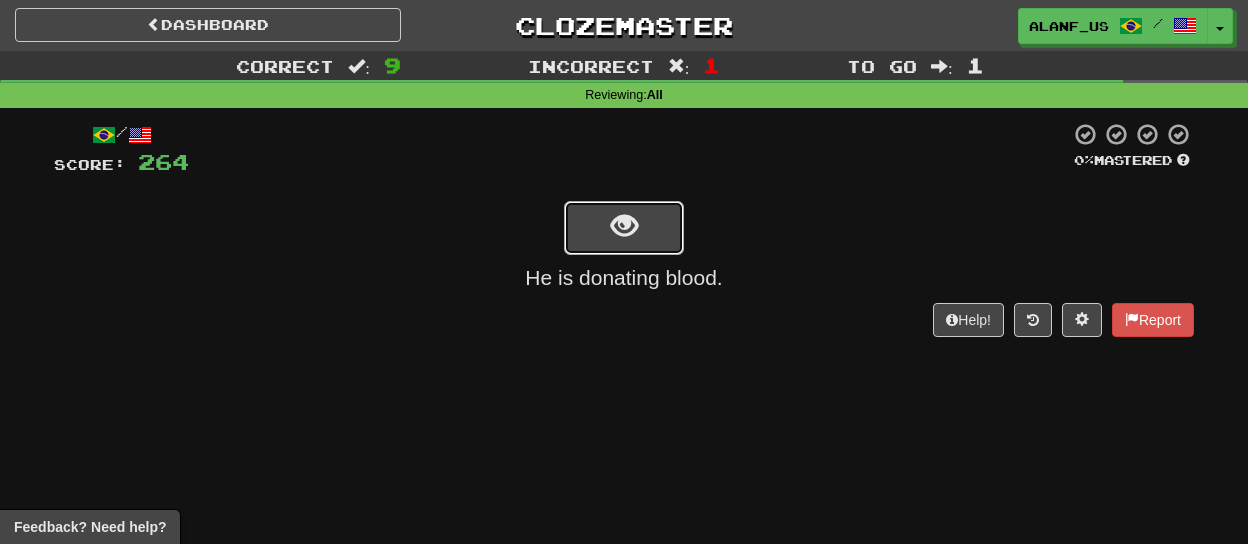 click at bounding box center [624, 226] 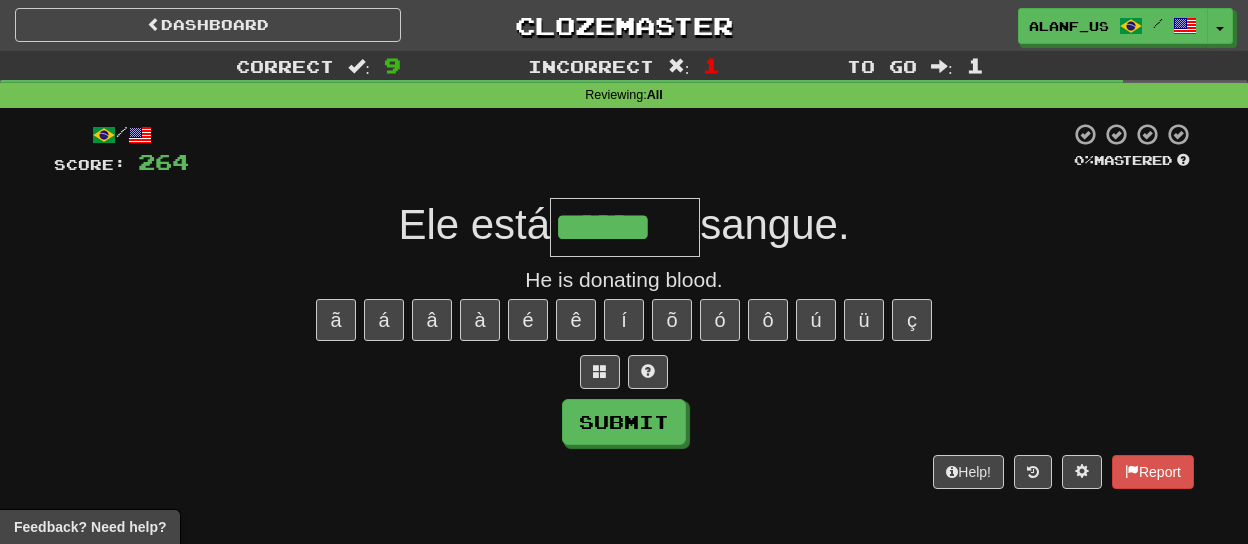 type on "******" 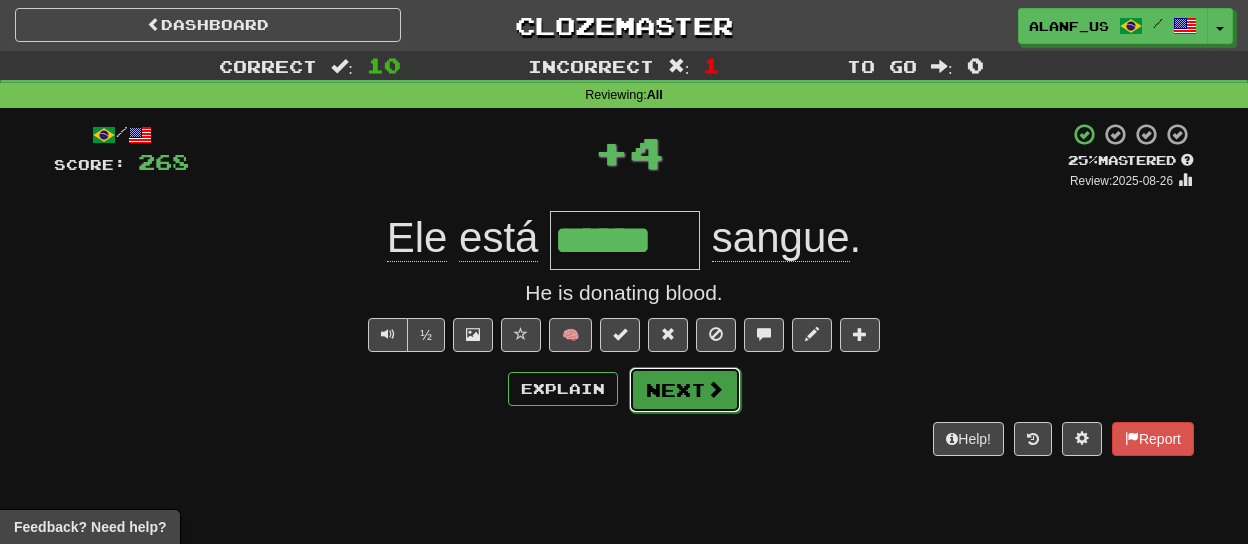 click on "Next" at bounding box center [685, 390] 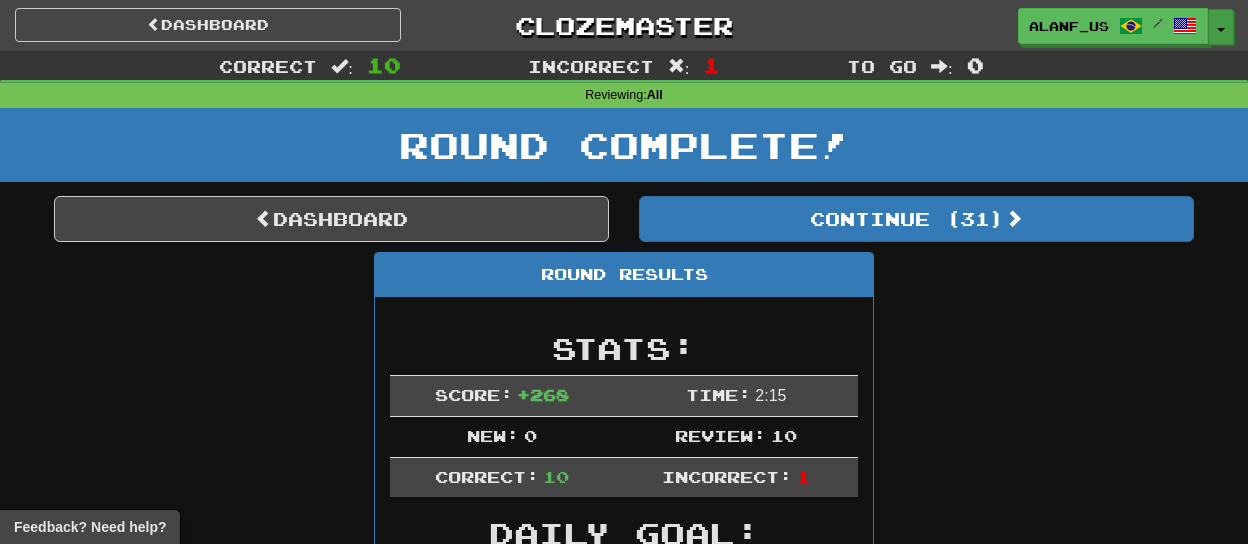 click on "Toggle Dropdown" at bounding box center [1221, 27] 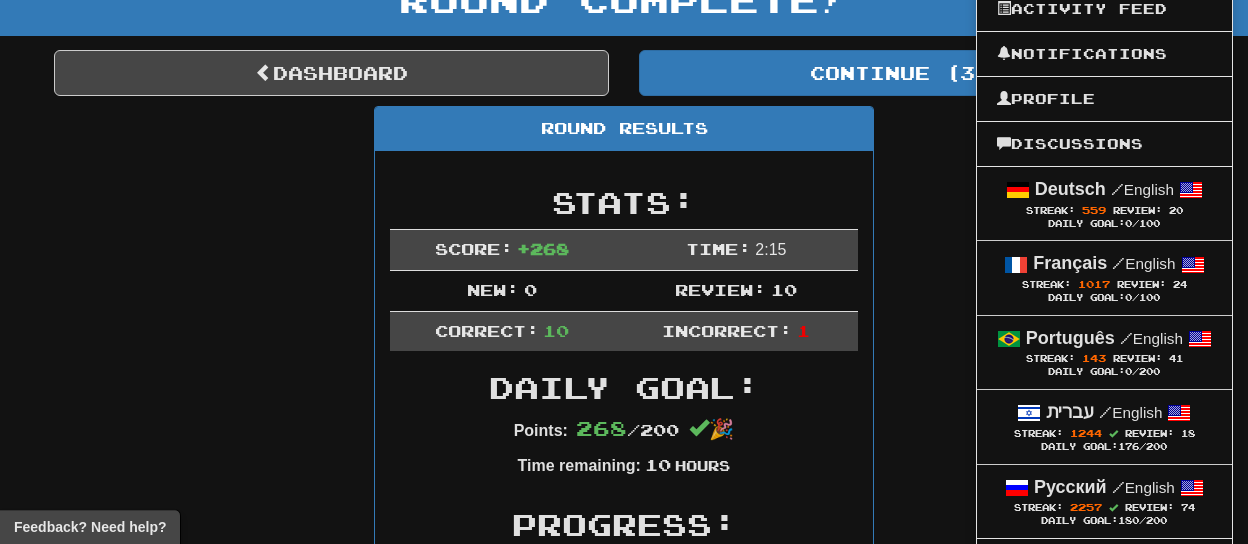 scroll, scrollTop: 178, scrollLeft: 0, axis: vertical 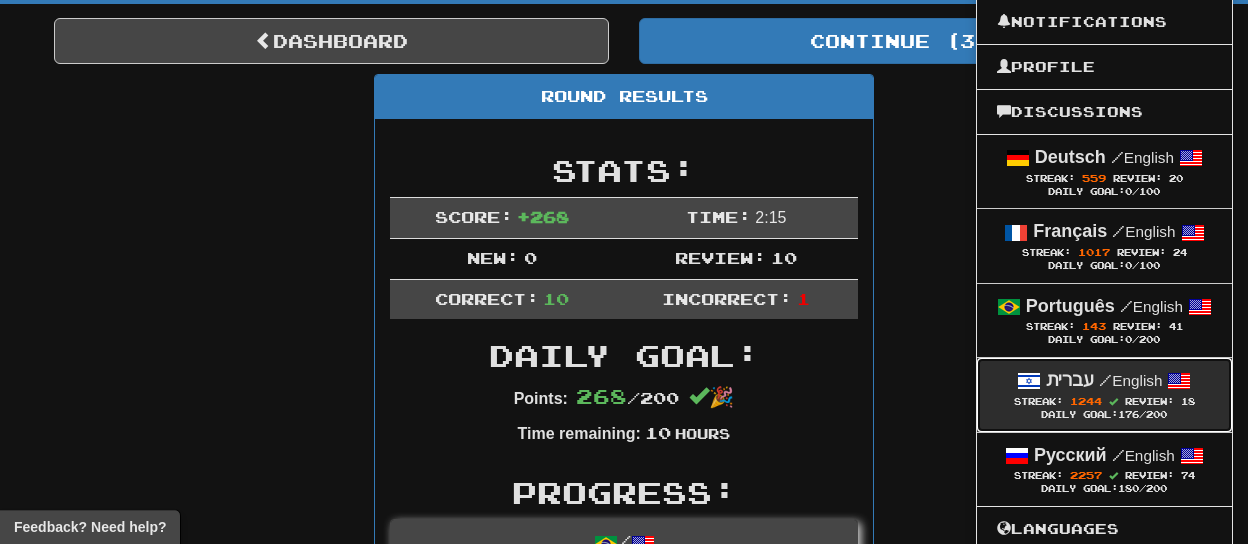 click at bounding box center [1179, 381] 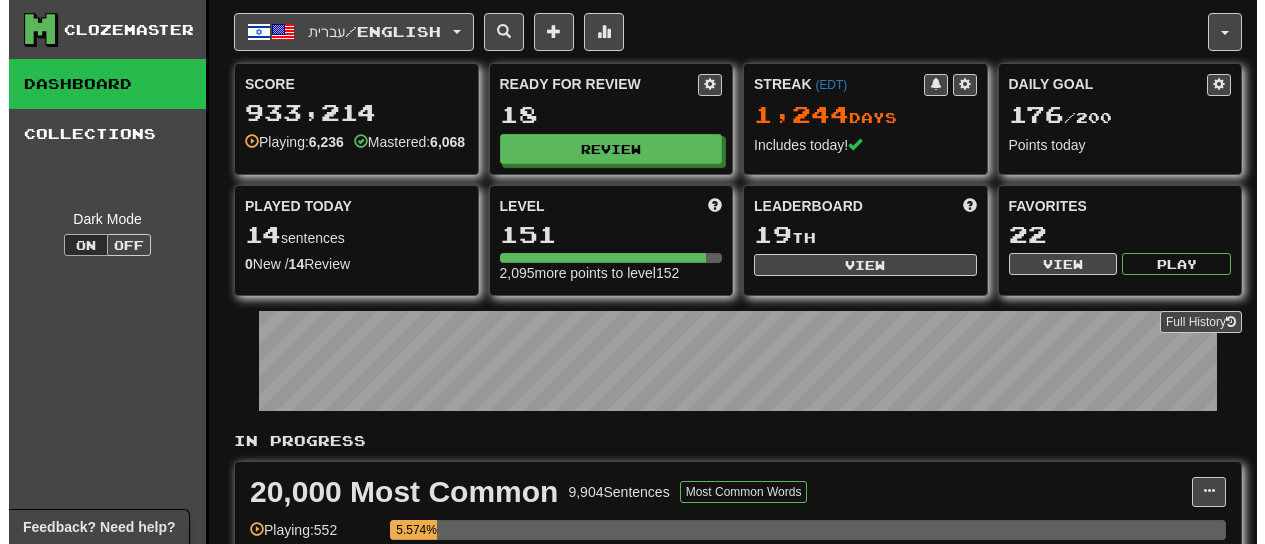scroll, scrollTop: 0, scrollLeft: 0, axis: both 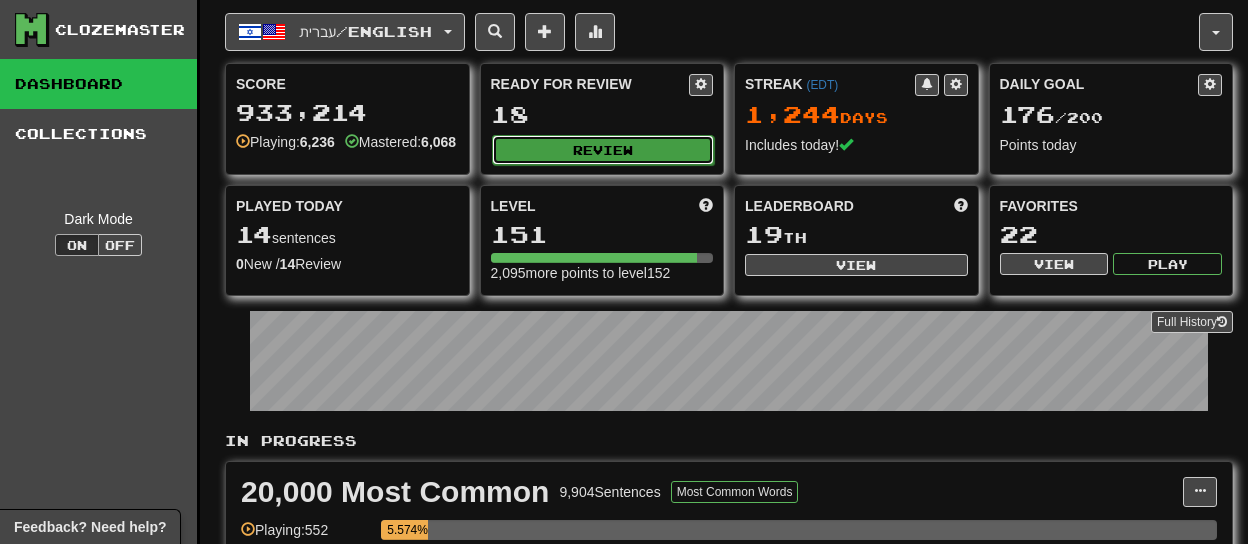 click on "Review" at bounding box center [603, 150] 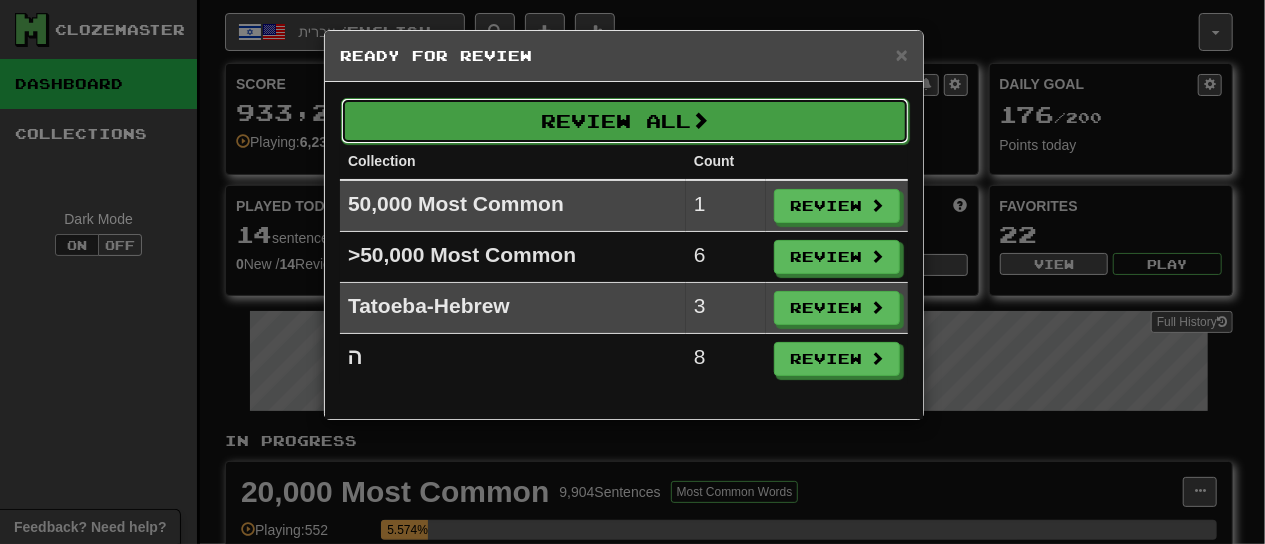click on "Review All" at bounding box center [625, 121] 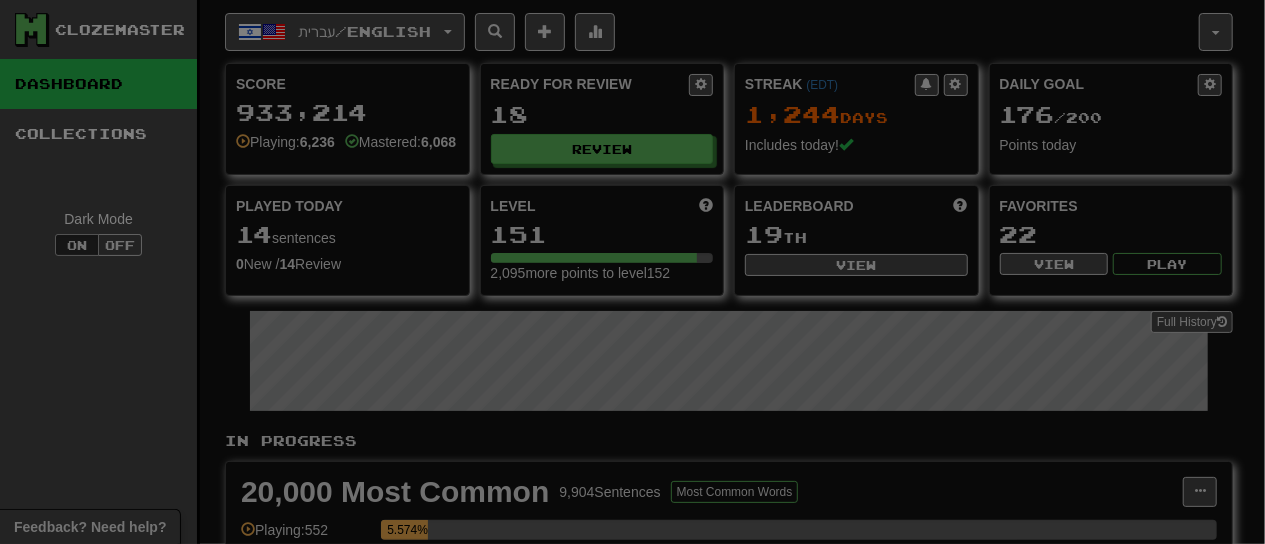 select on "**" 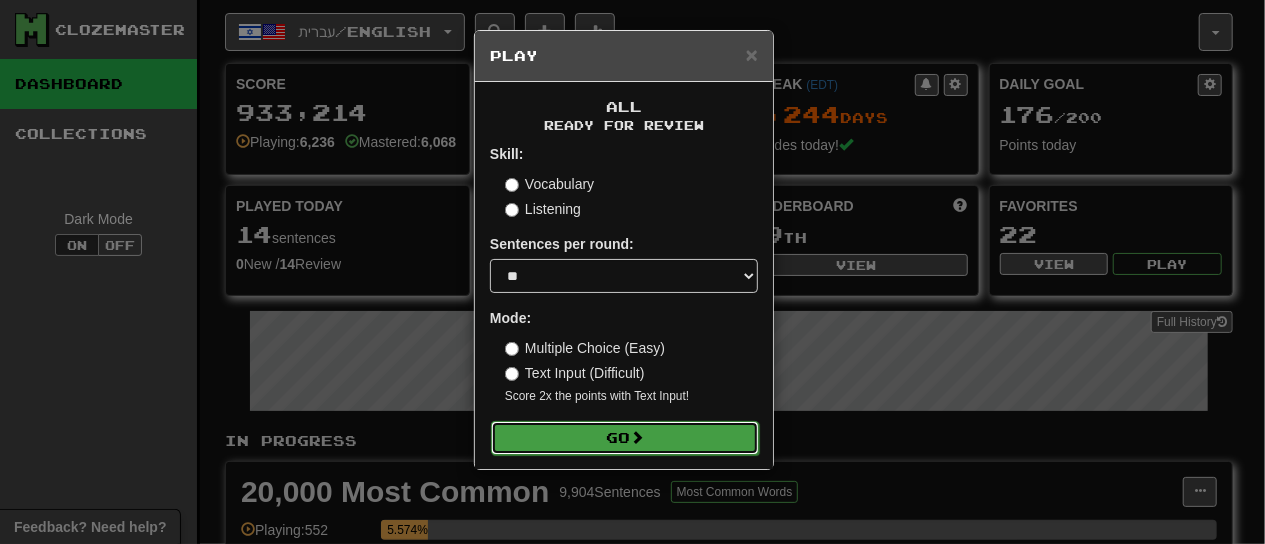 click on "Go" at bounding box center [625, 438] 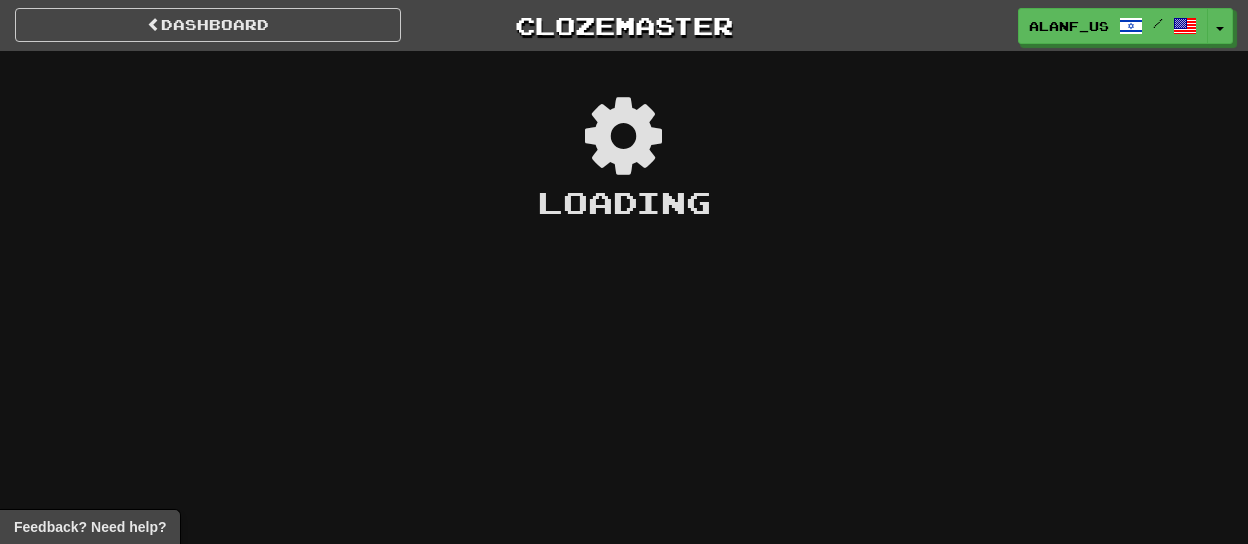 scroll, scrollTop: 0, scrollLeft: 0, axis: both 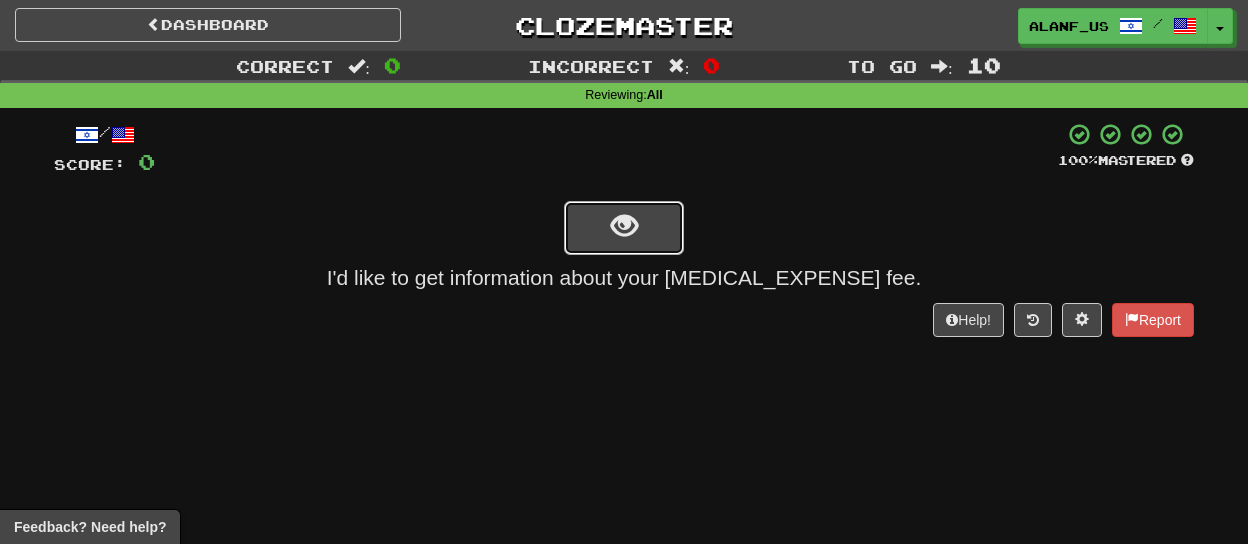 click at bounding box center (624, 228) 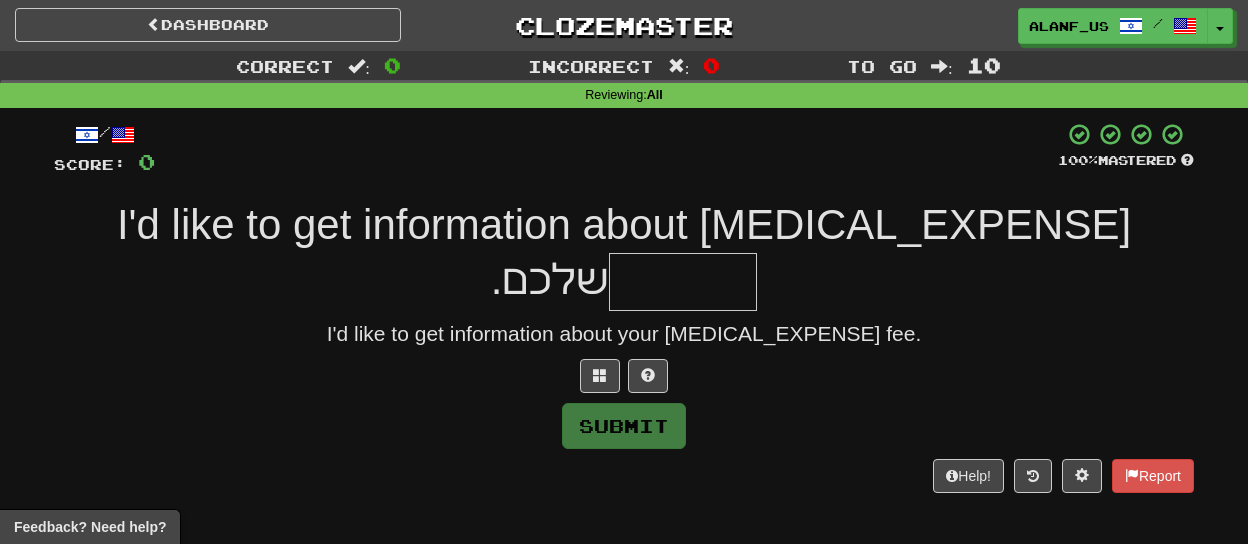type on "*" 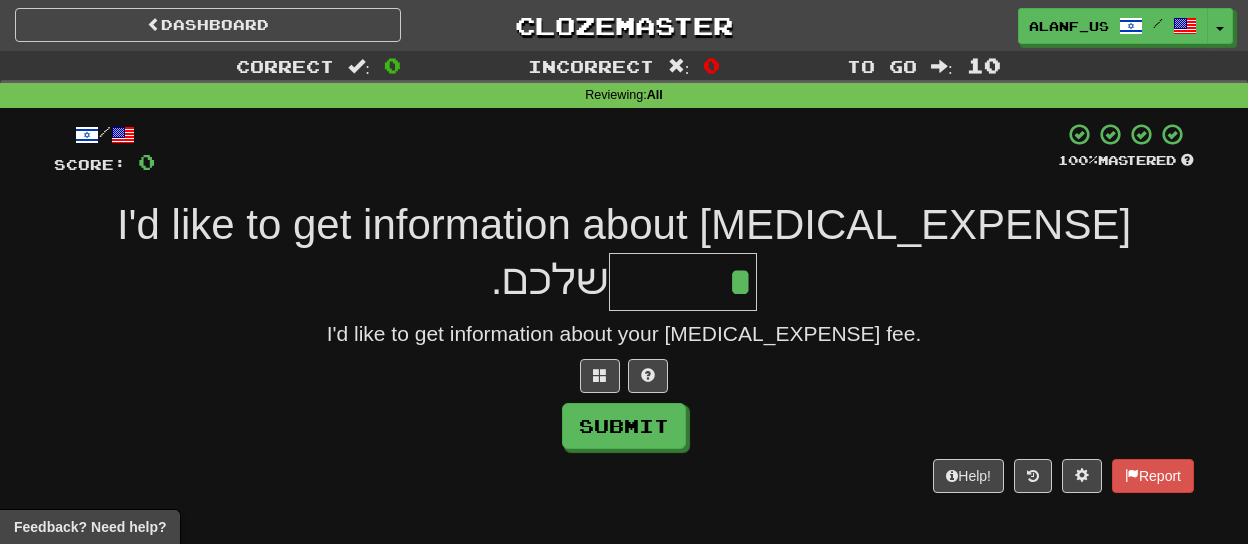 type on "*******" 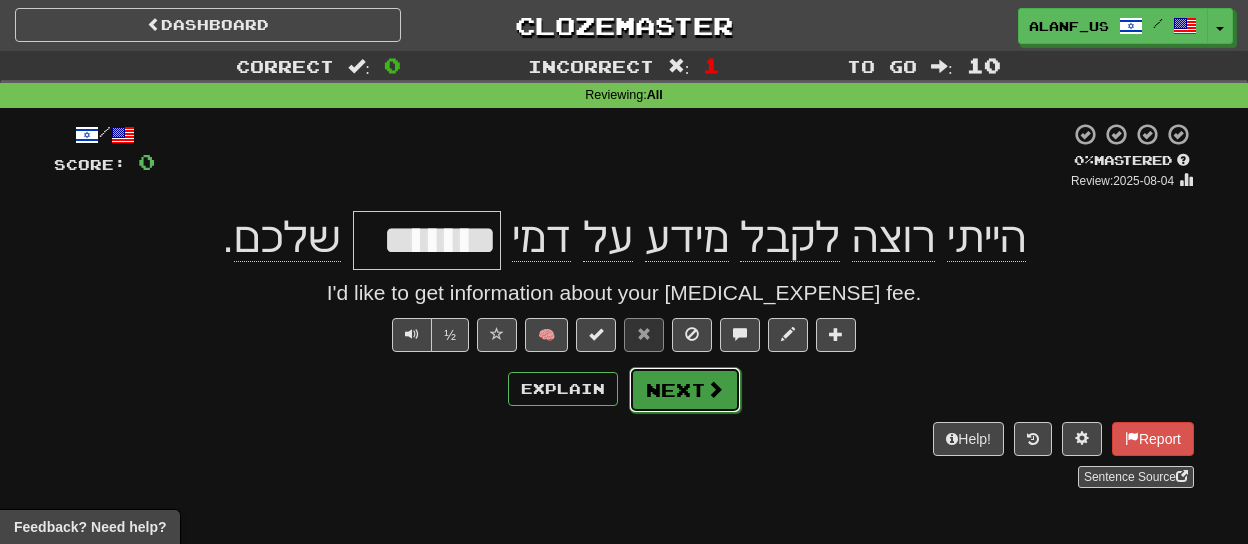 click on "Next" at bounding box center (685, 390) 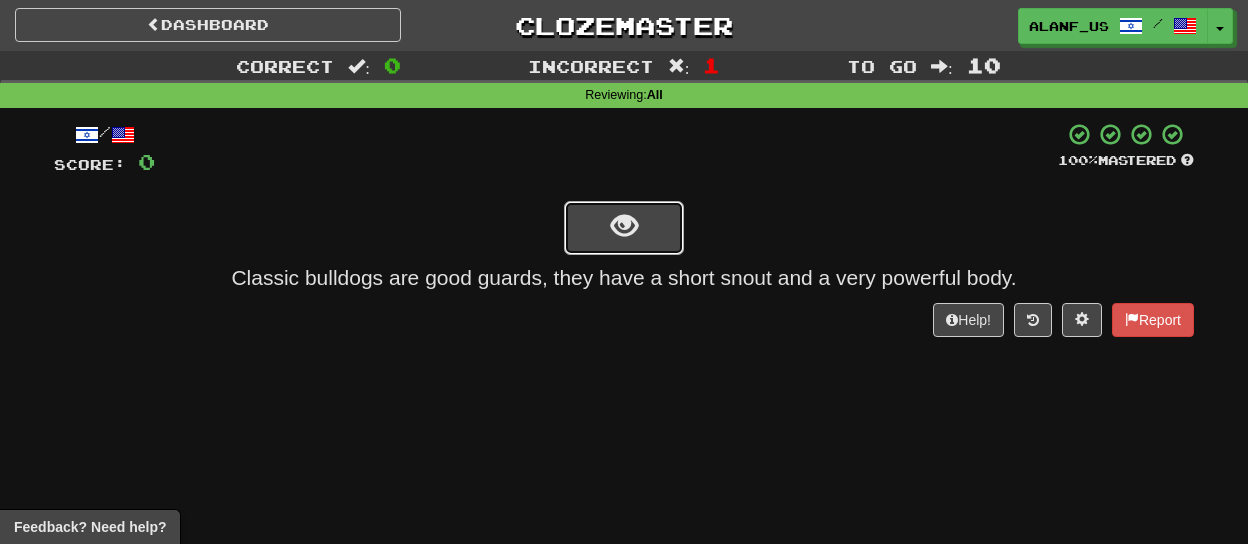 click at bounding box center [624, 226] 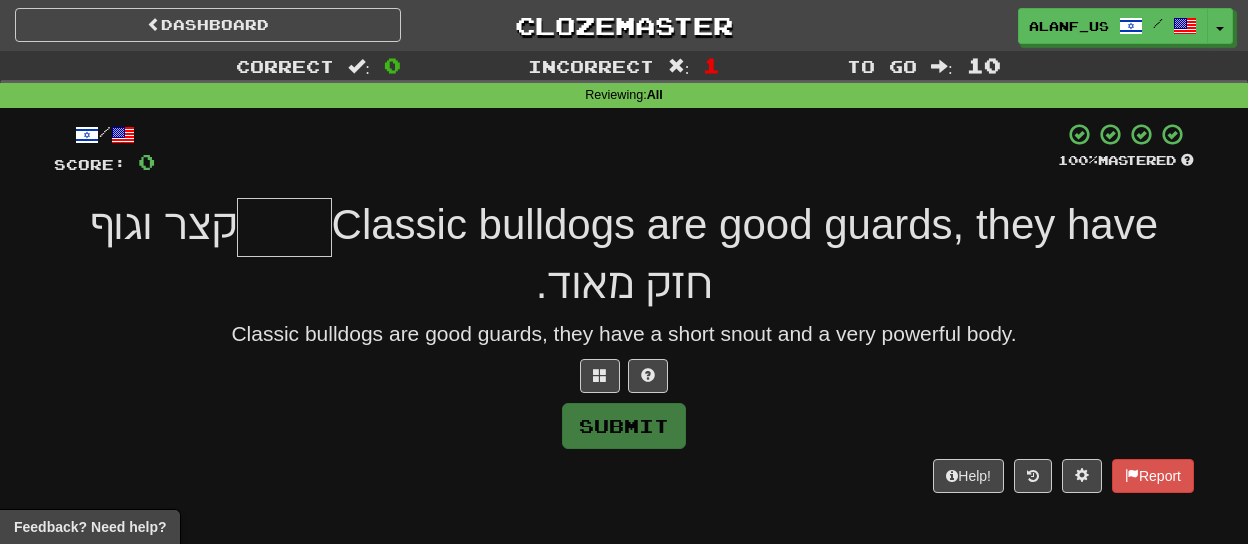type on "****" 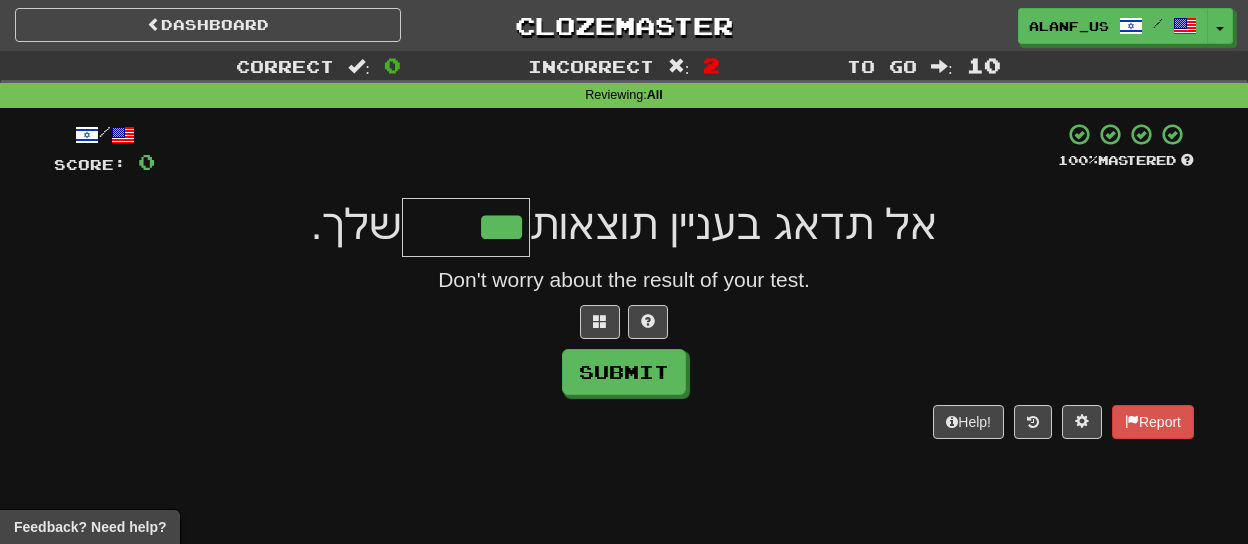 type on "*****" 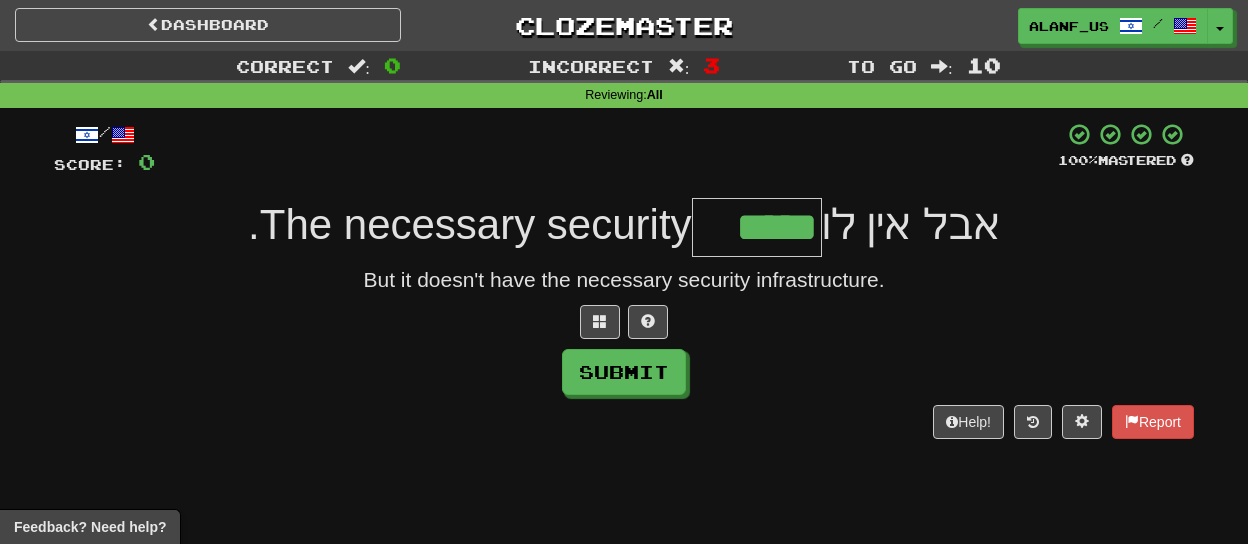 type on "*****" 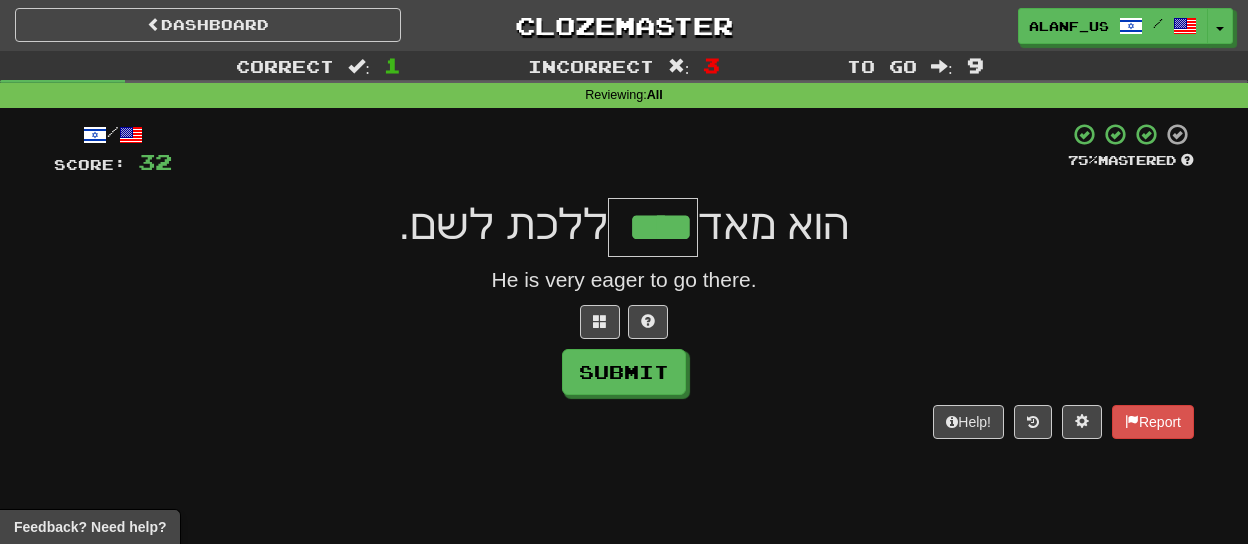 type on "****" 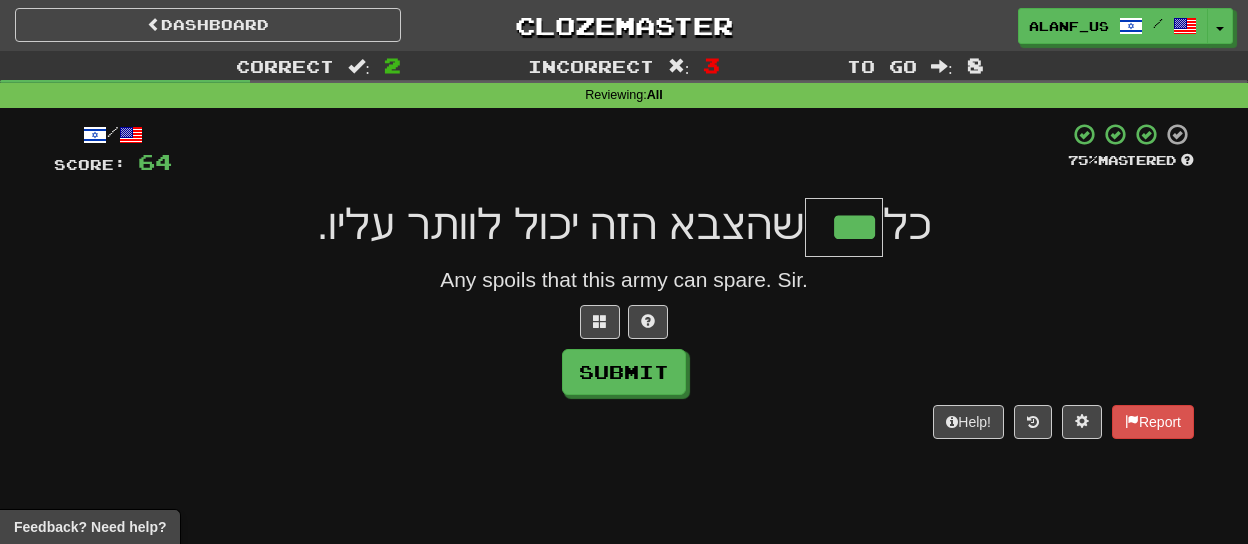 type on "***" 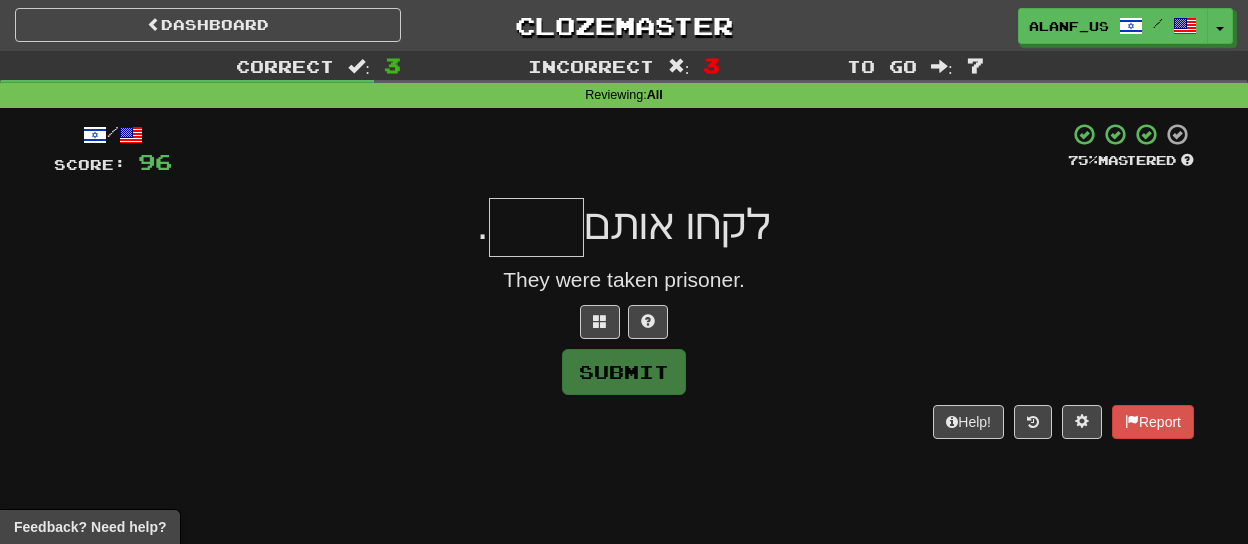 type on "*" 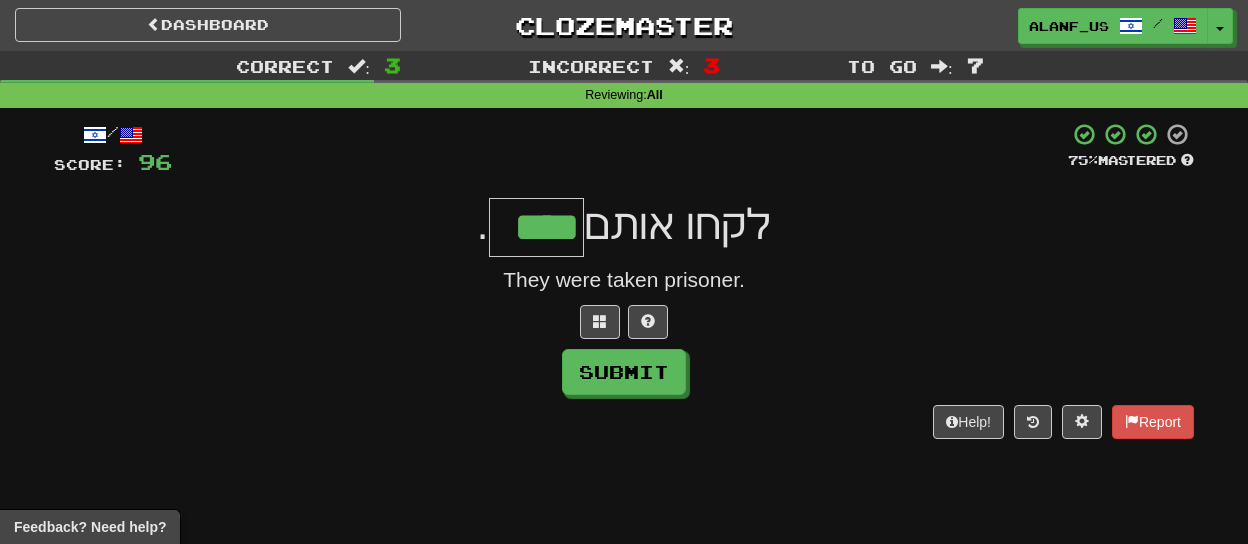 type on "****" 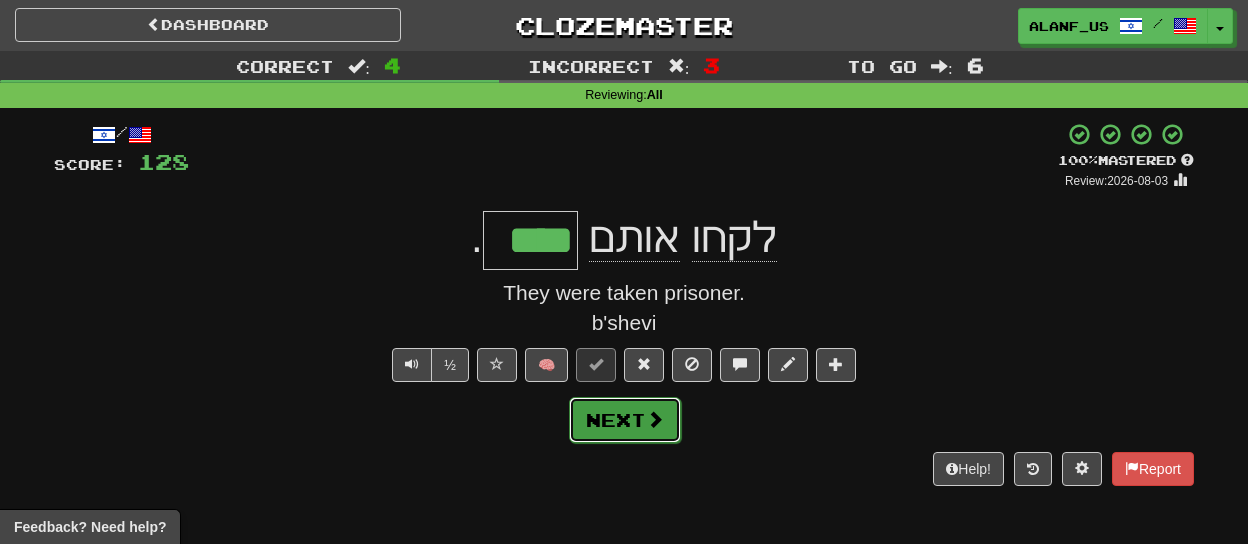 click on "Next" at bounding box center (625, 420) 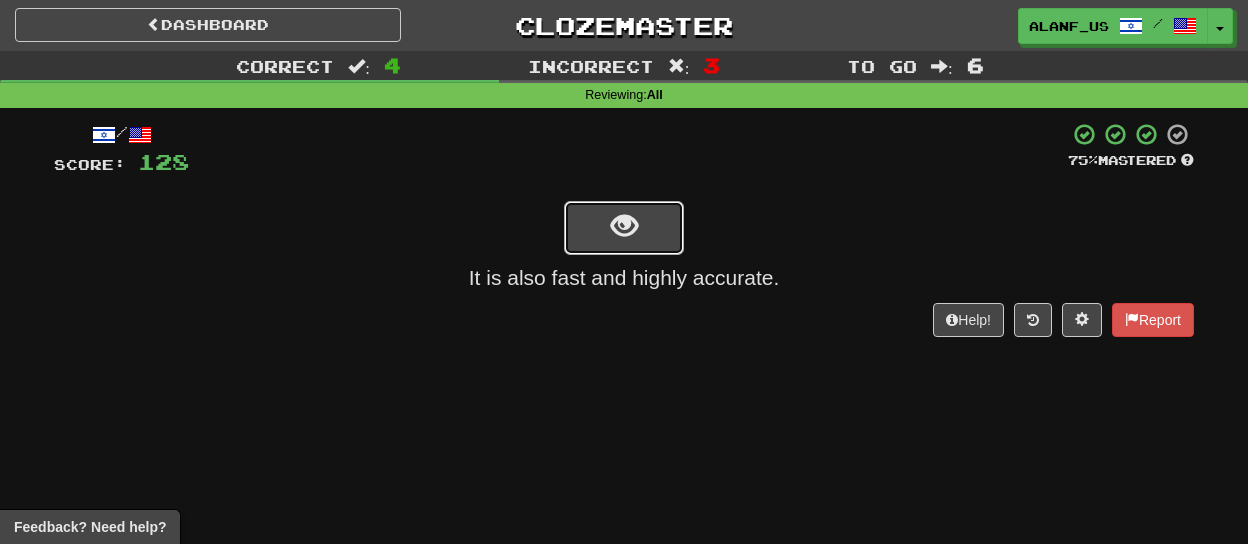 click at bounding box center [624, 228] 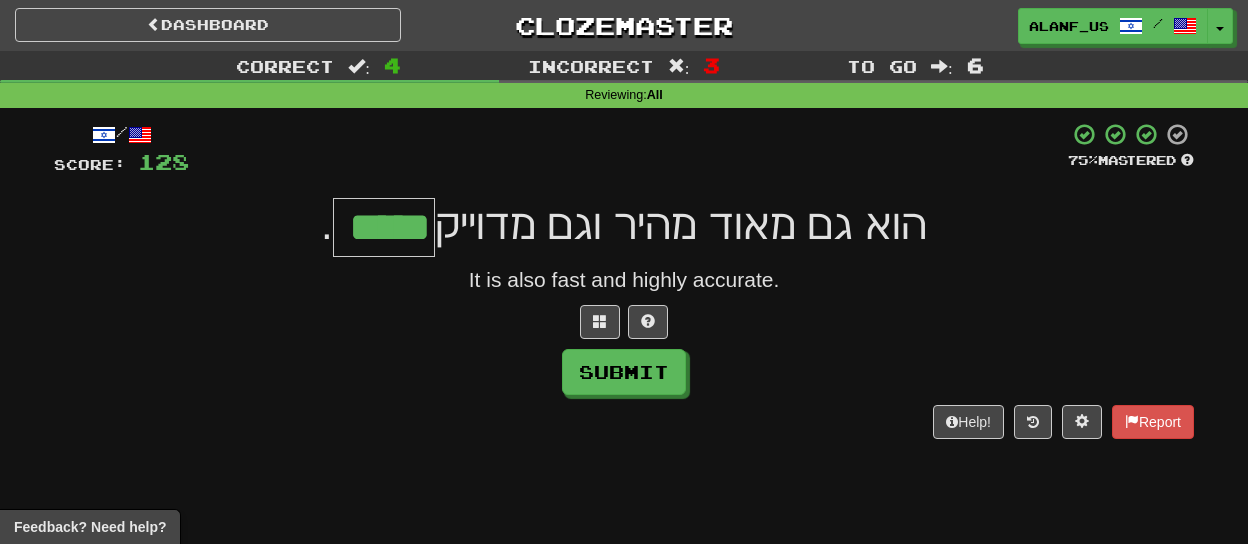 type on "*****" 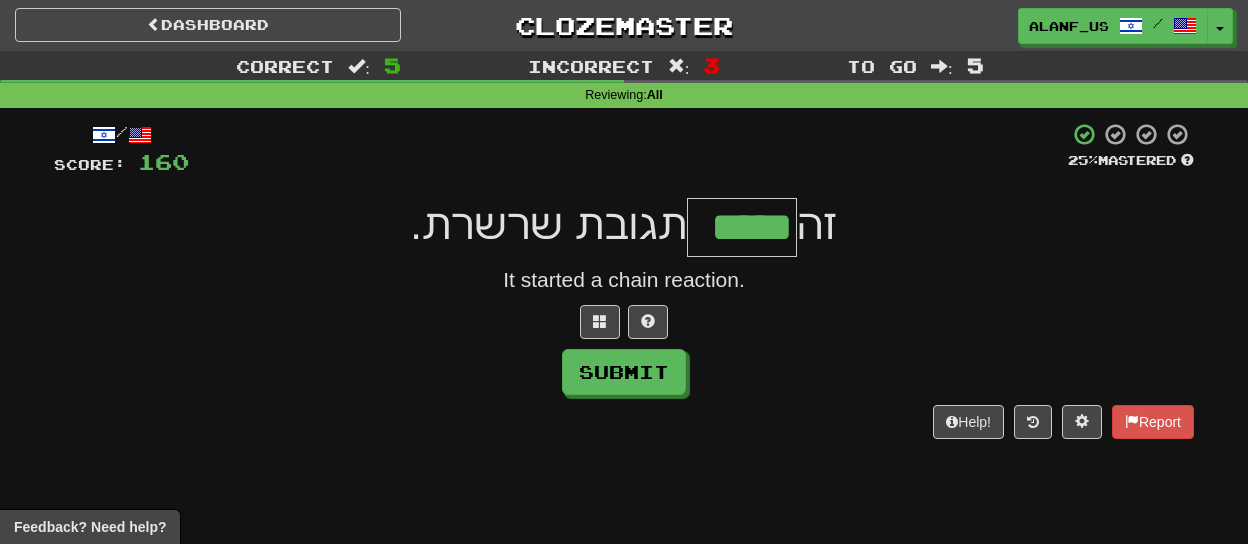 type on "*****" 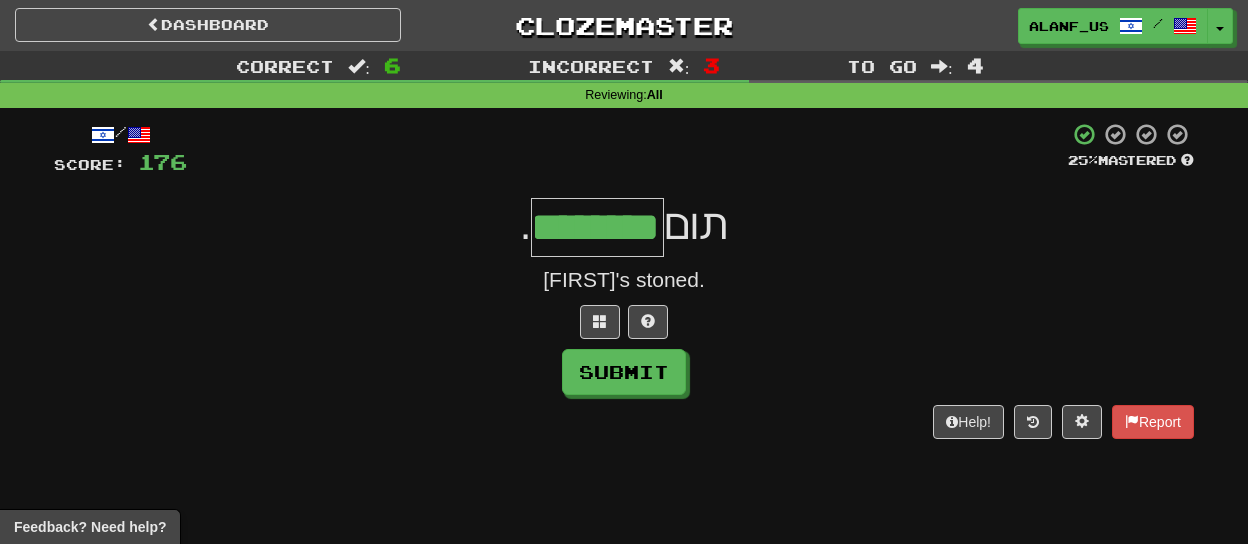 type on "********" 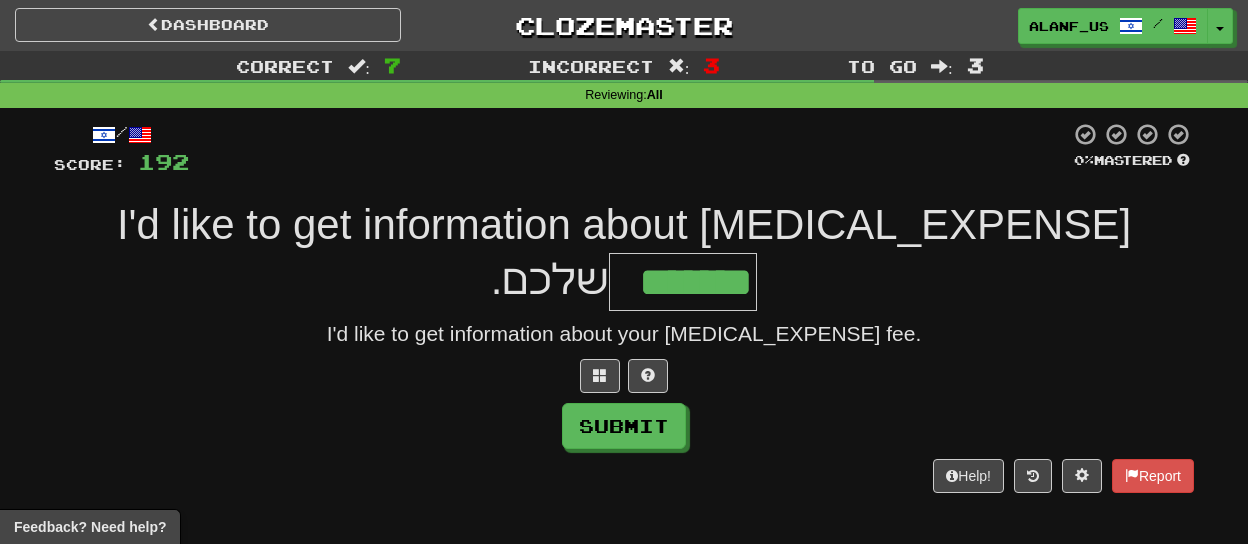 type on "*******" 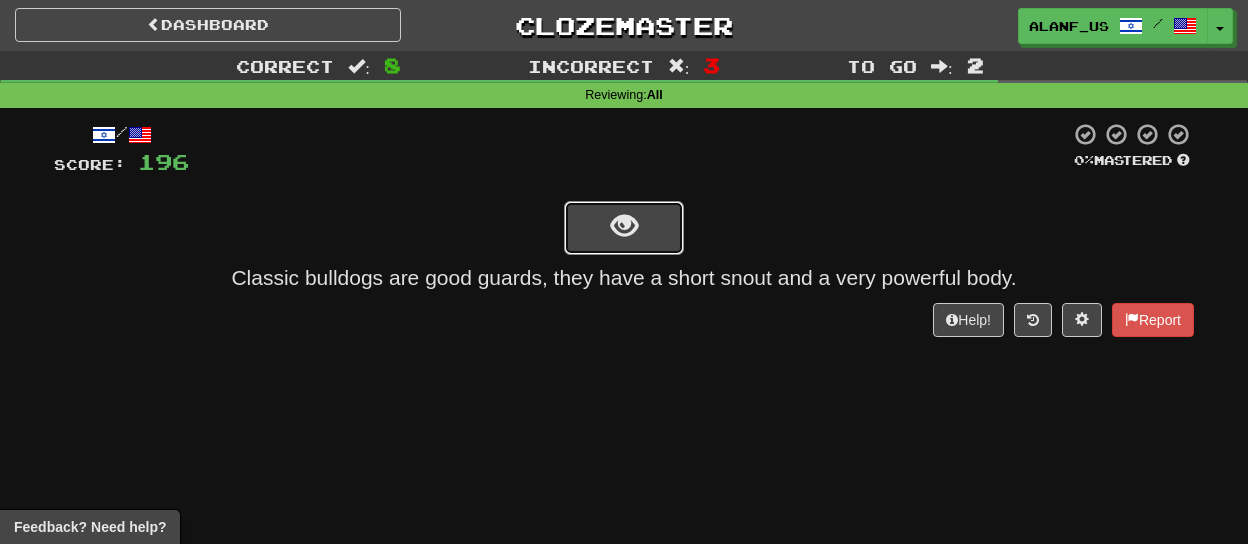 click at bounding box center [624, 228] 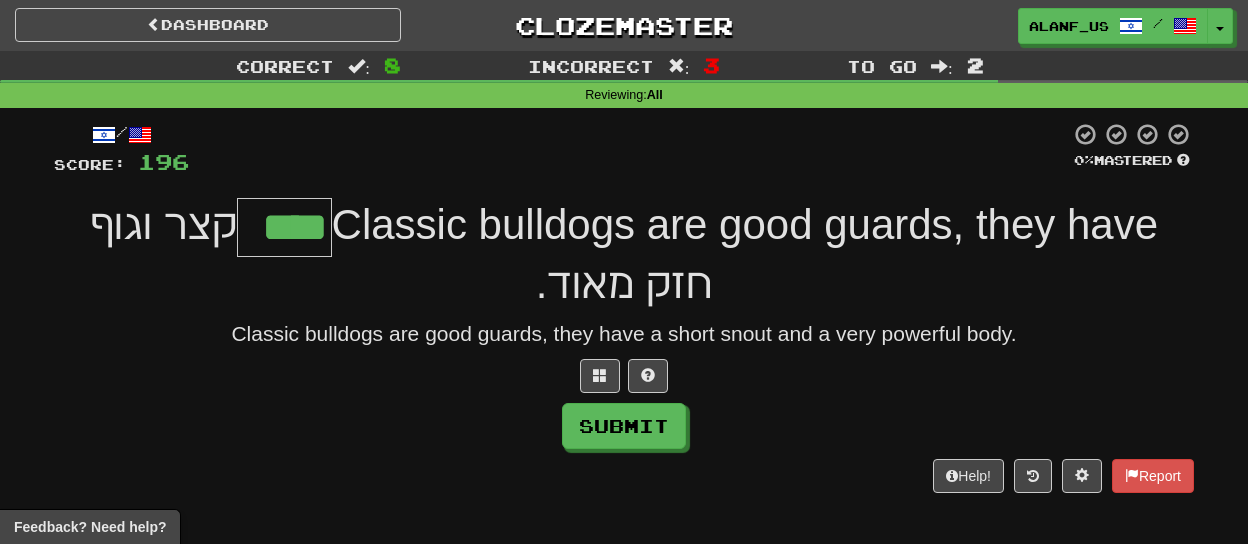 type on "****" 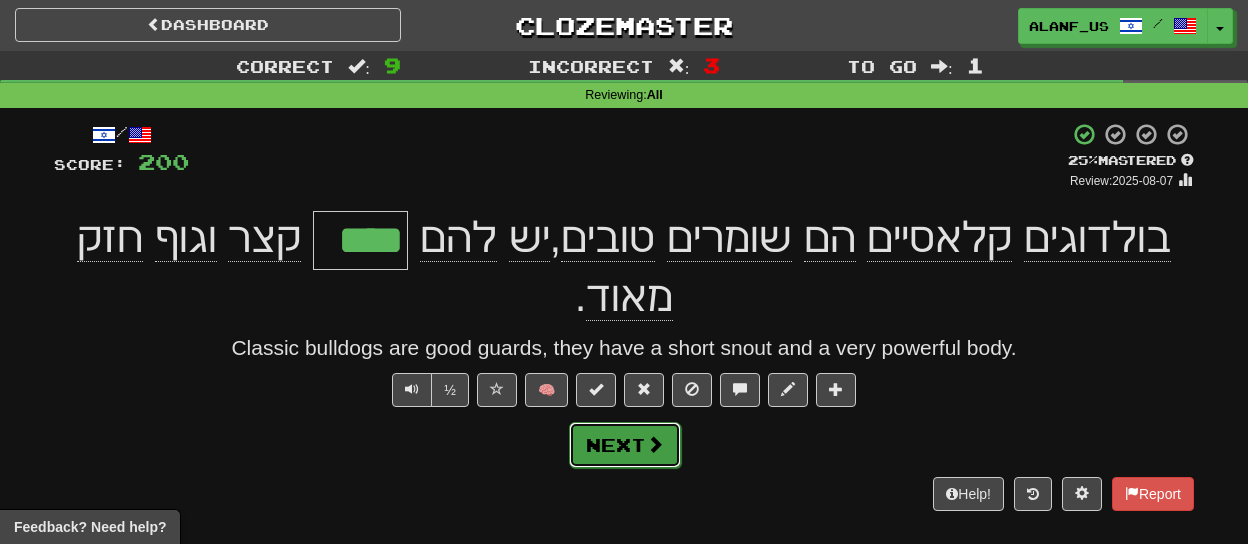 click on "Next" at bounding box center [625, 445] 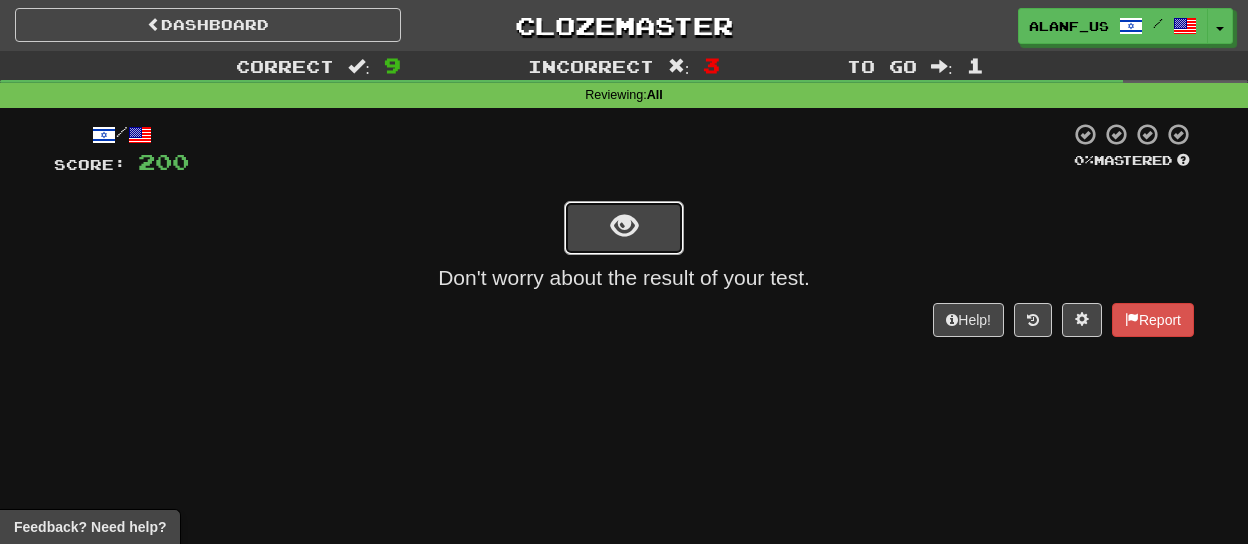 click at bounding box center (624, 228) 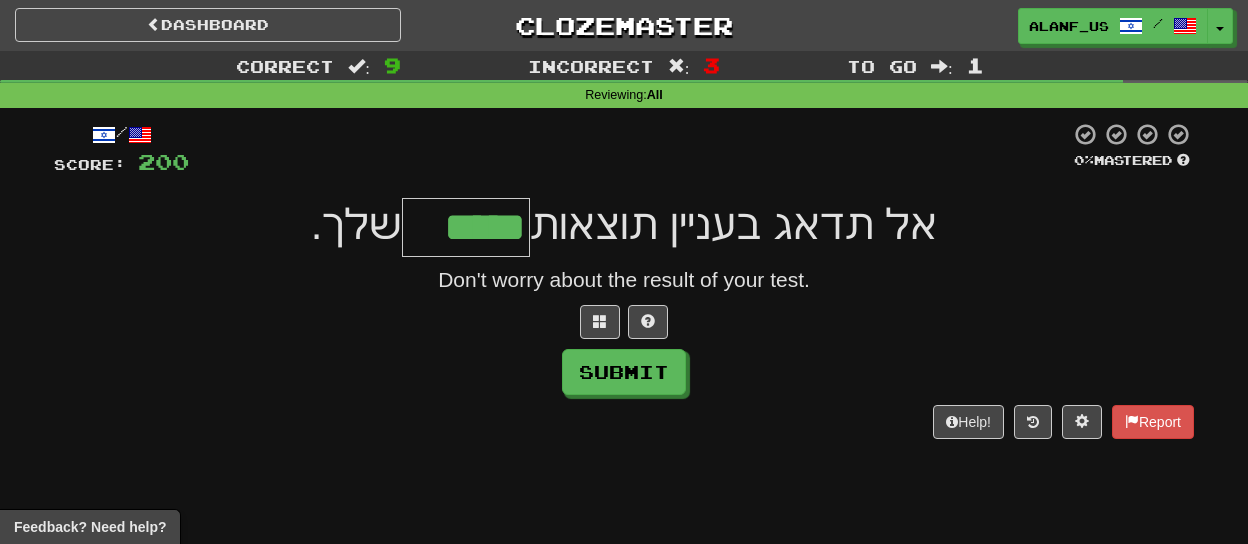 type on "*****" 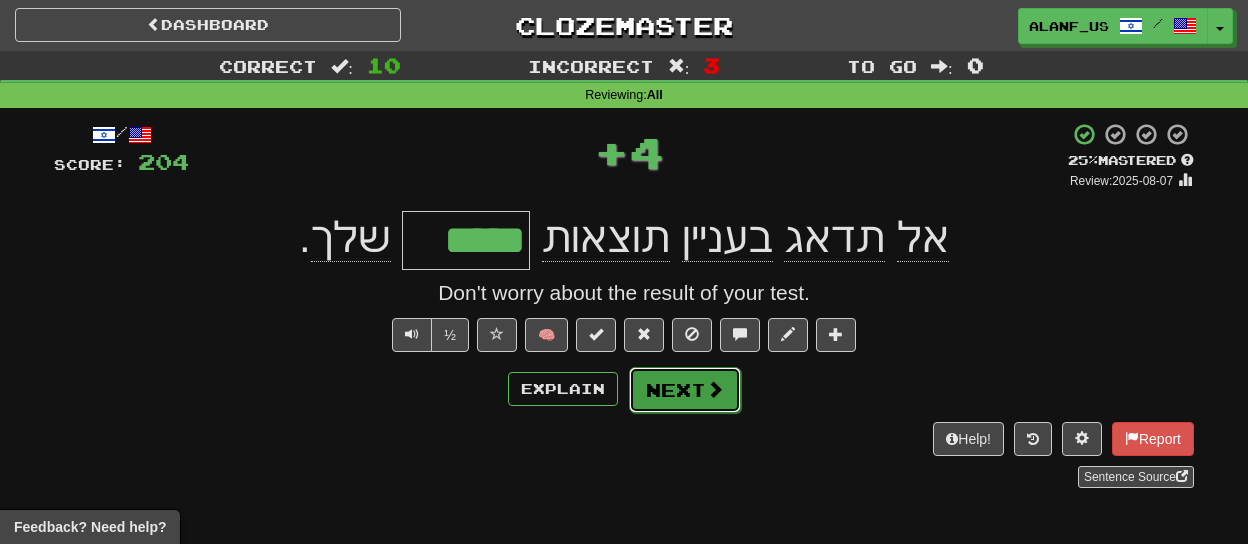 click on "Next" at bounding box center [685, 390] 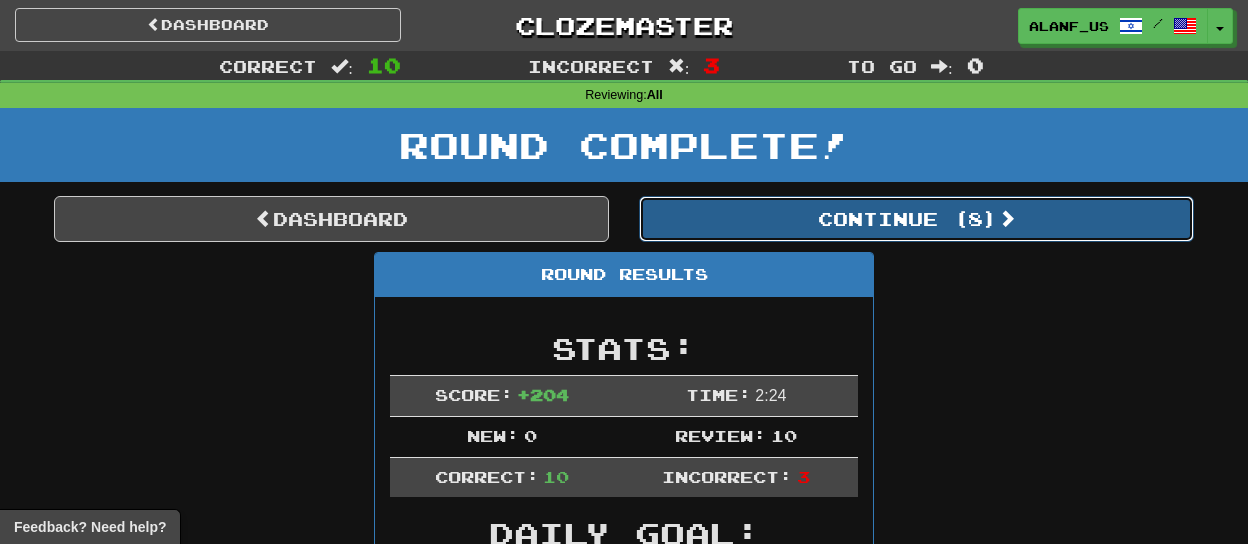 click on "Continue ( 8 )" at bounding box center (916, 219) 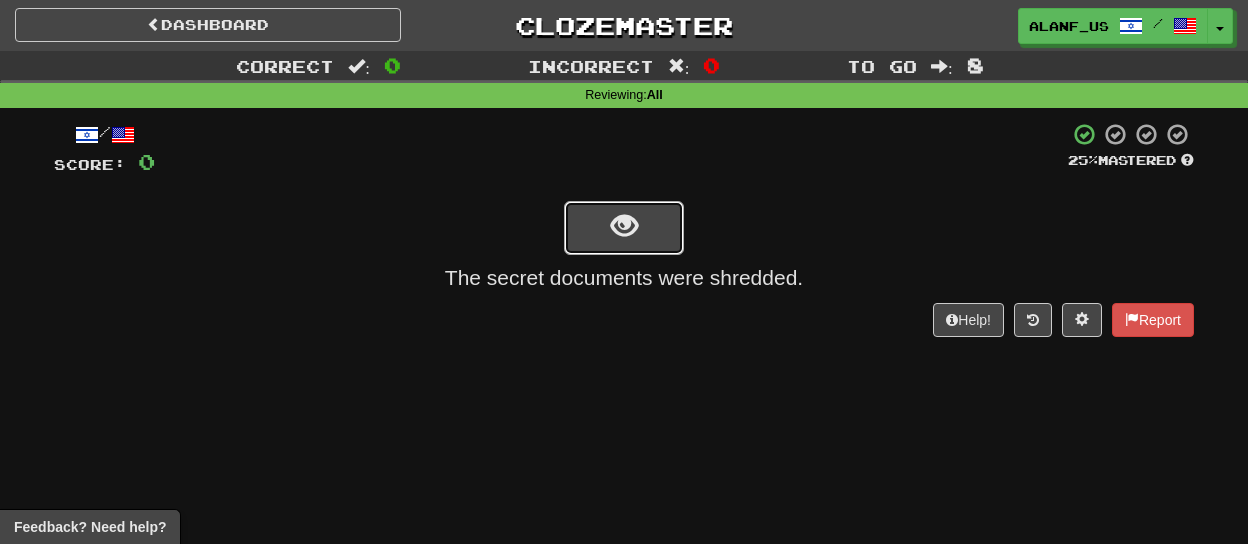click at bounding box center (624, 226) 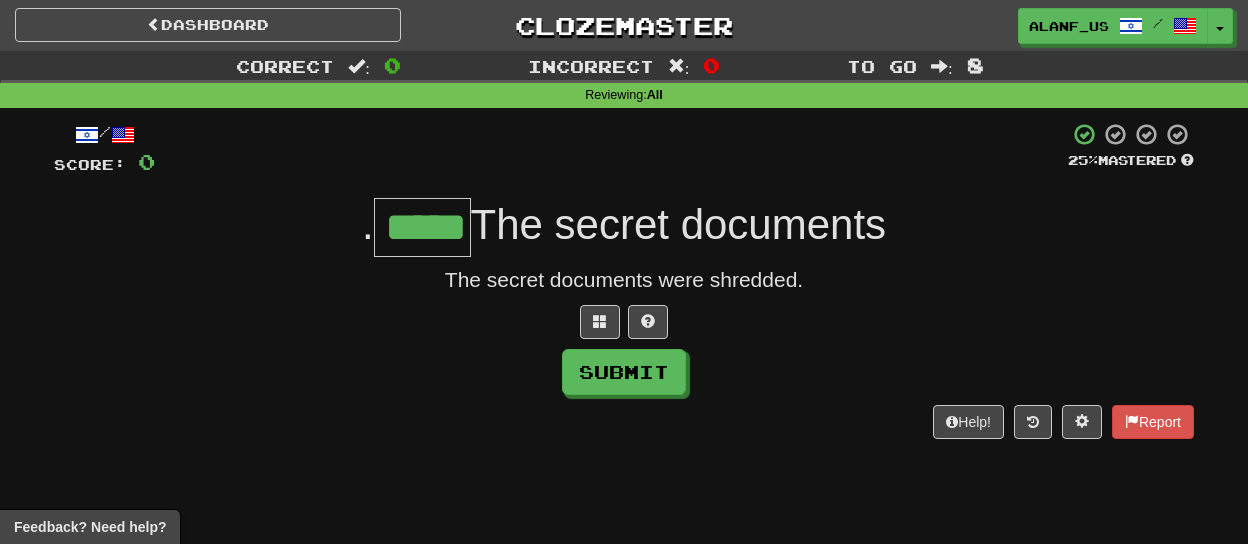 type on "*****" 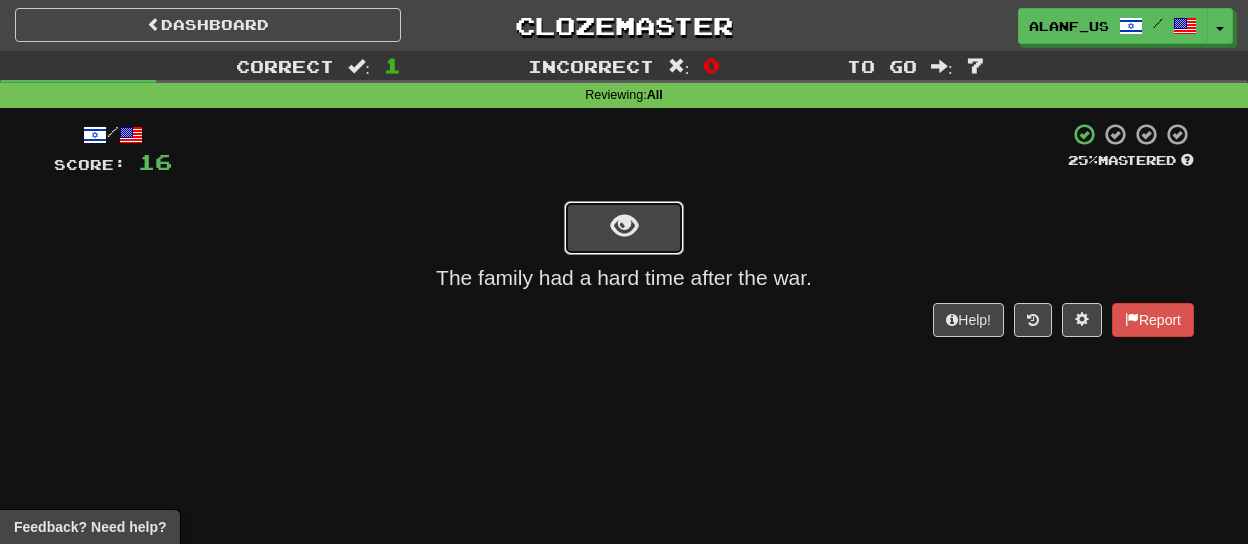 click at bounding box center (624, 226) 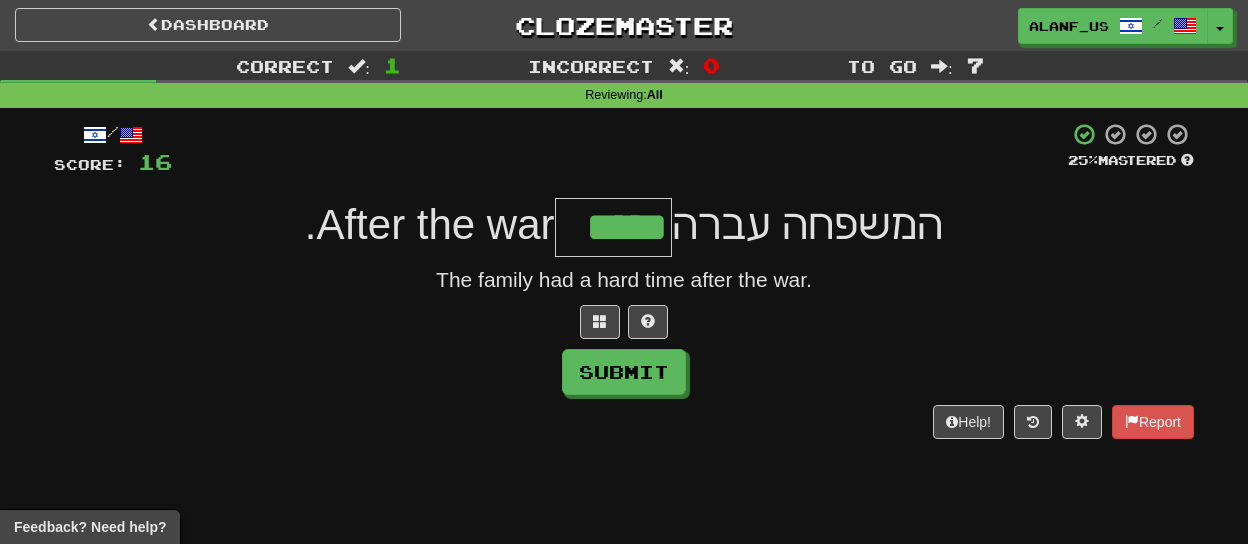 type on "*****" 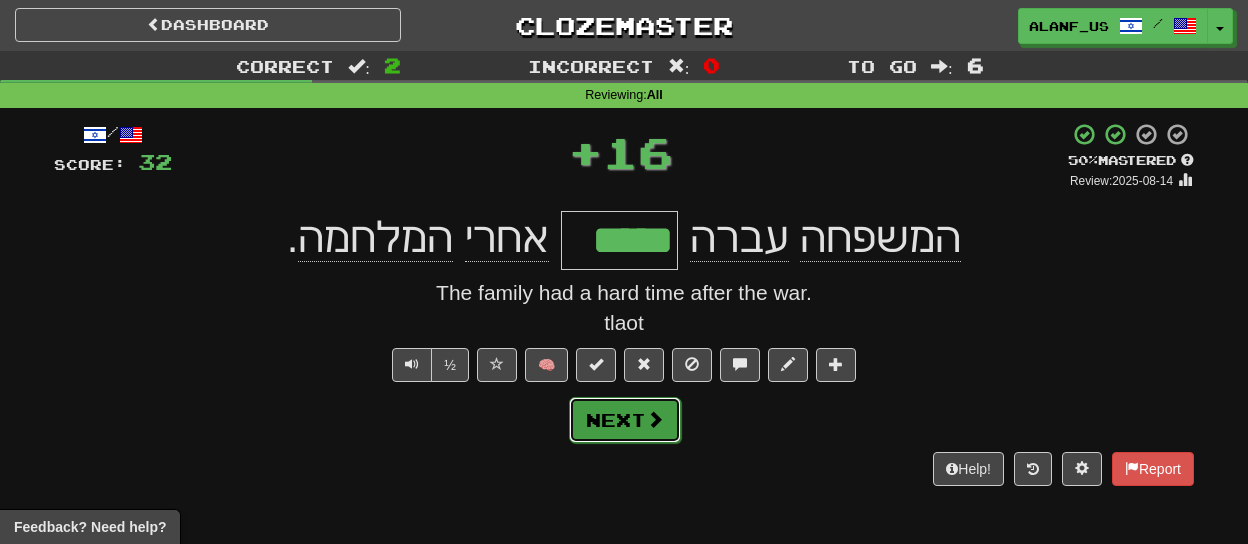 click on "Next" at bounding box center [625, 420] 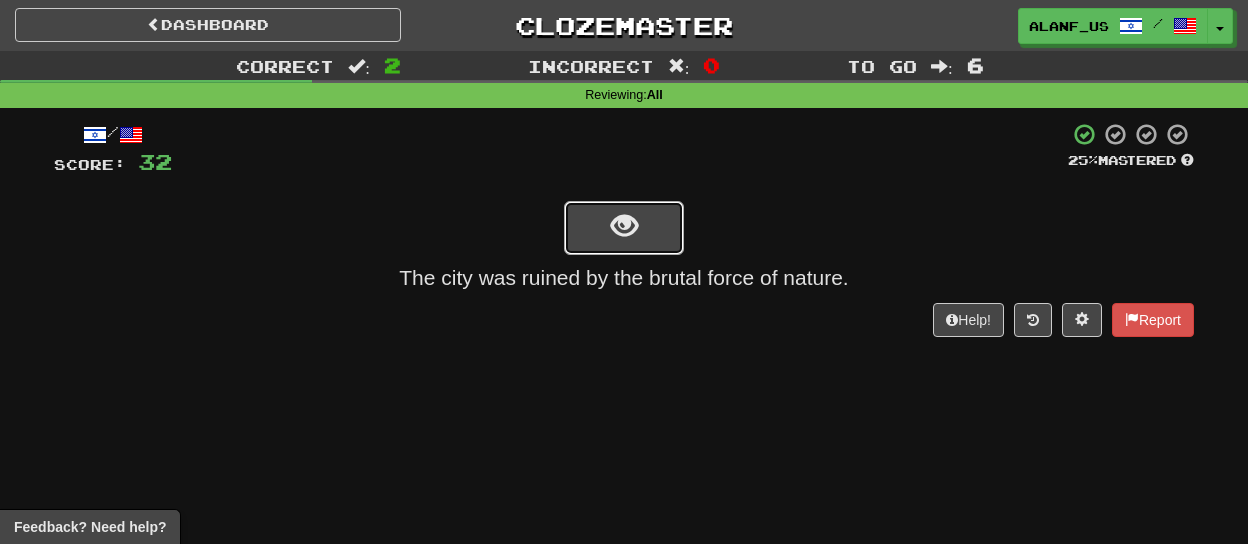 click at bounding box center (624, 228) 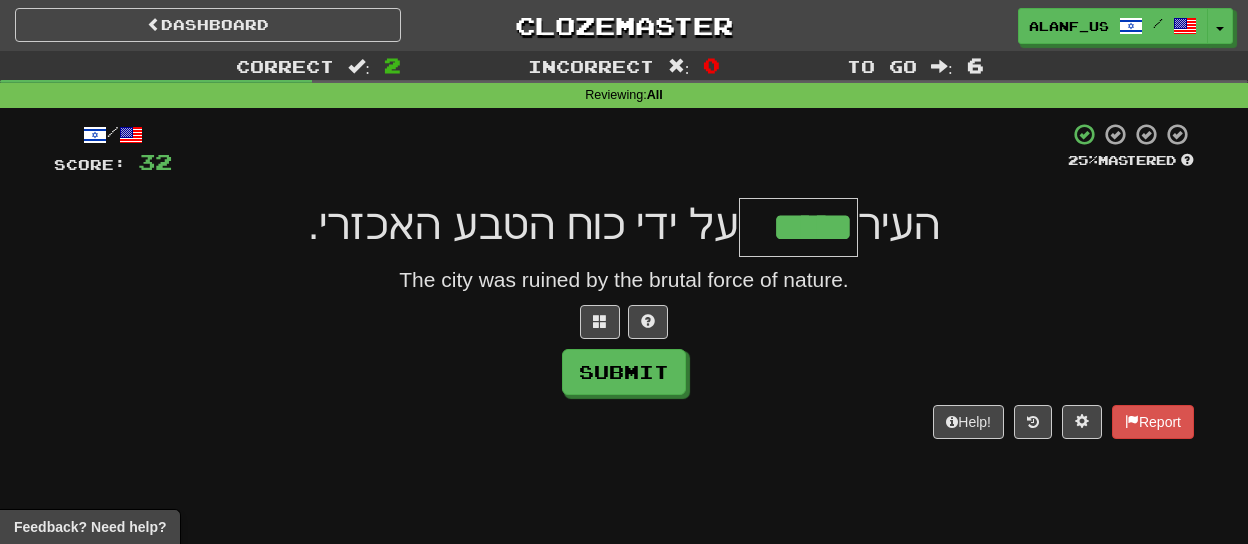 type on "*****" 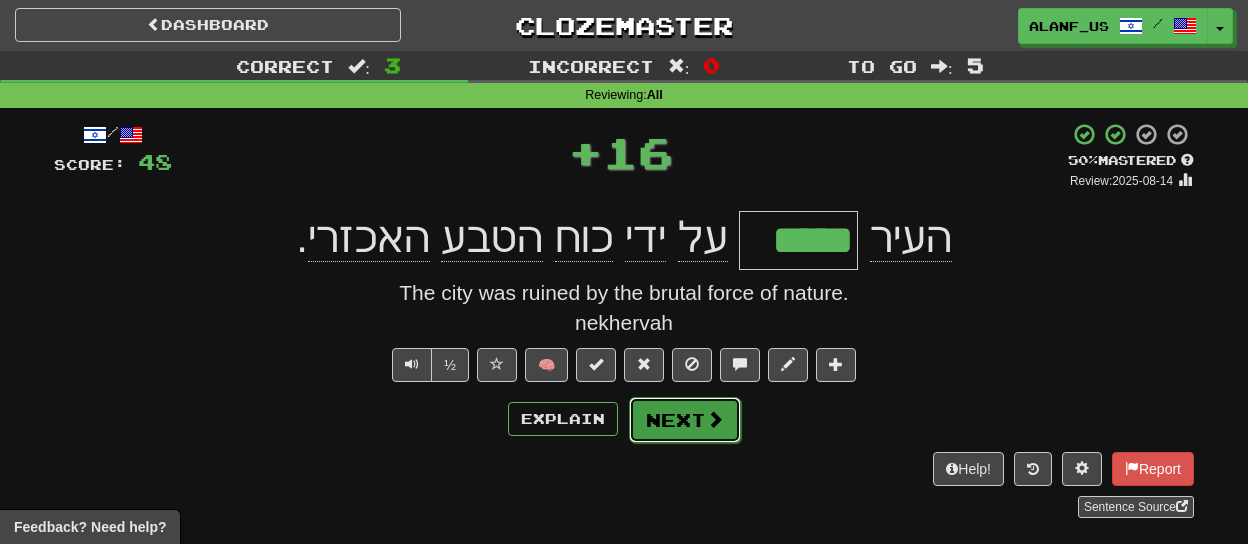 click on "Next" at bounding box center (685, 420) 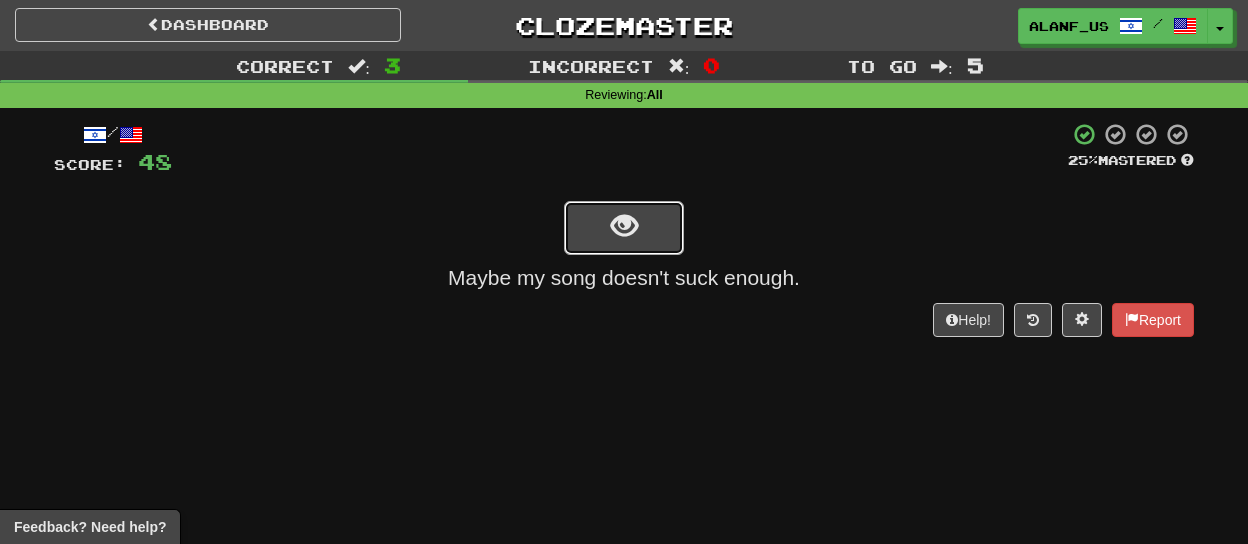 click at bounding box center (624, 226) 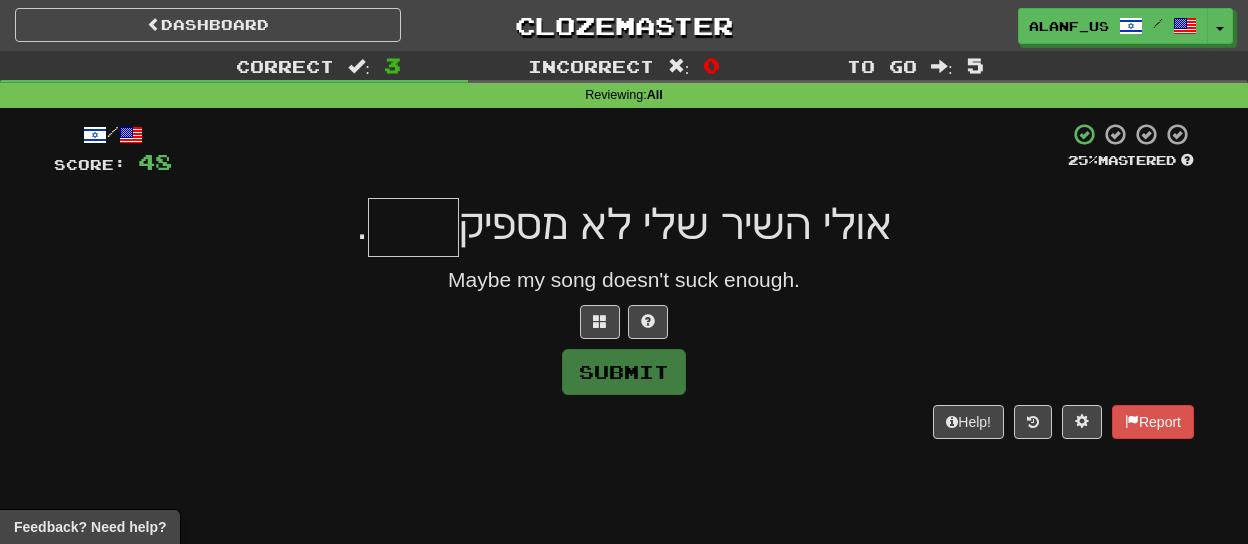 type on "*" 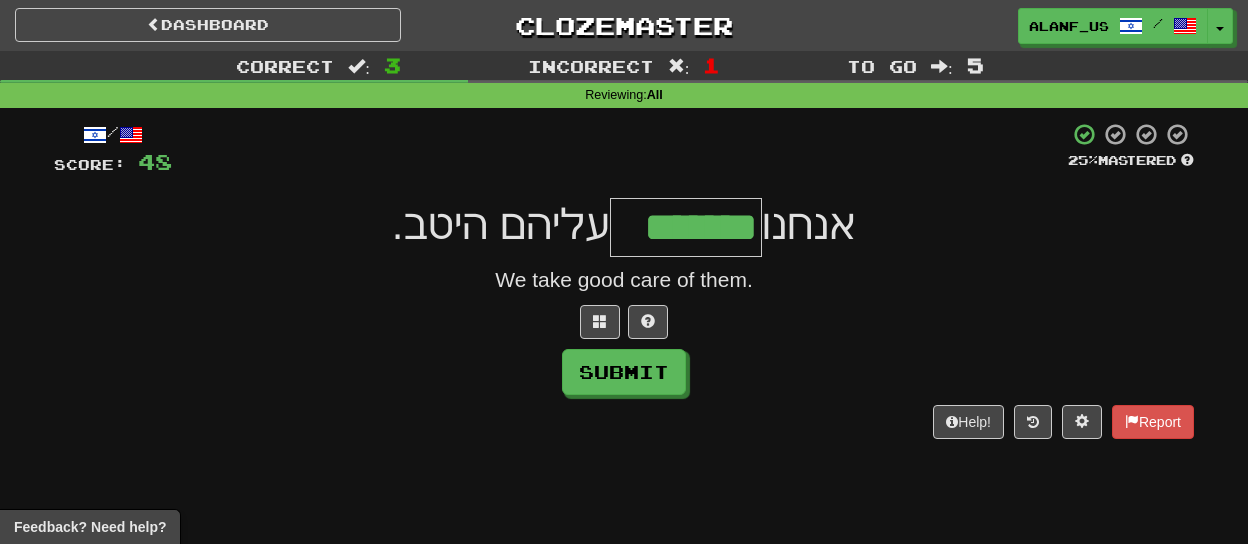 type on "*******" 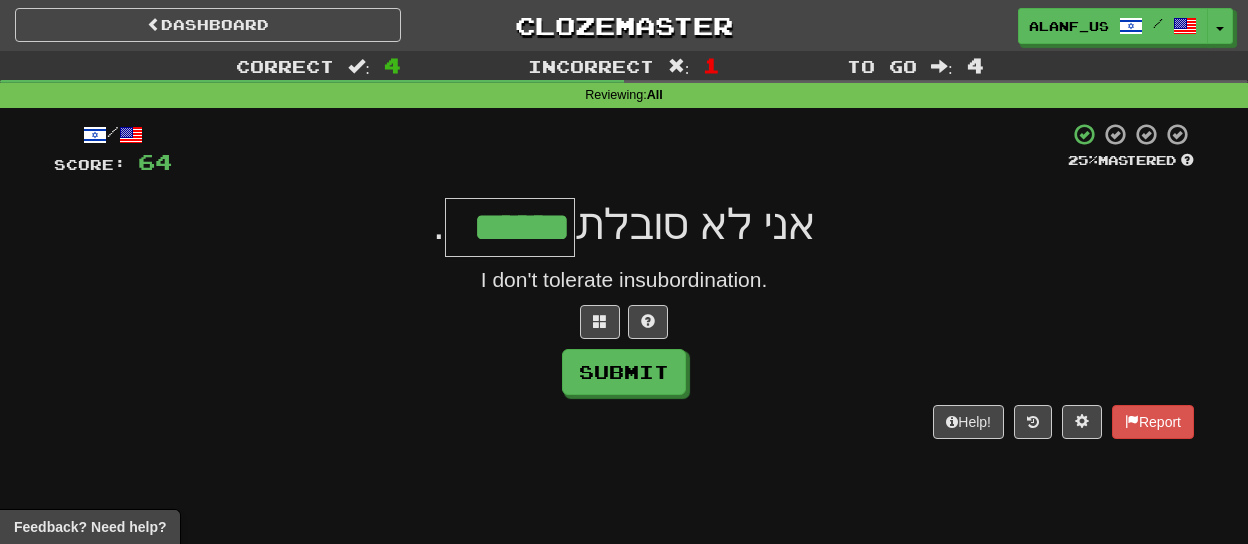 type on "******" 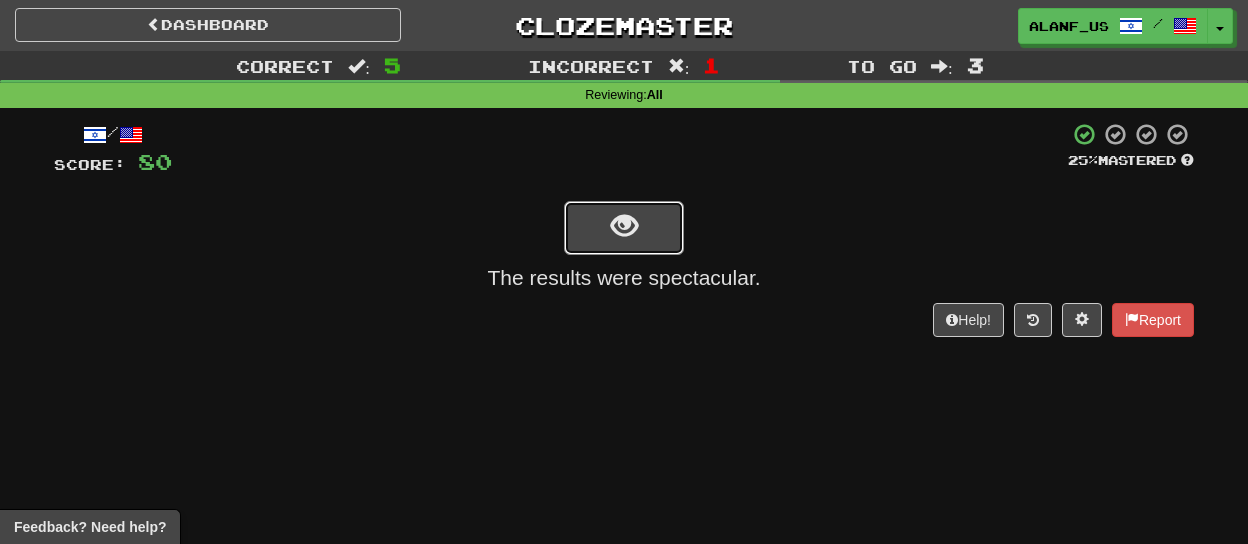 click at bounding box center (624, 226) 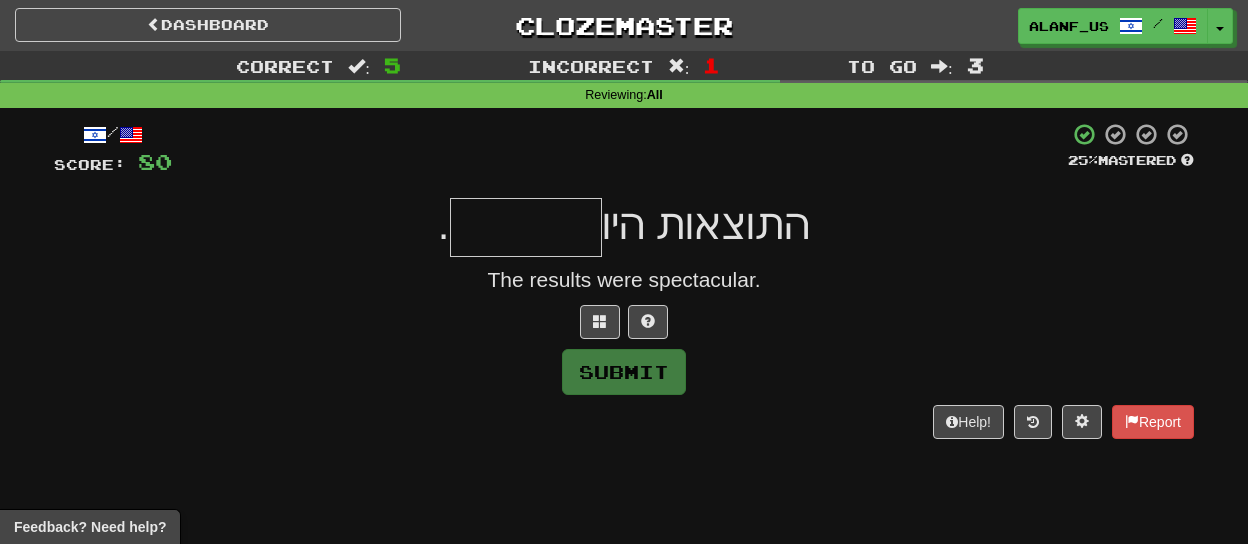 type on "*" 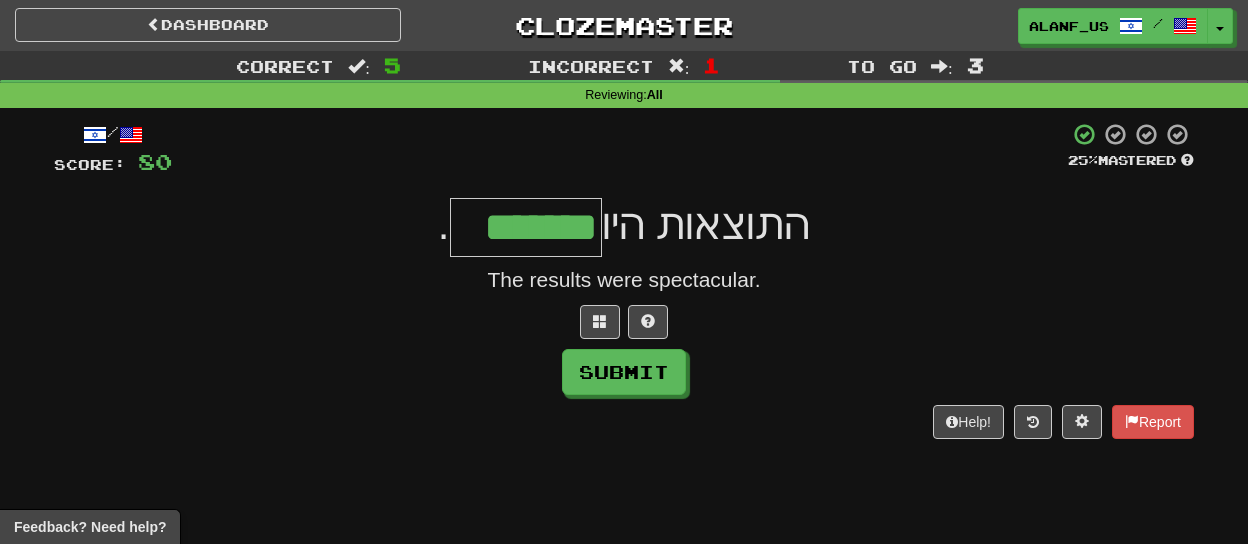 type on "*******" 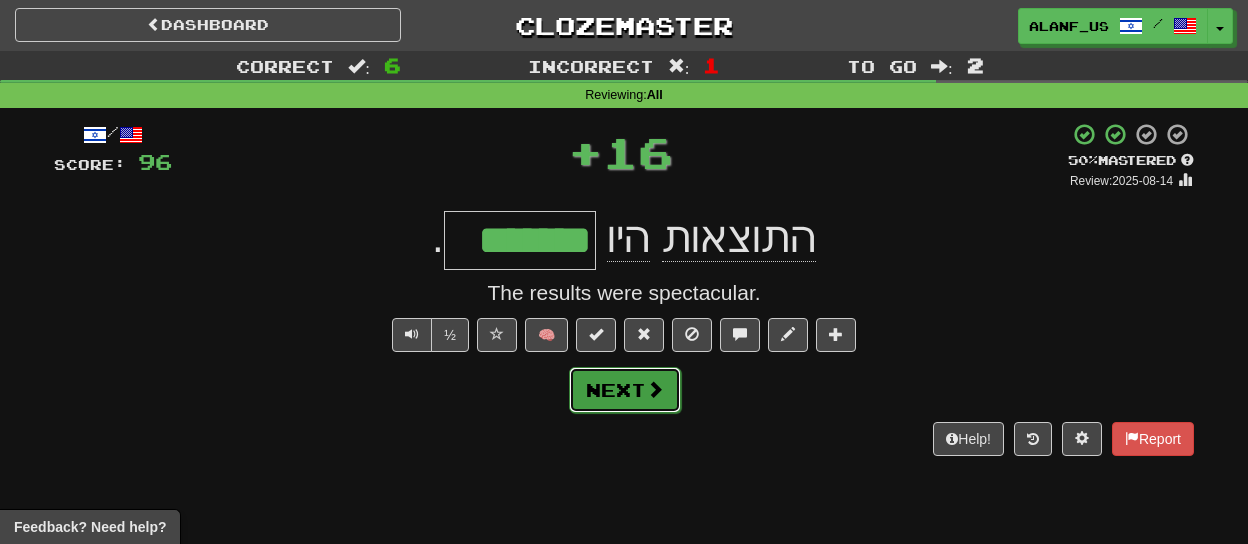 click on "Next" at bounding box center [625, 390] 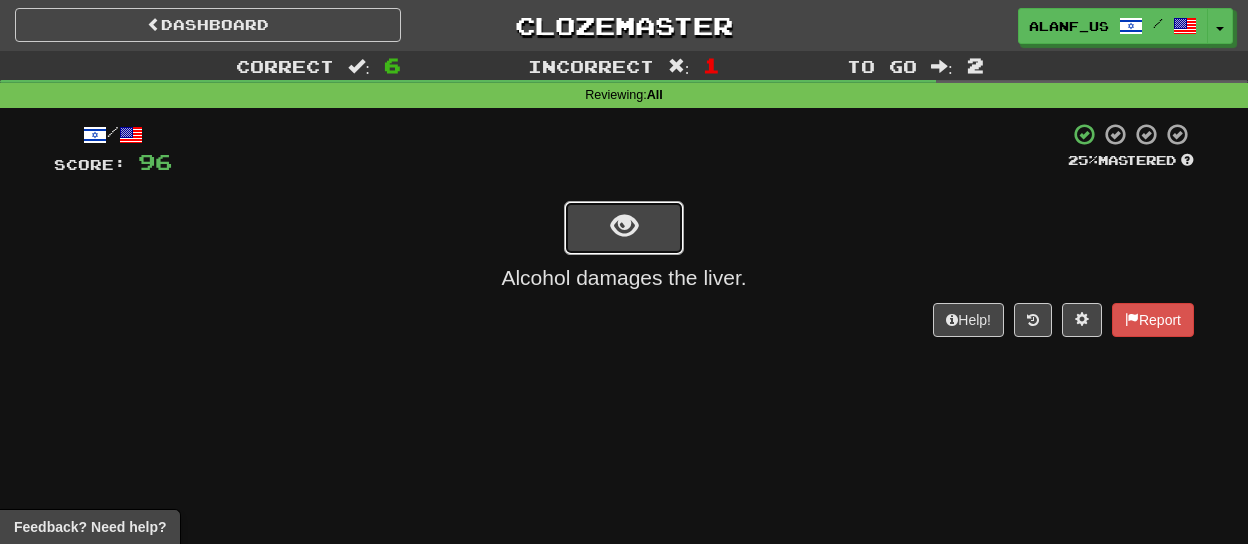 click at bounding box center [624, 228] 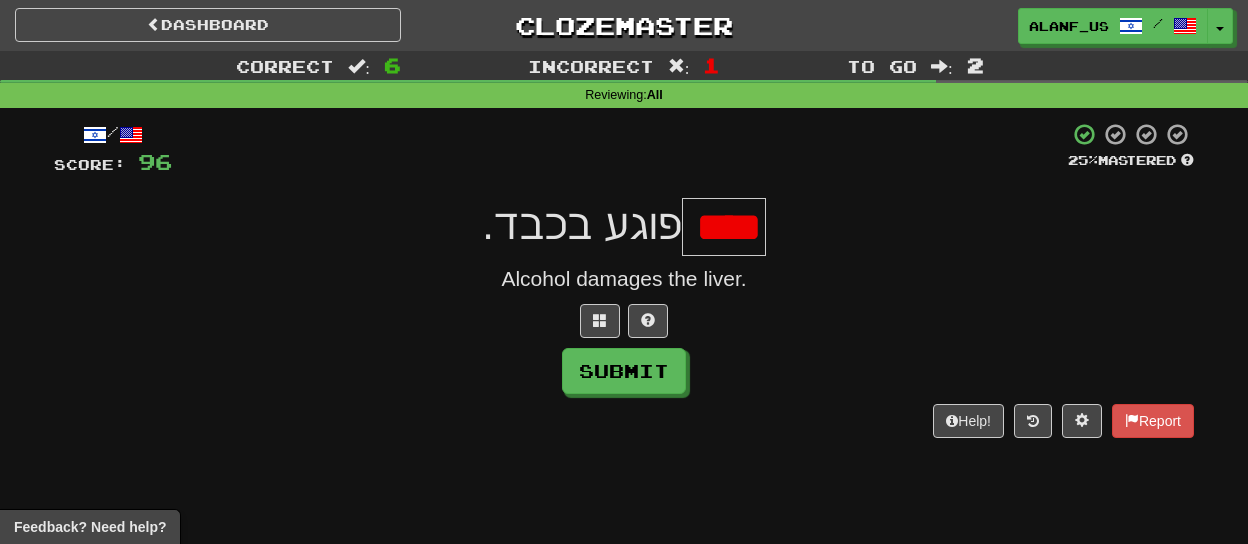 scroll, scrollTop: 0, scrollLeft: 0, axis: both 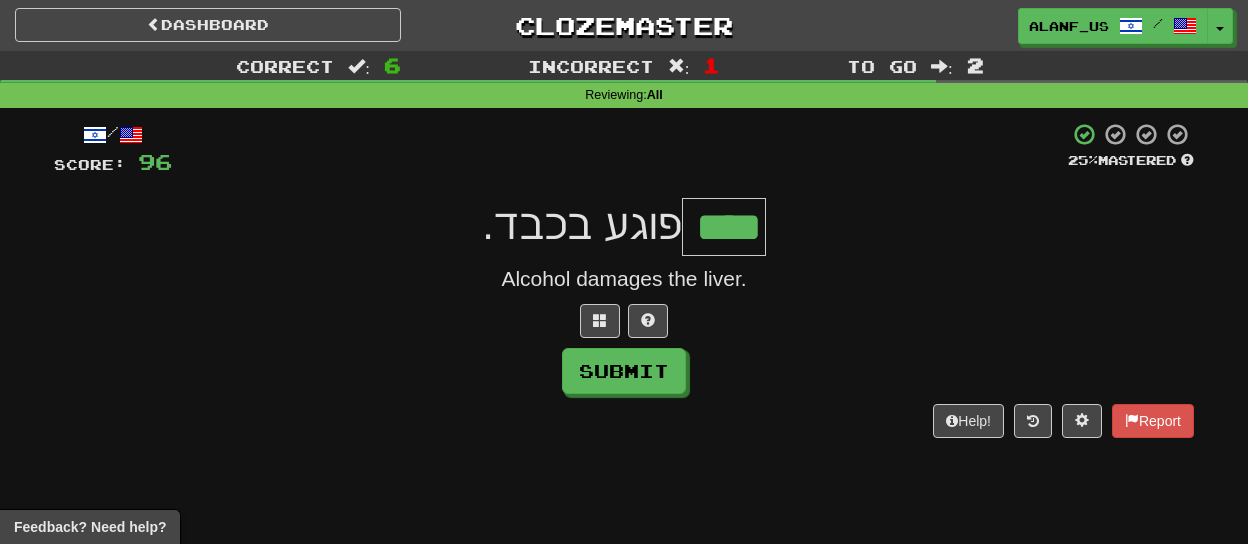type on "****" 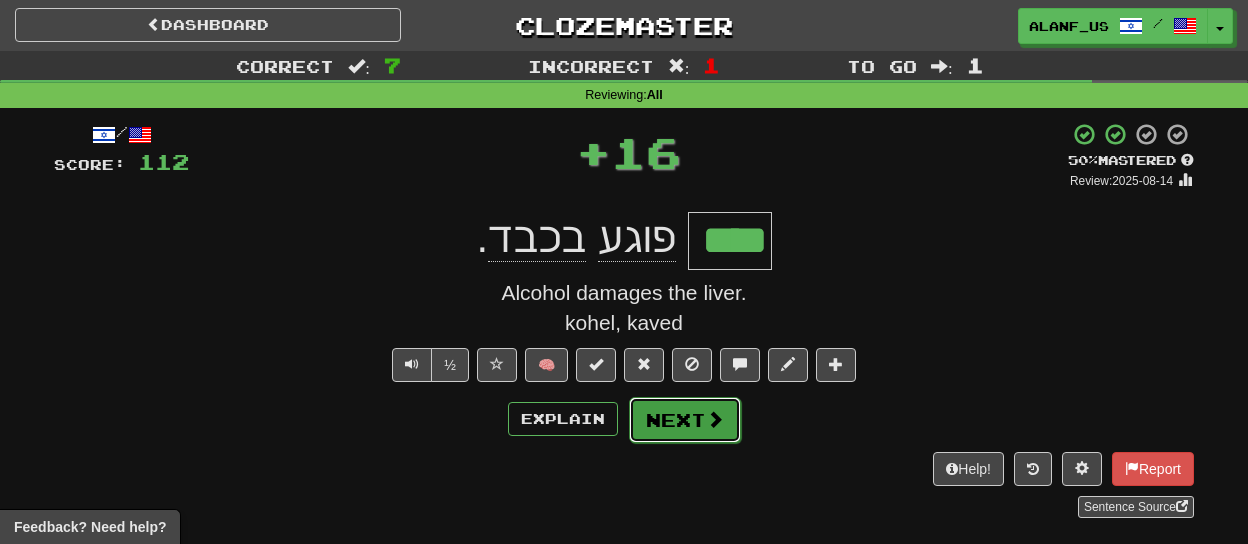click on "Next" at bounding box center (685, 420) 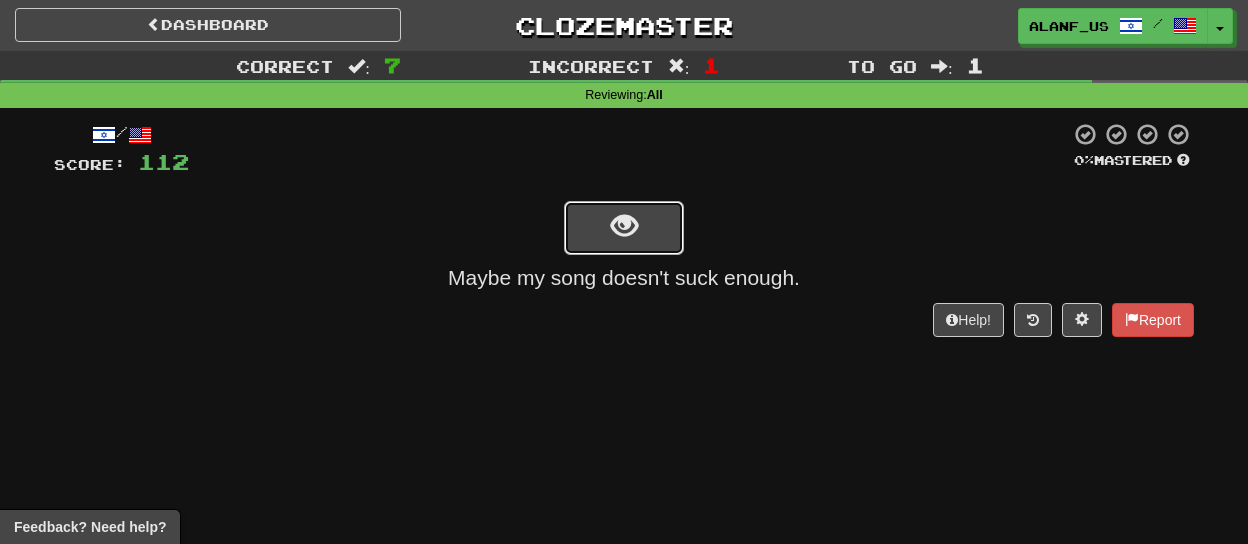 click at bounding box center [624, 226] 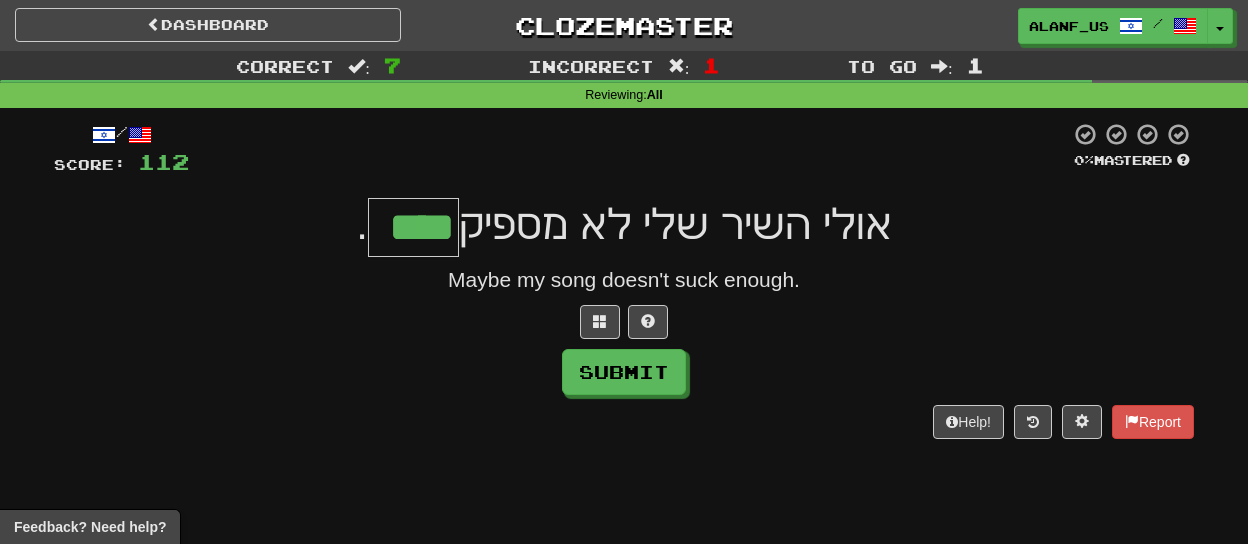 type on "****" 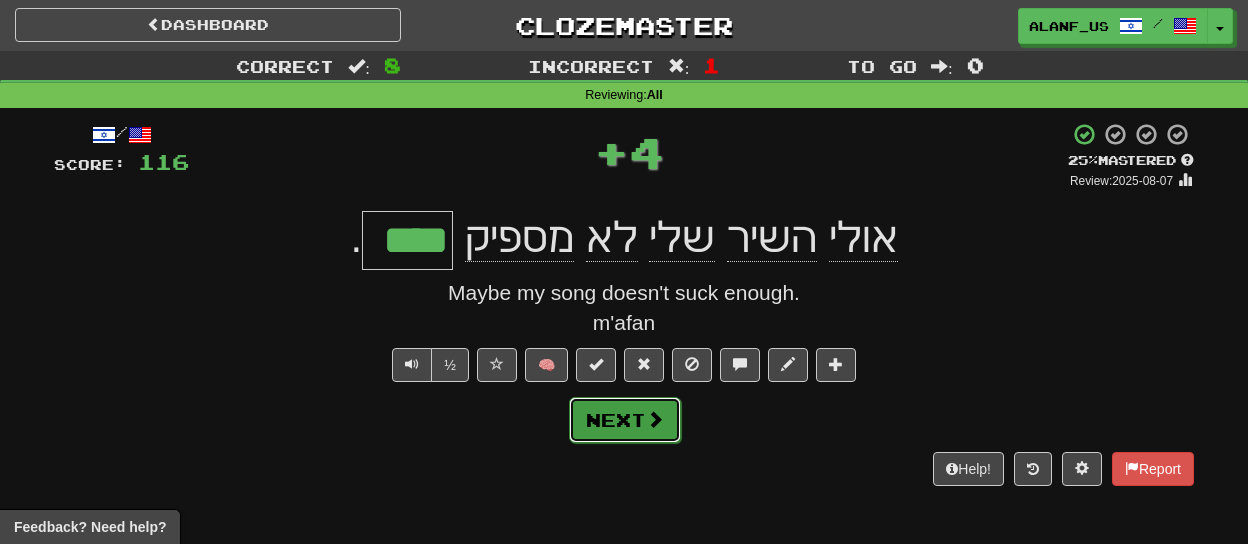 click on "Next" at bounding box center [625, 420] 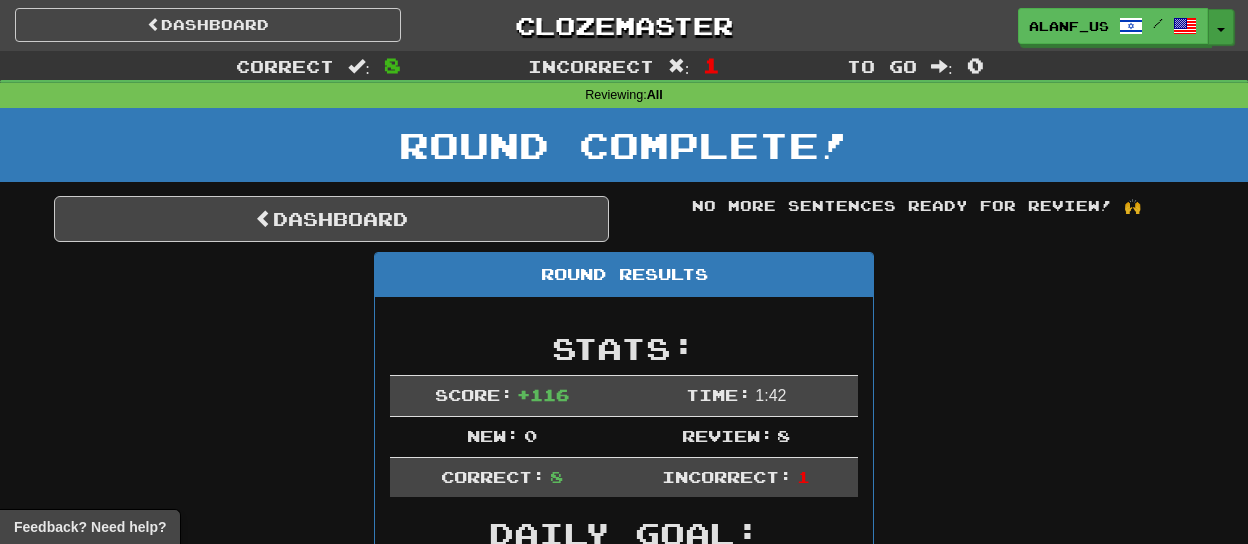 click on "Toggle Dropdown" at bounding box center [1221, 27] 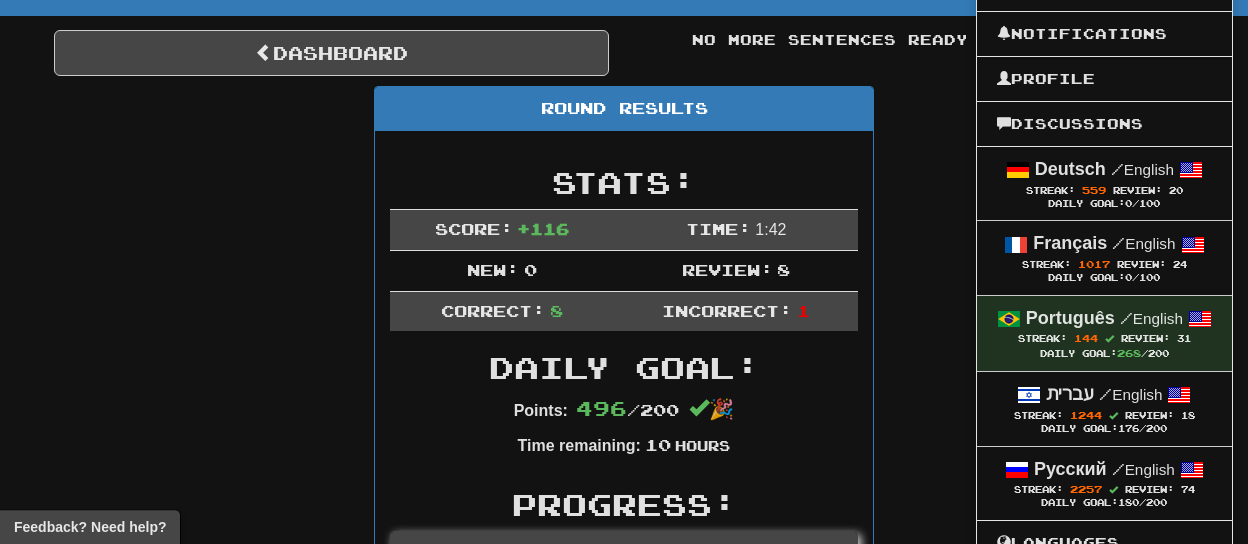 scroll, scrollTop: 192, scrollLeft: 0, axis: vertical 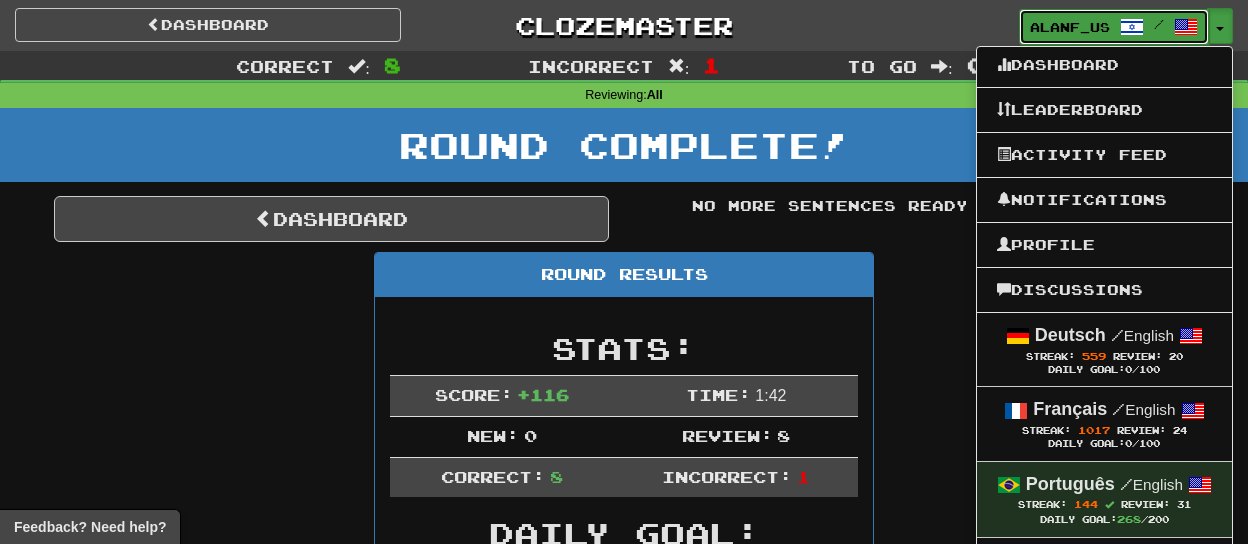 click on "/" at bounding box center [1159, 24] 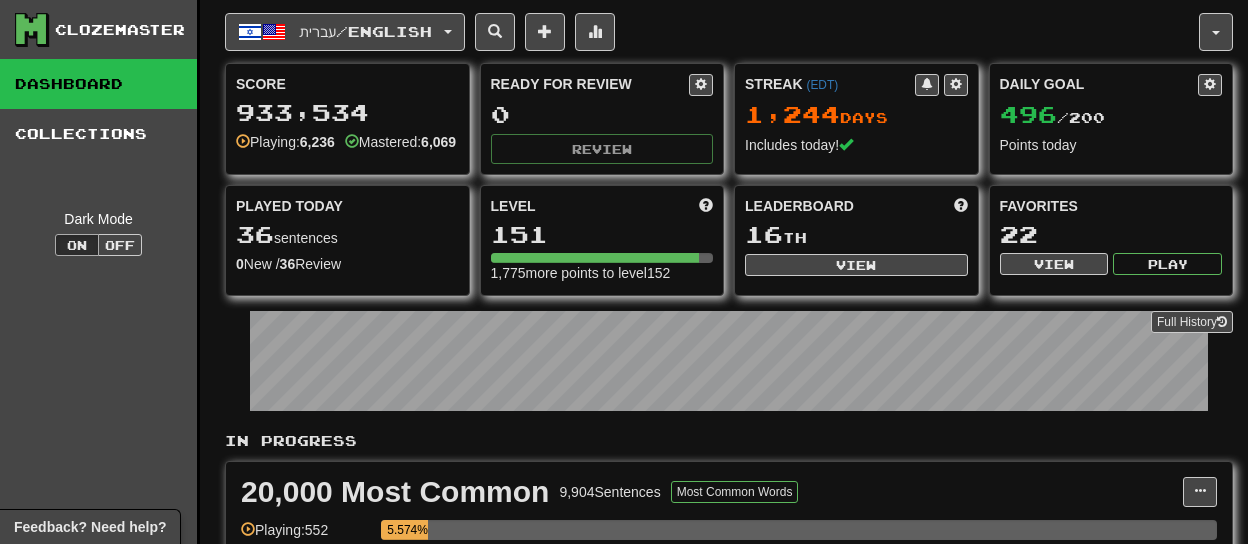 scroll, scrollTop: 0, scrollLeft: 0, axis: both 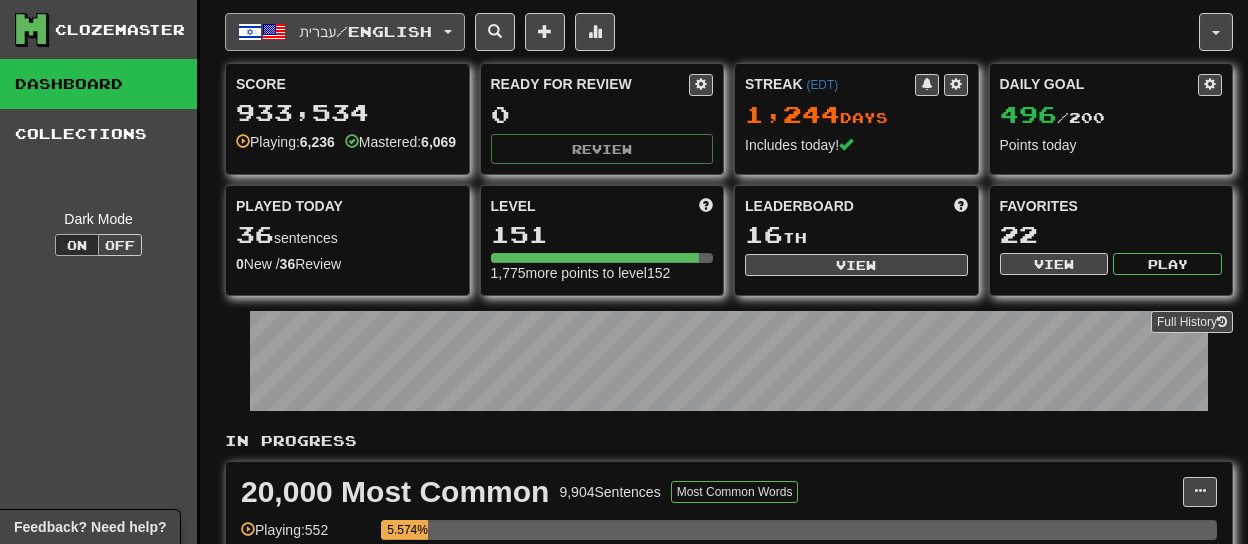 click on "עברית  /  English" at bounding box center (345, 32) 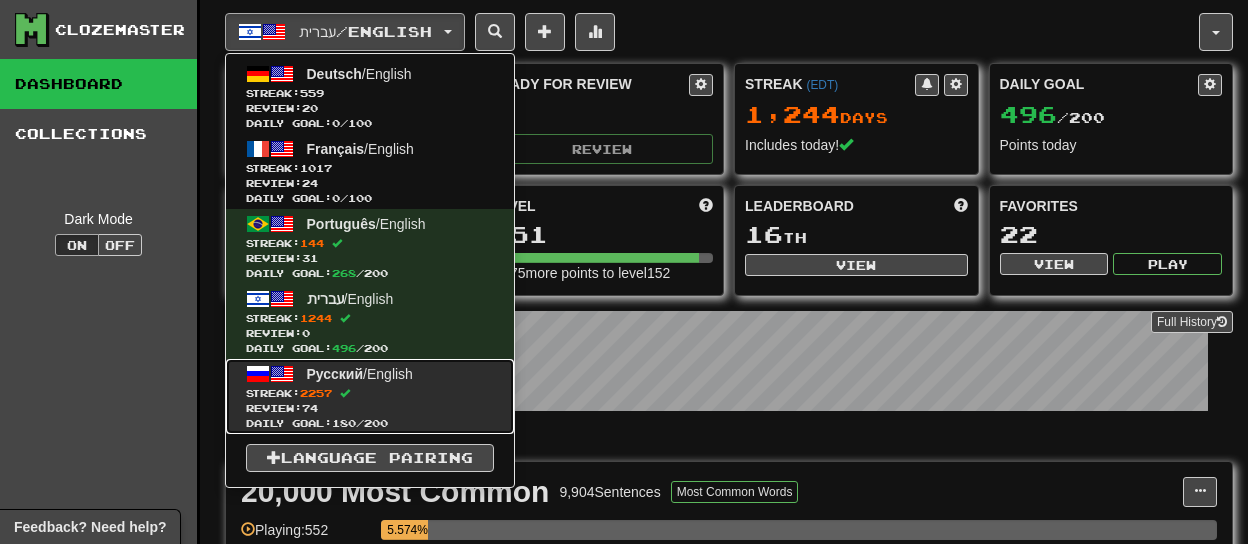 click on "Review:  74" at bounding box center [370, 408] 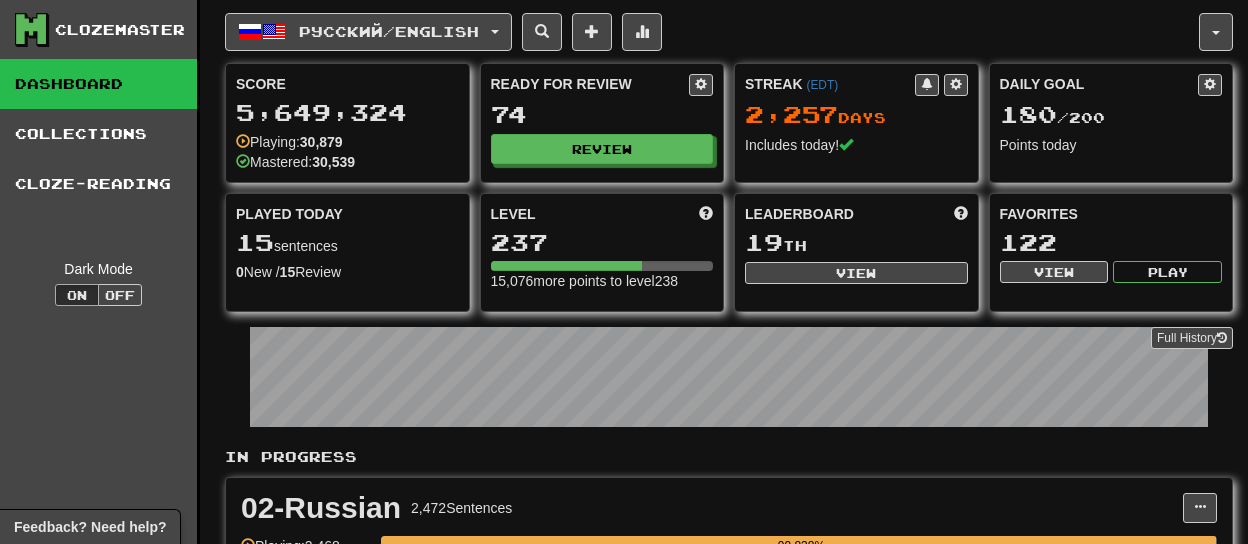 scroll, scrollTop: 0, scrollLeft: 0, axis: both 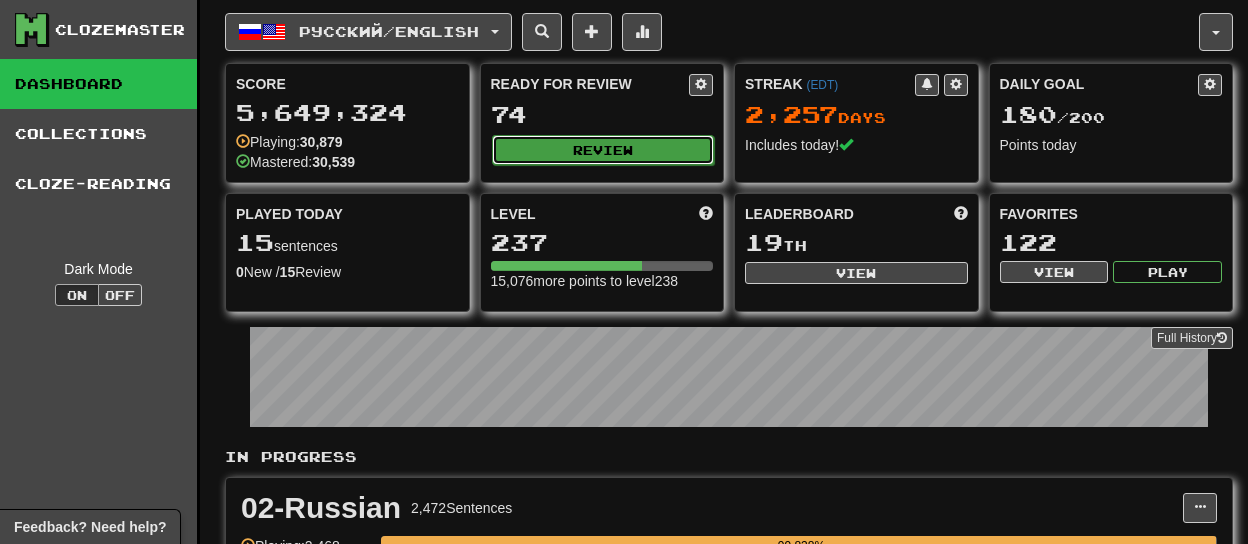 click on "Review" at bounding box center [603, 150] 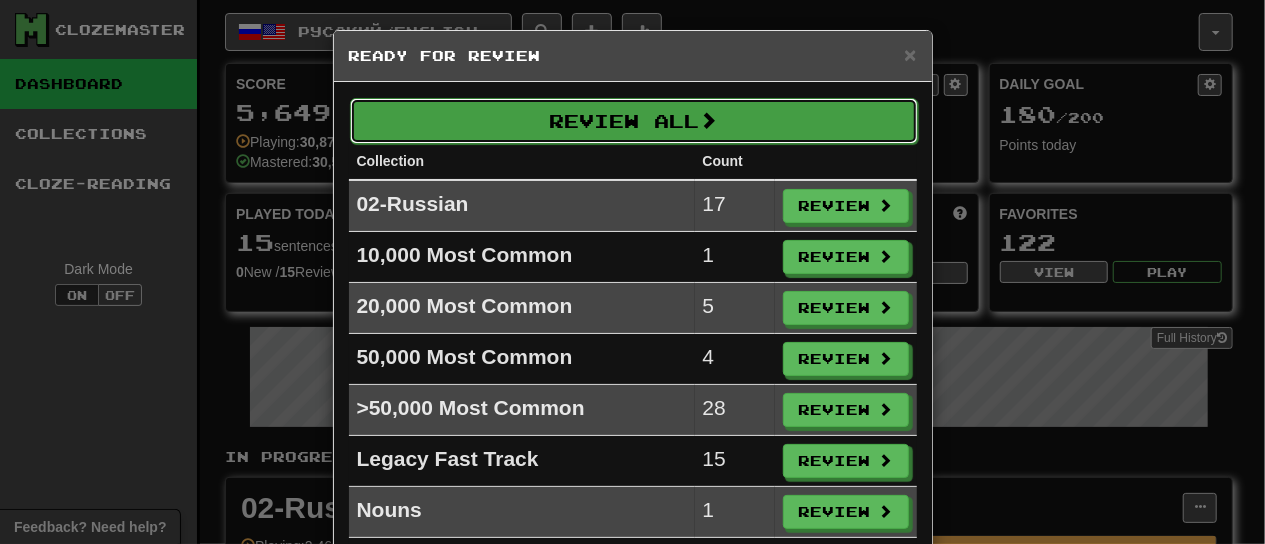 click on "Review All" at bounding box center [634, 121] 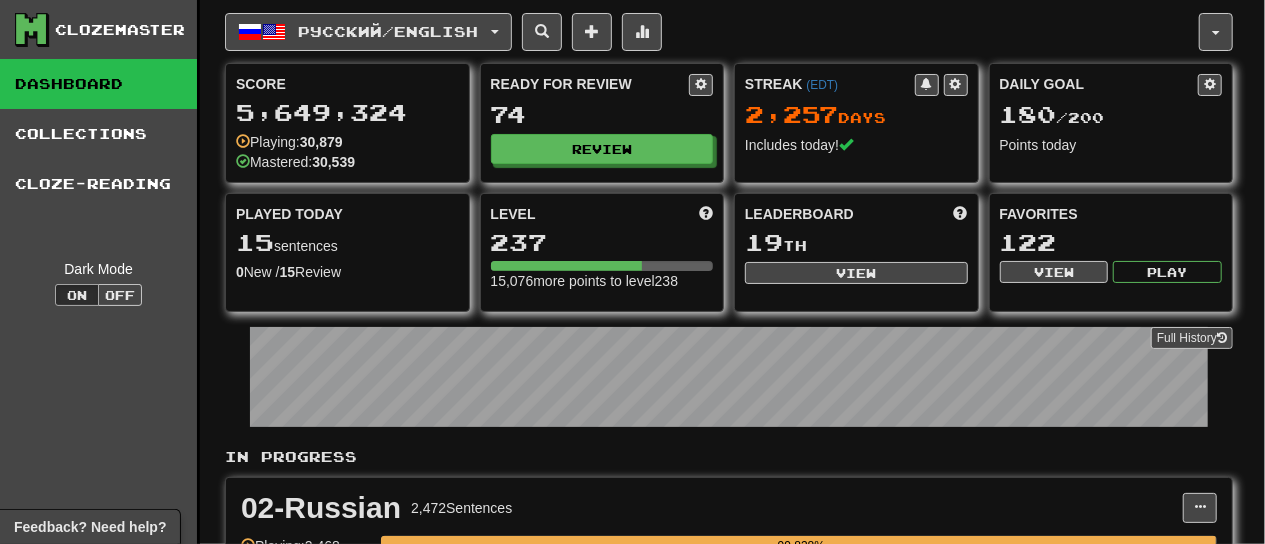 select on "**" 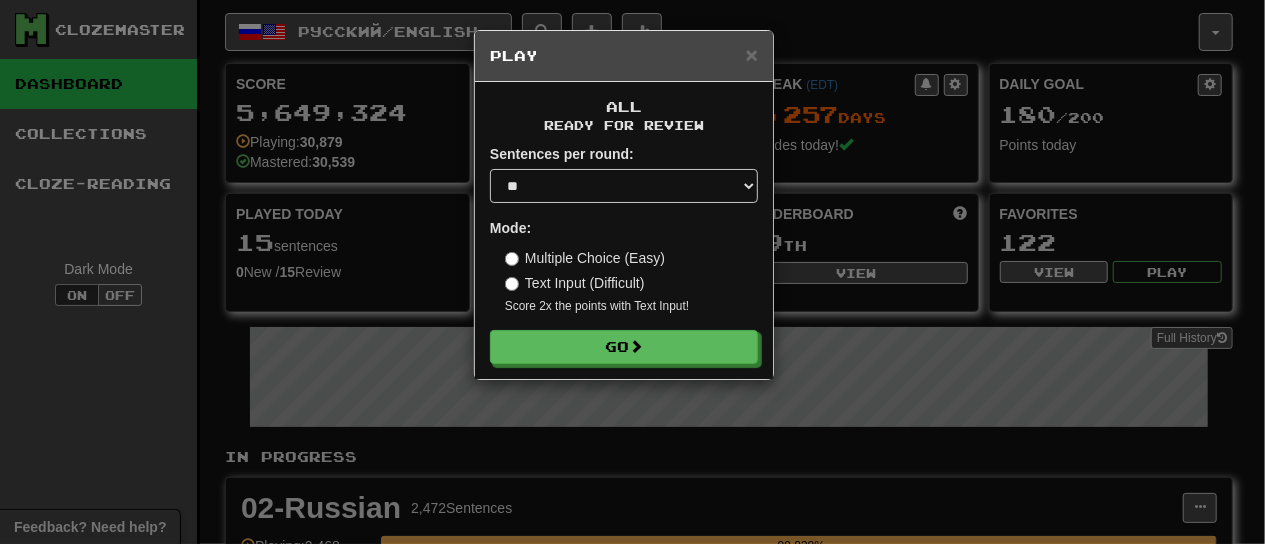click on "Play" at bounding box center (624, 56) 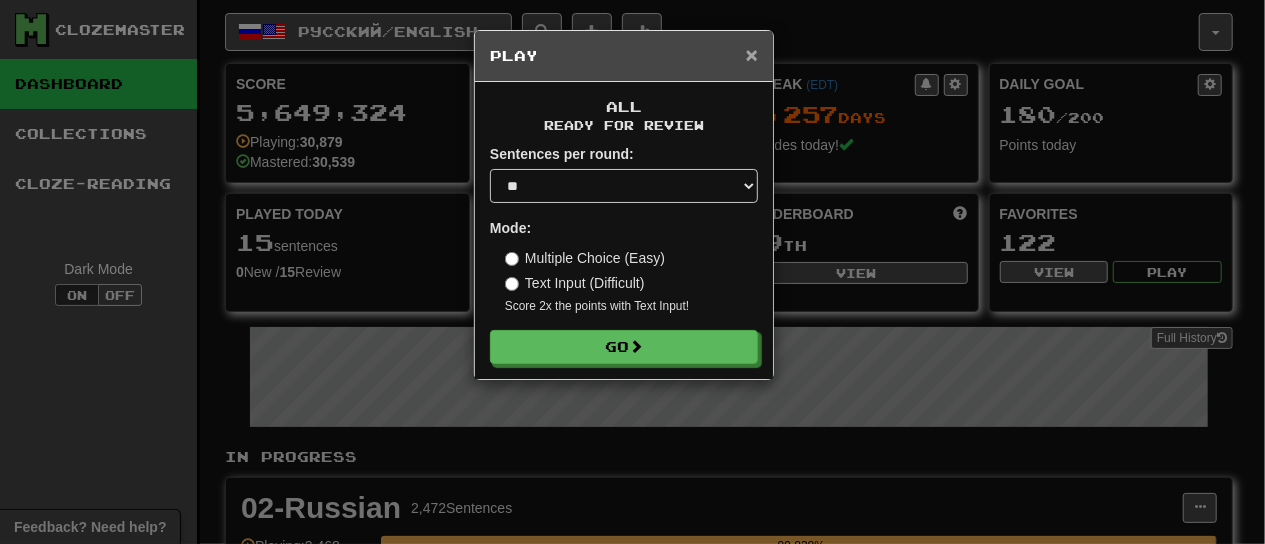 click on "×" at bounding box center [752, 54] 